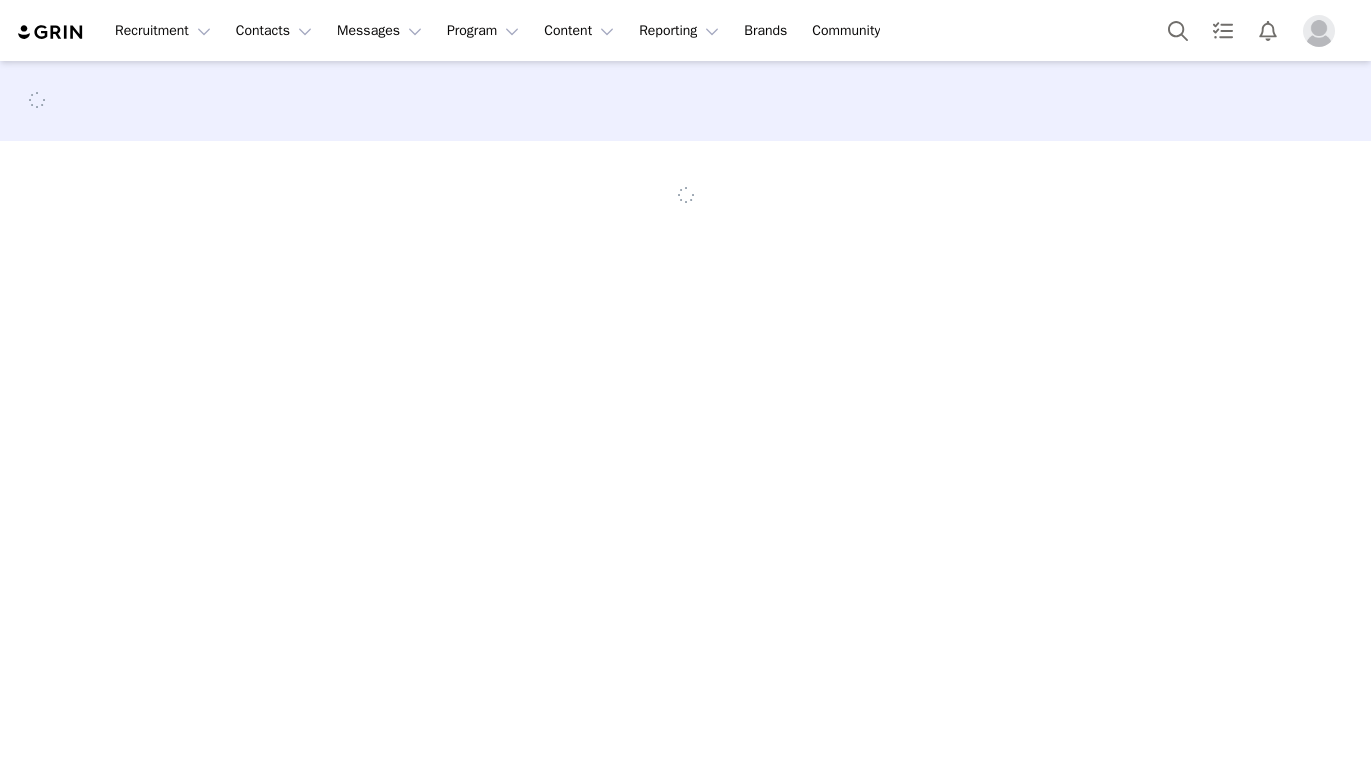 scroll, scrollTop: 0, scrollLeft: 0, axis: both 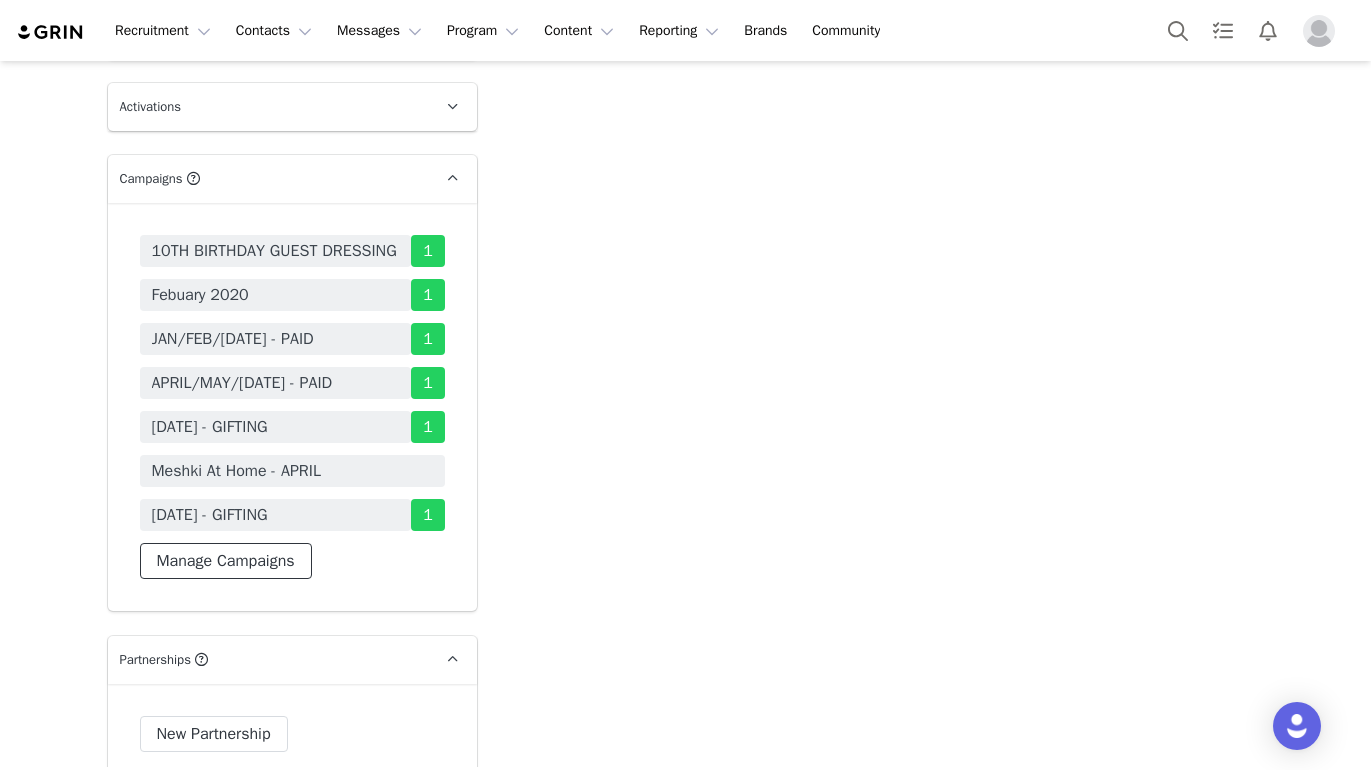 click on "Manage Campaigns" at bounding box center [226, 561] 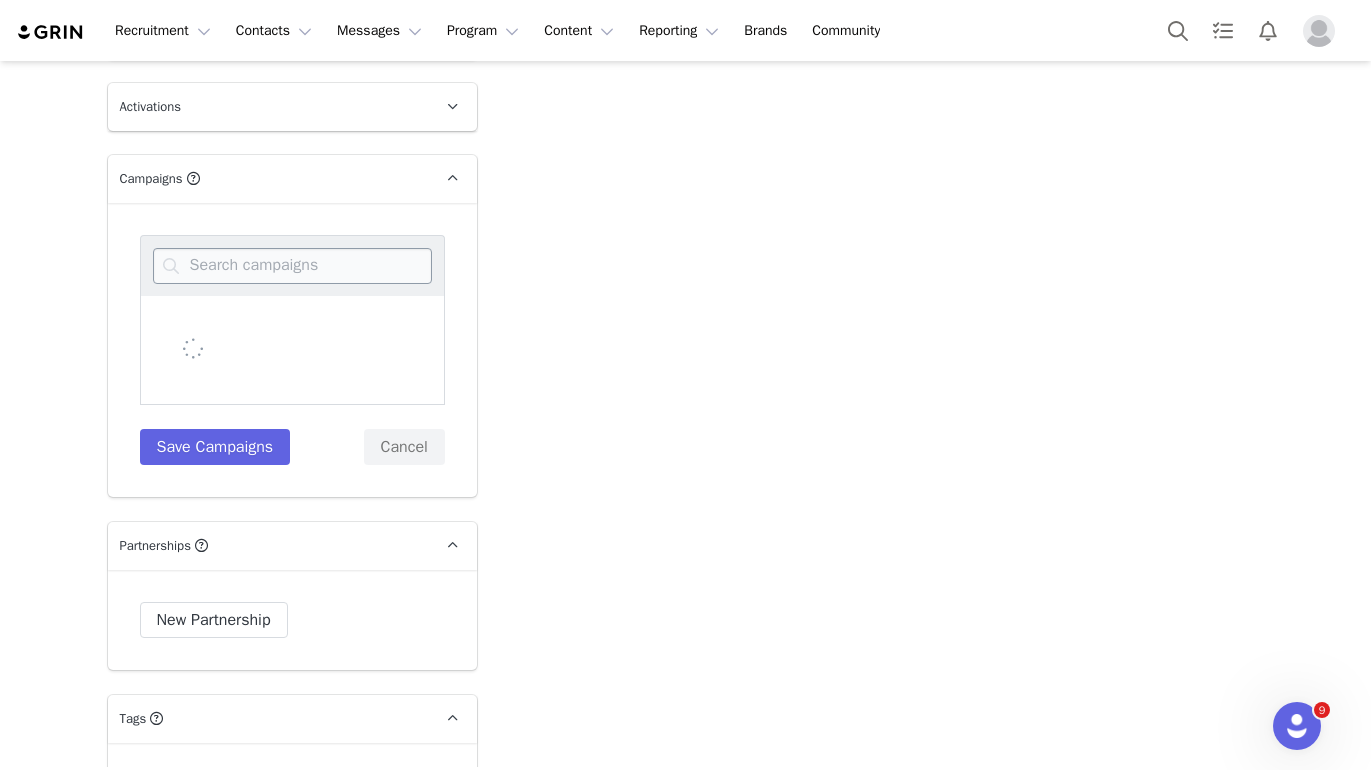 scroll, scrollTop: 0, scrollLeft: 0, axis: both 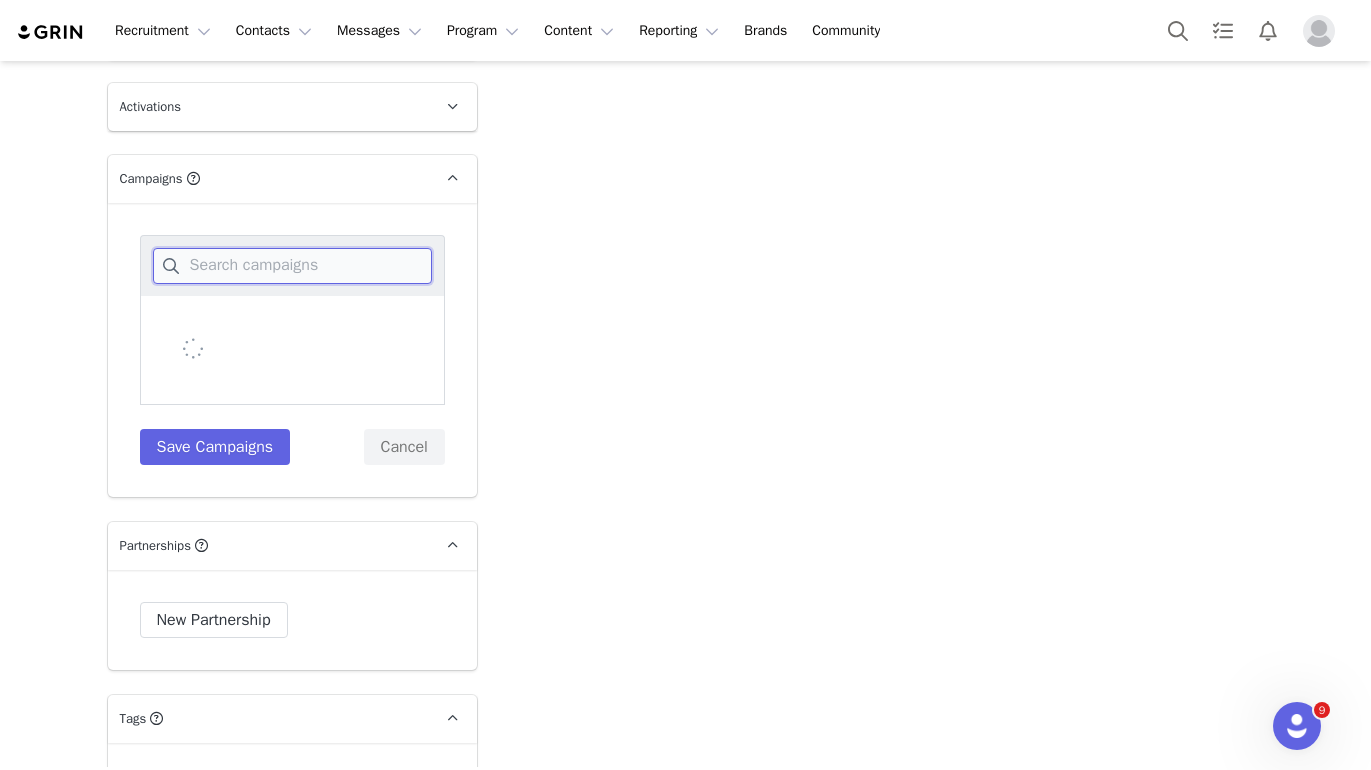 click at bounding box center [292, 266] 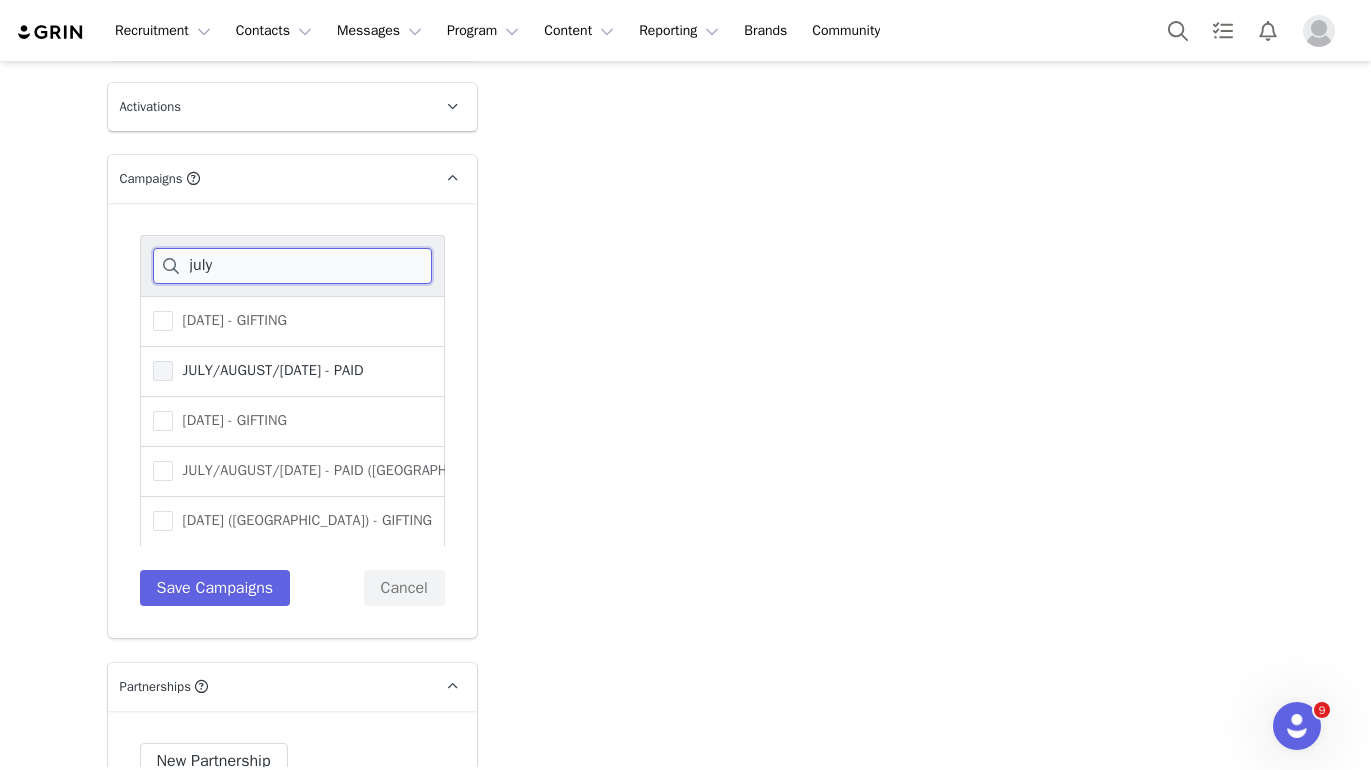 type on "july" 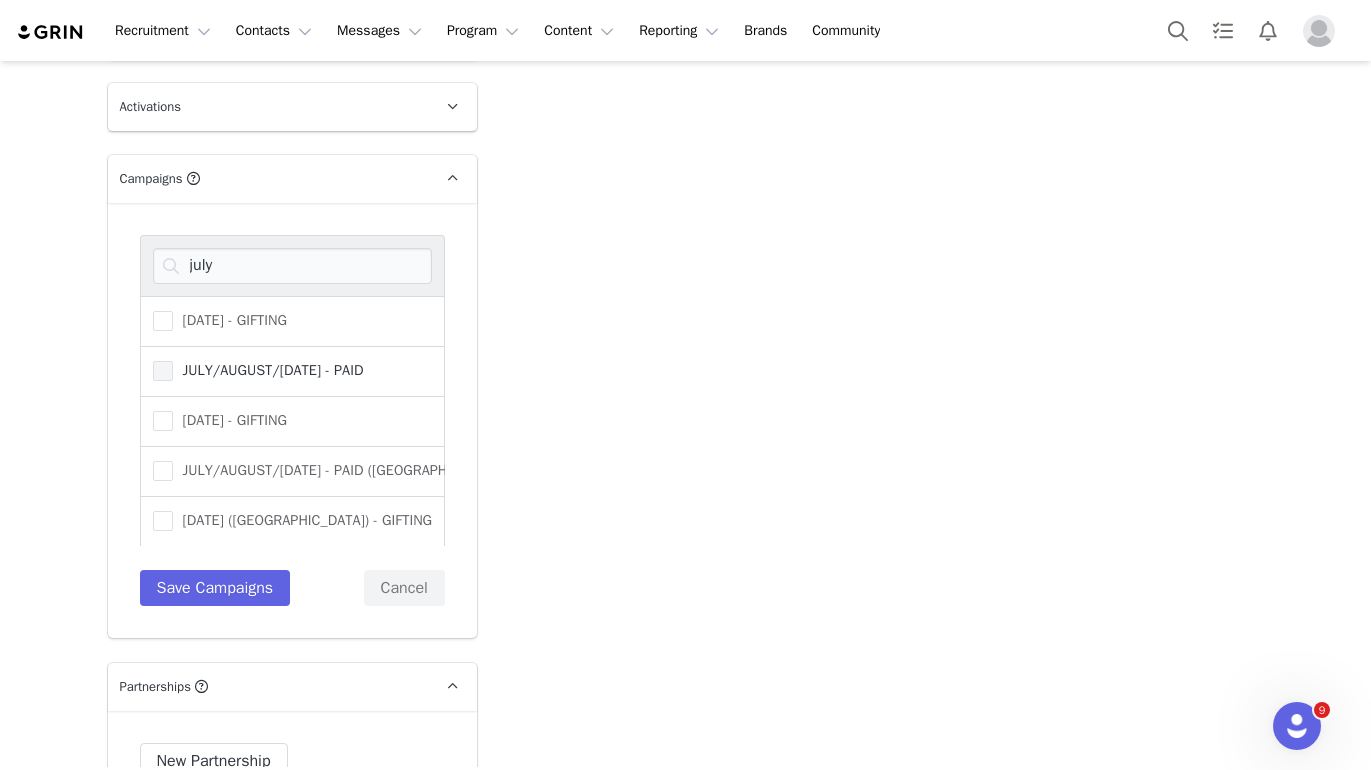 click on "JULY/AUGUST/SEPT 25 - PAID" at bounding box center (268, 370) 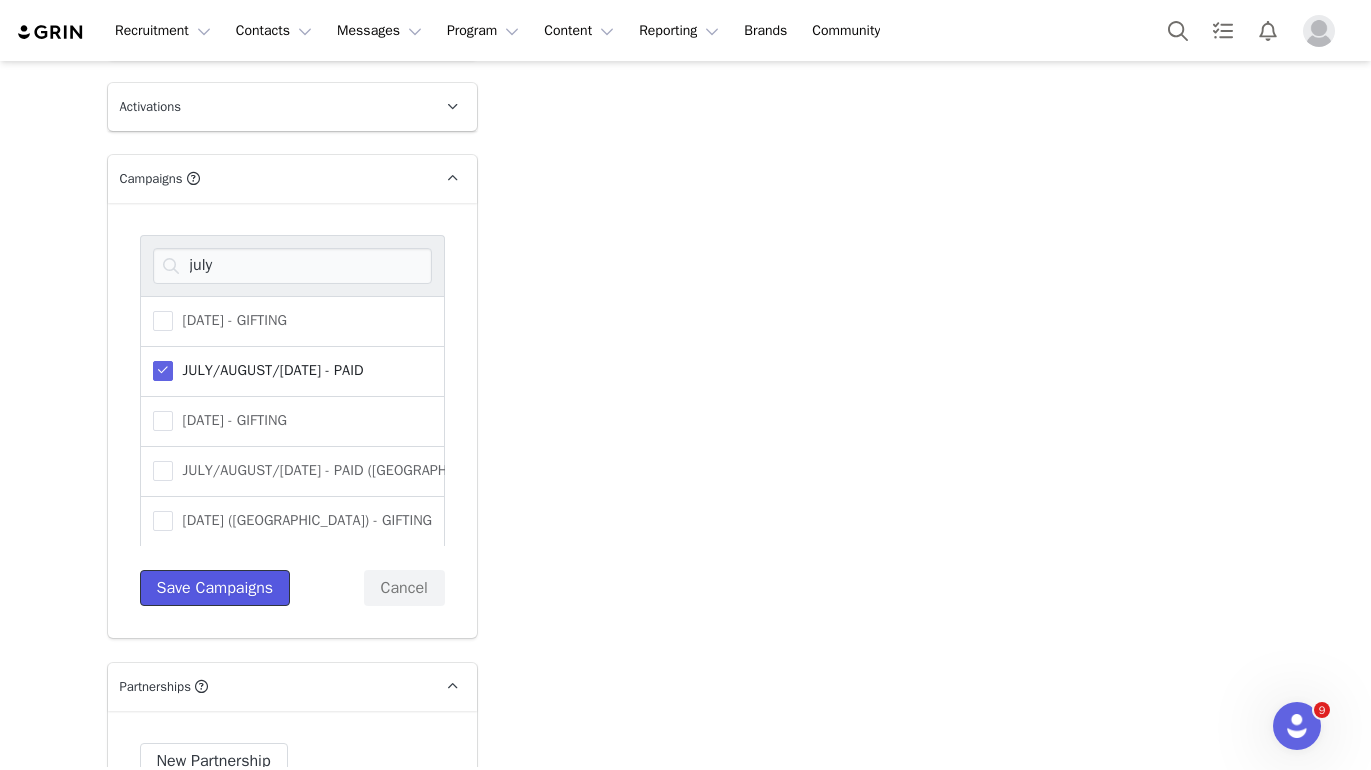 click on "Save Campaigns" at bounding box center (215, 588) 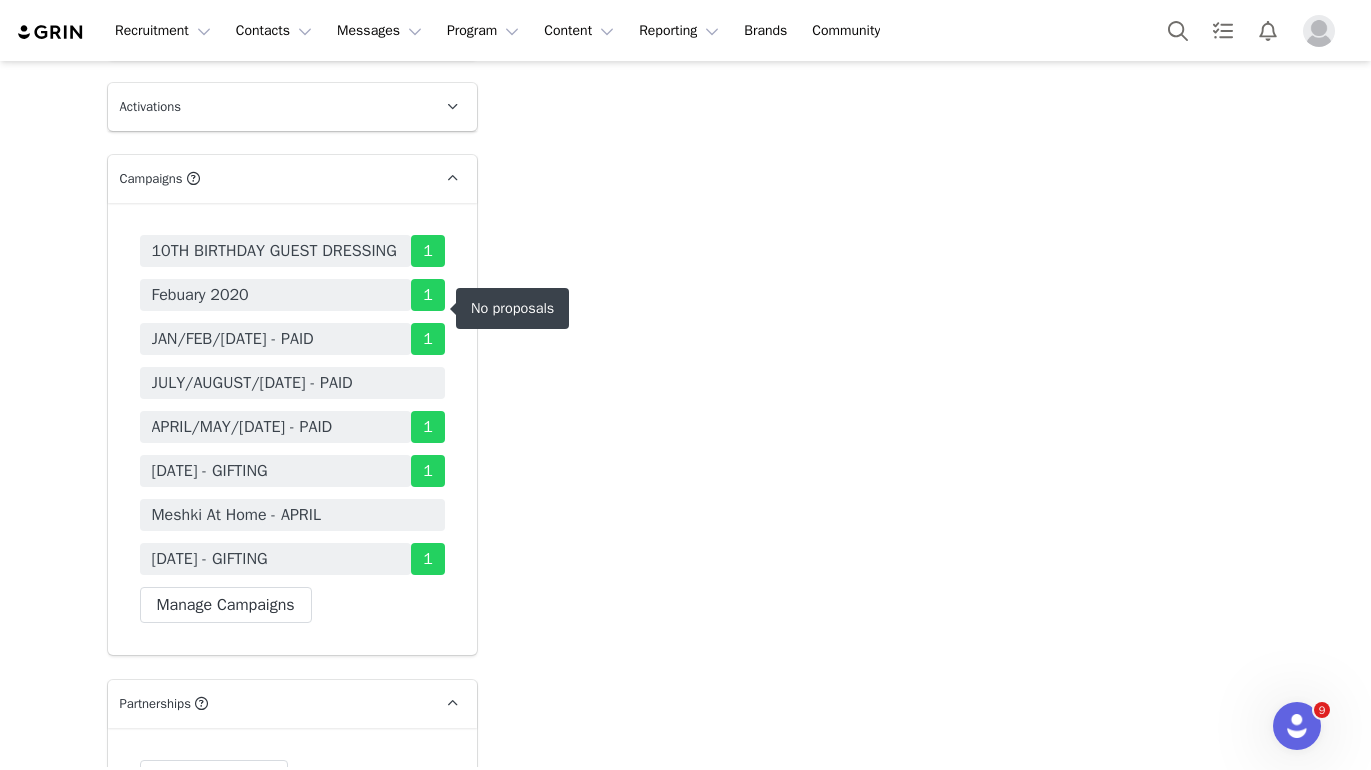 click on "JULY/AUGUST/SEPT 25 - PAID" at bounding box center [292, 383] 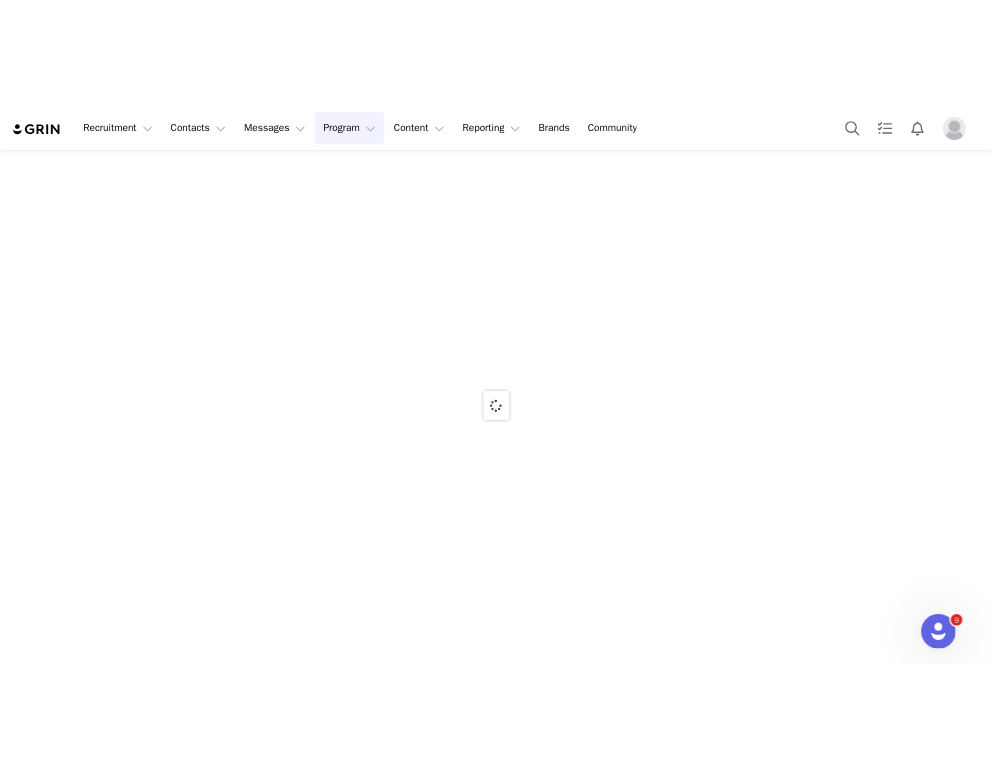 scroll, scrollTop: 0, scrollLeft: 0, axis: both 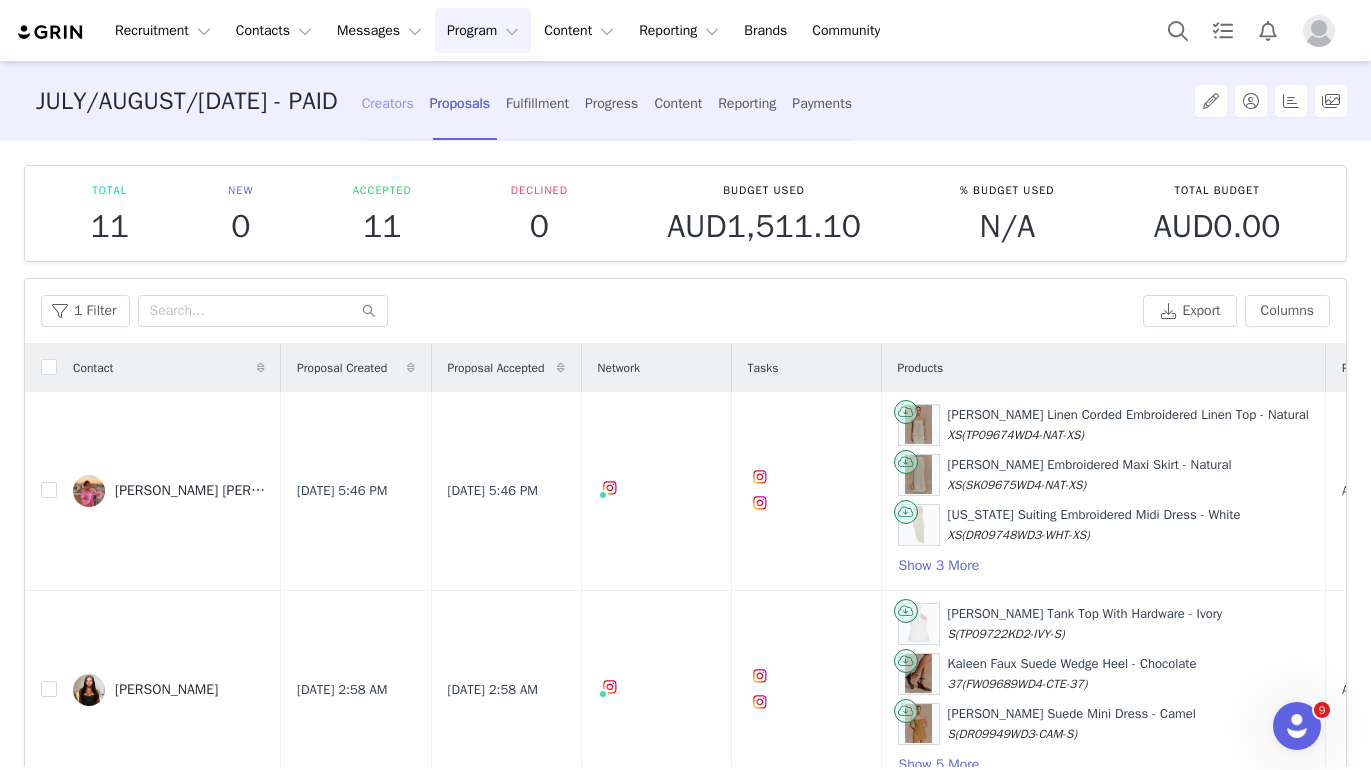 click on "Creators" at bounding box center (388, 103) 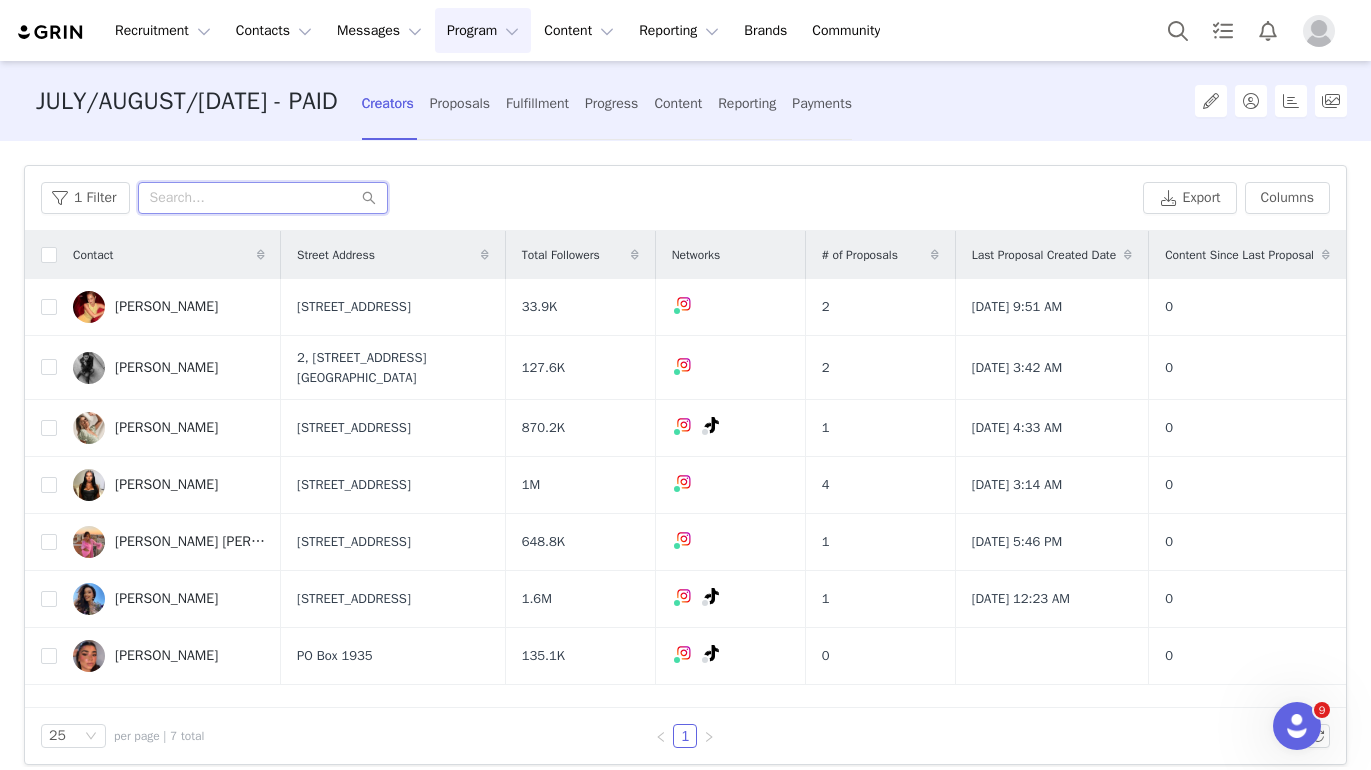 click at bounding box center (263, 198) 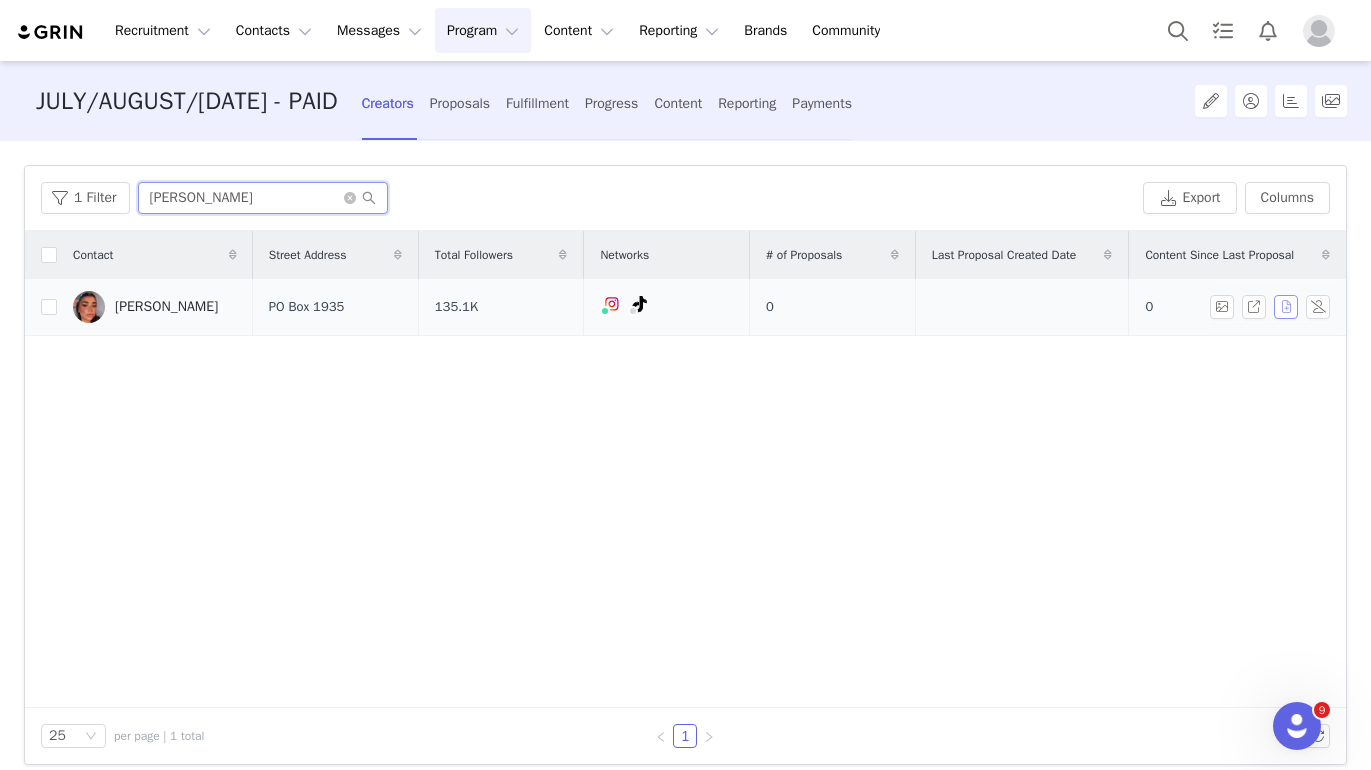type on "Valentina" 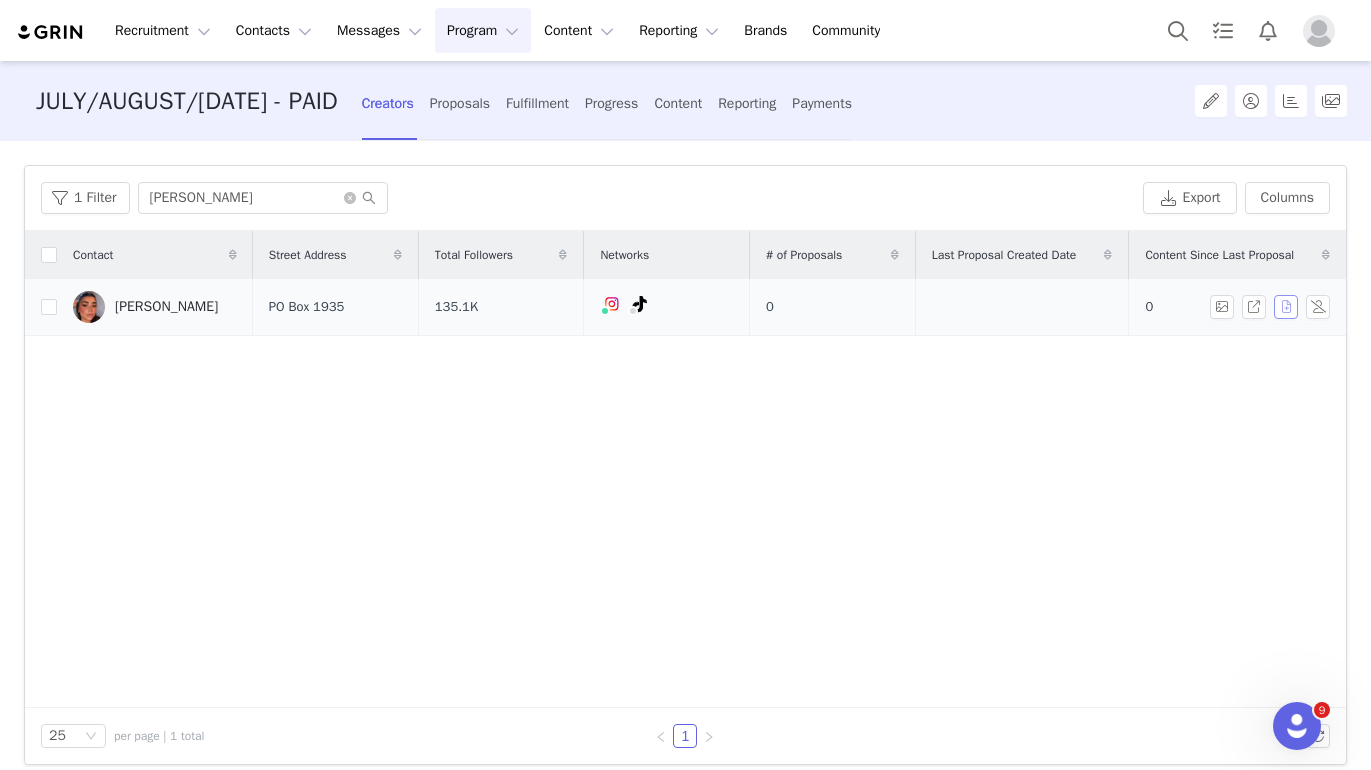 click at bounding box center [1286, 307] 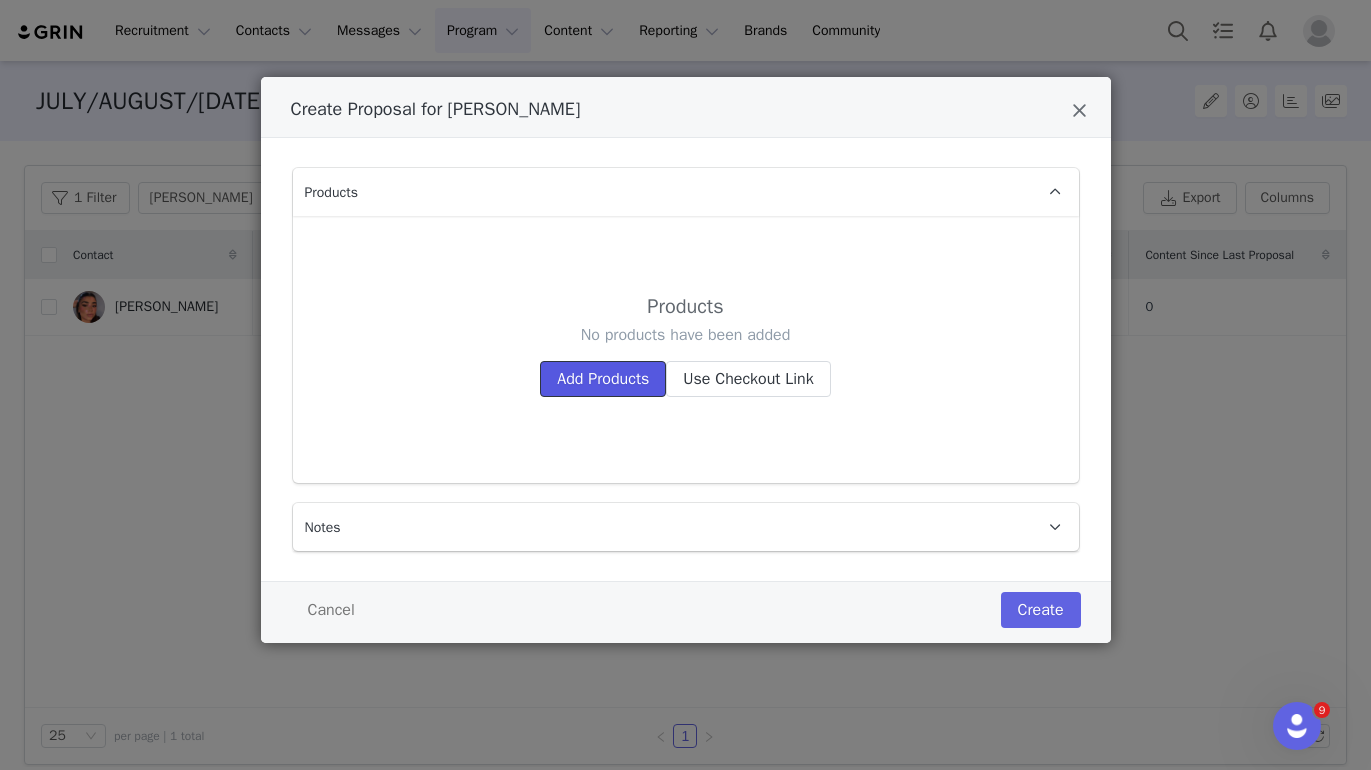 click on "Add Products" at bounding box center [603, 379] 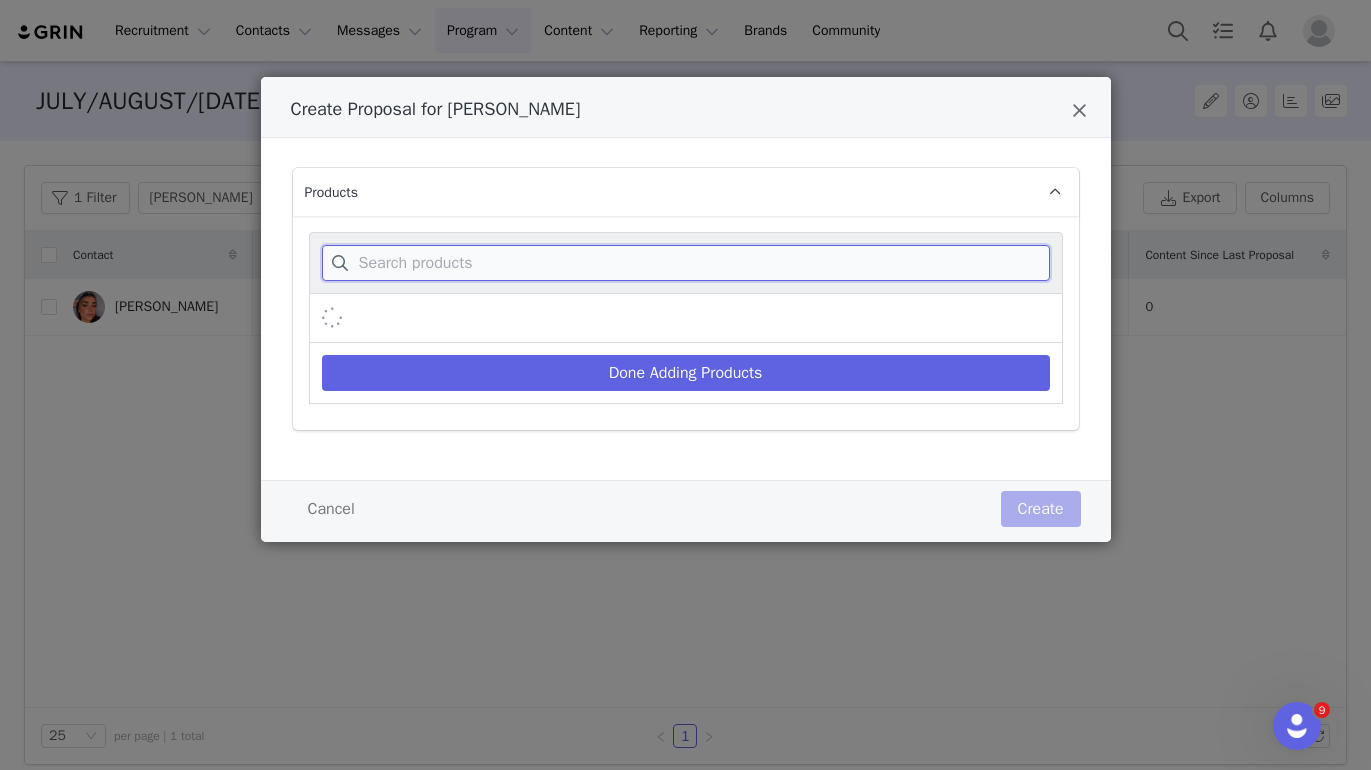 click at bounding box center [686, 263] 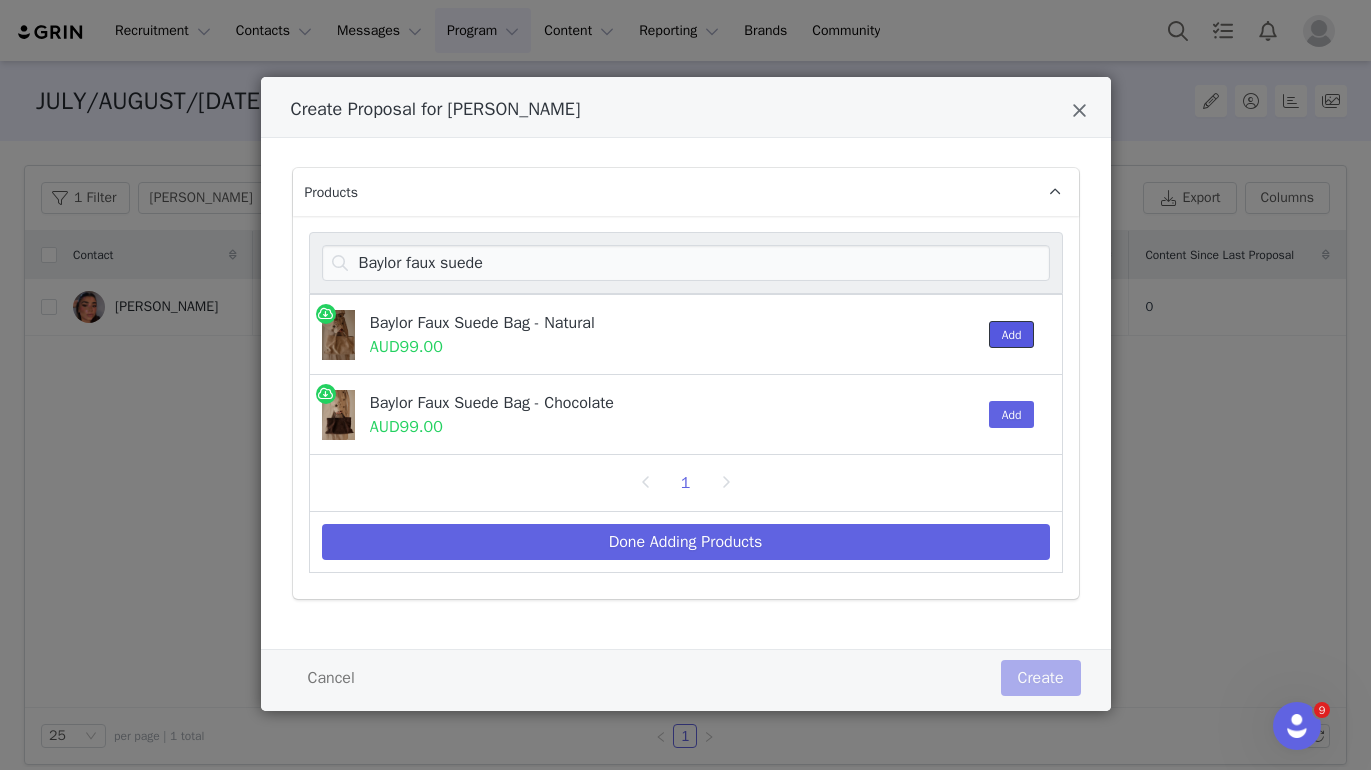 click on "Add" at bounding box center (1012, 334) 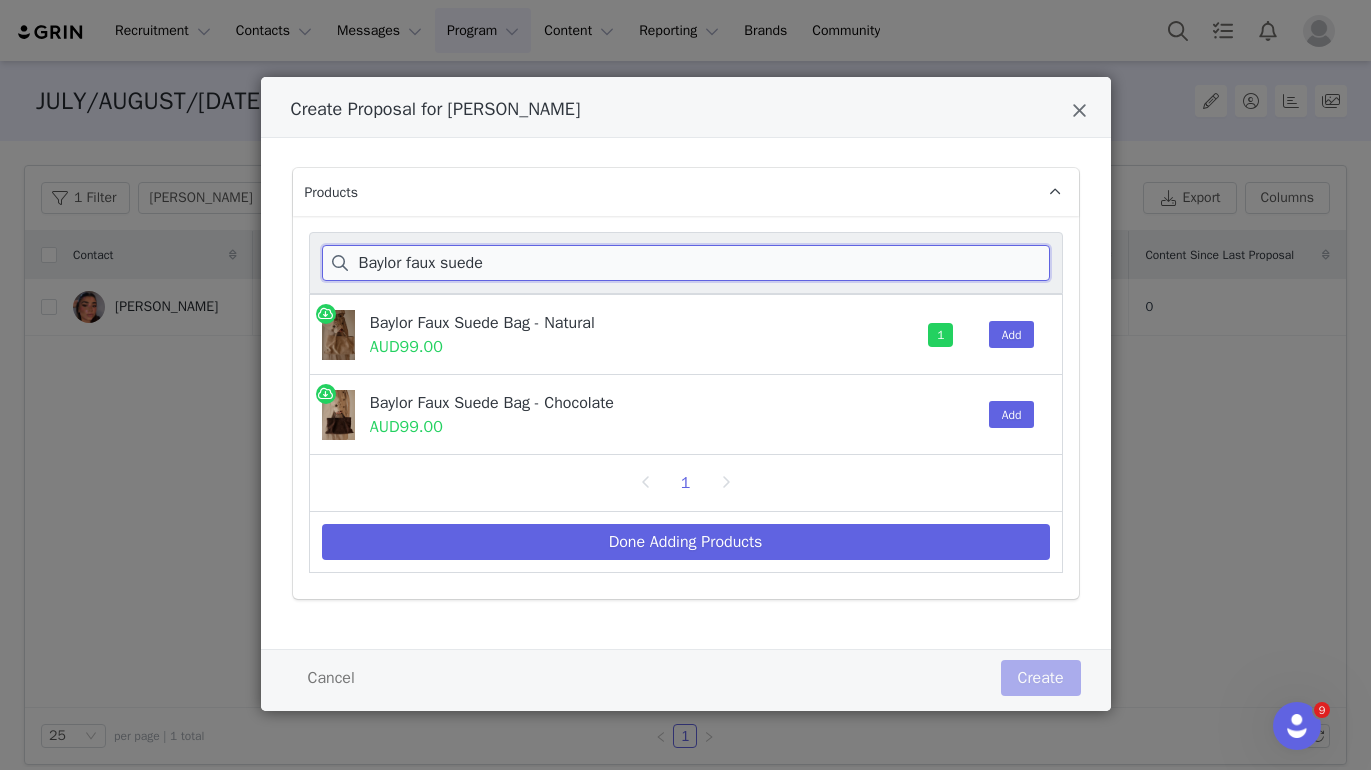 drag, startPoint x: 482, startPoint y: 261, endPoint x: 272, endPoint y: 261, distance: 210 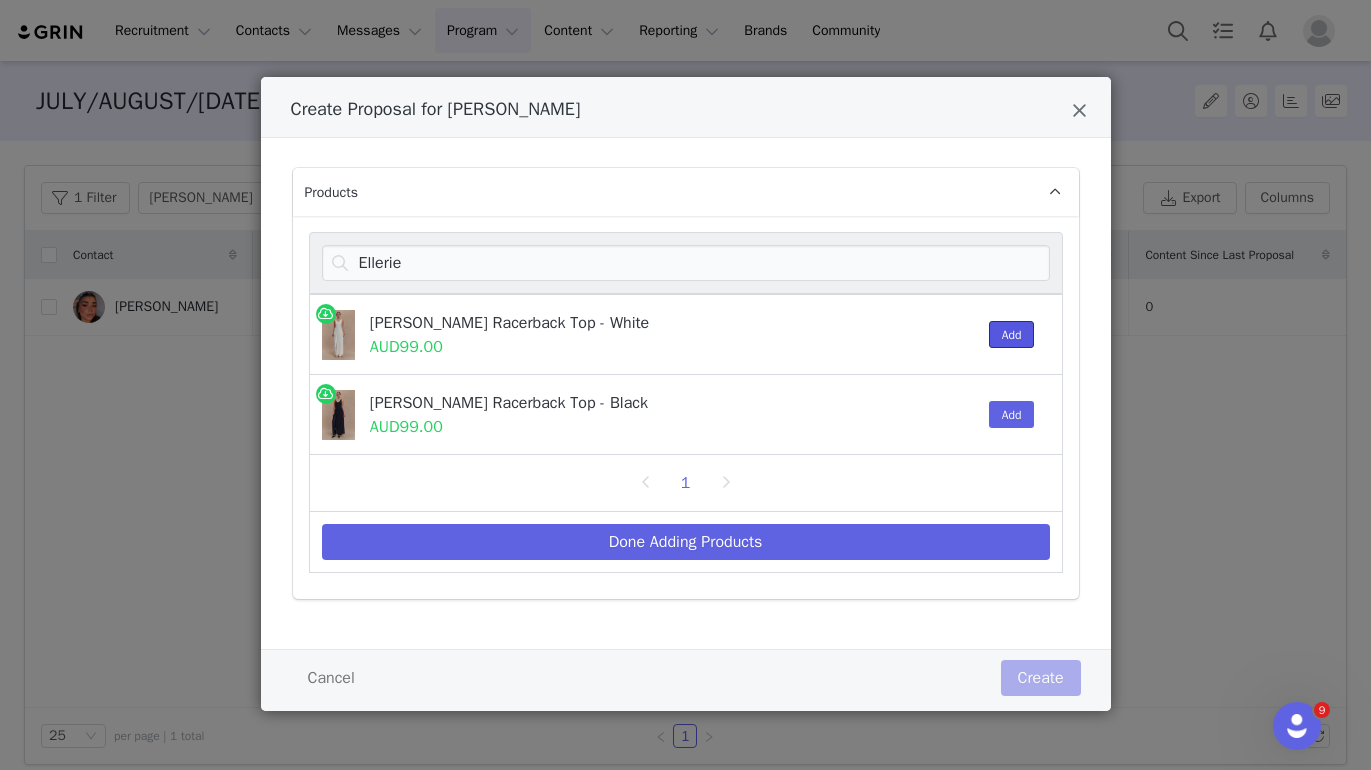 click on "Add" at bounding box center [1012, 334] 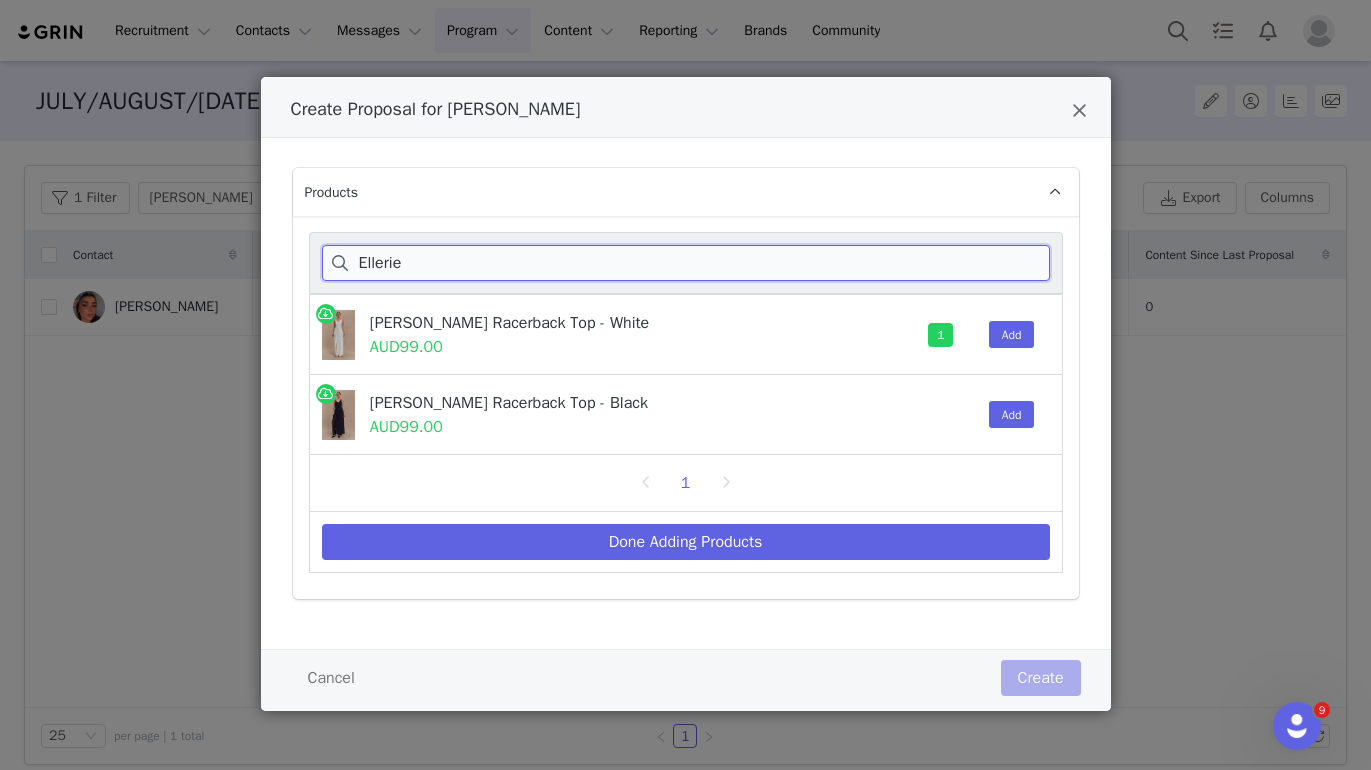 click on "Ellerie" at bounding box center (686, 263) 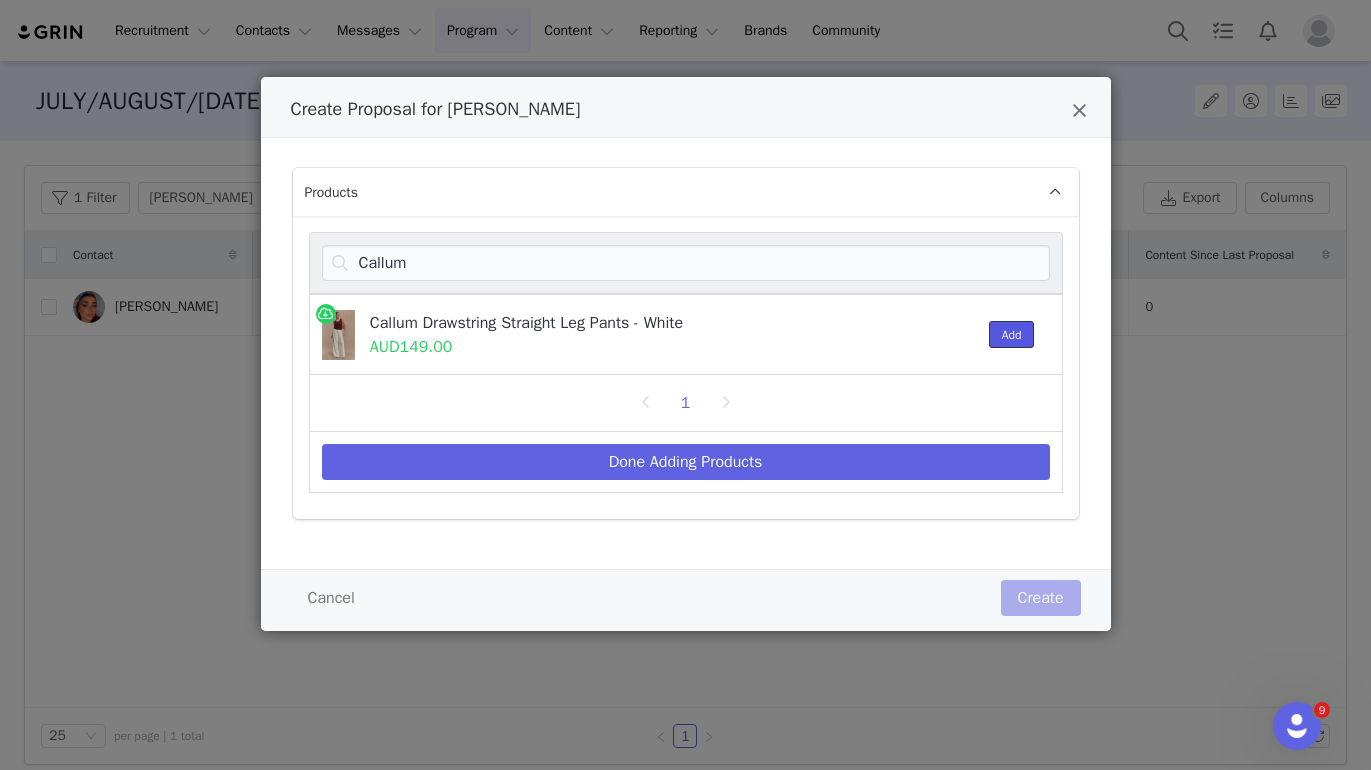 click on "Add" at bounding box center [1012, 334] 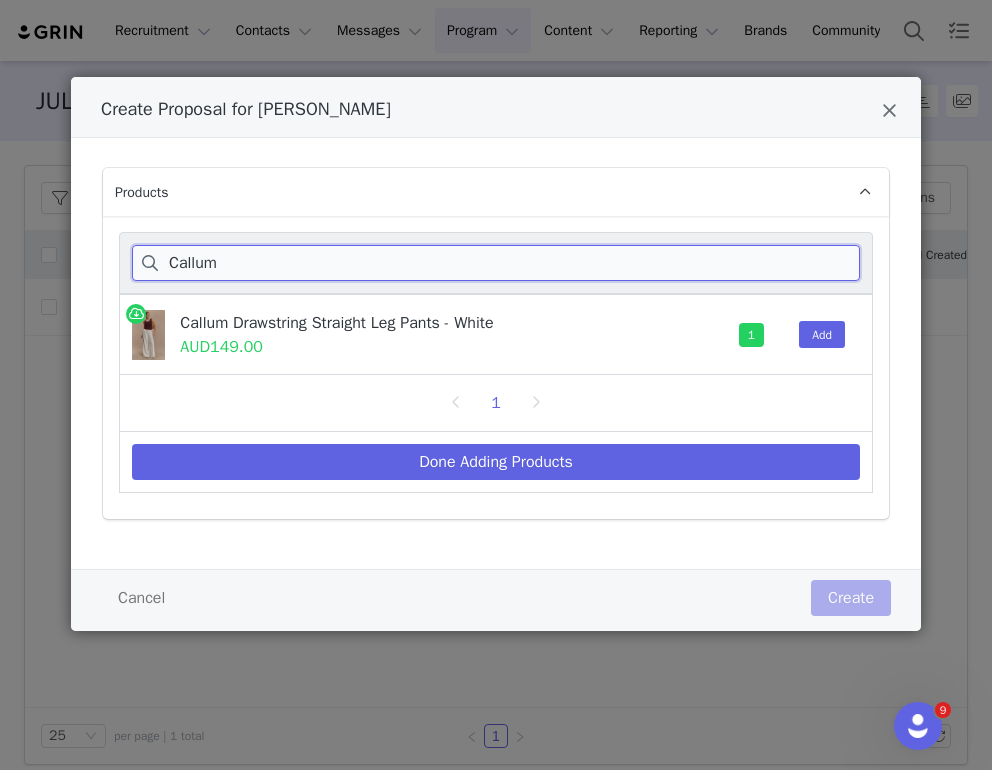click on "Callum" at bounding box center (496, 263) 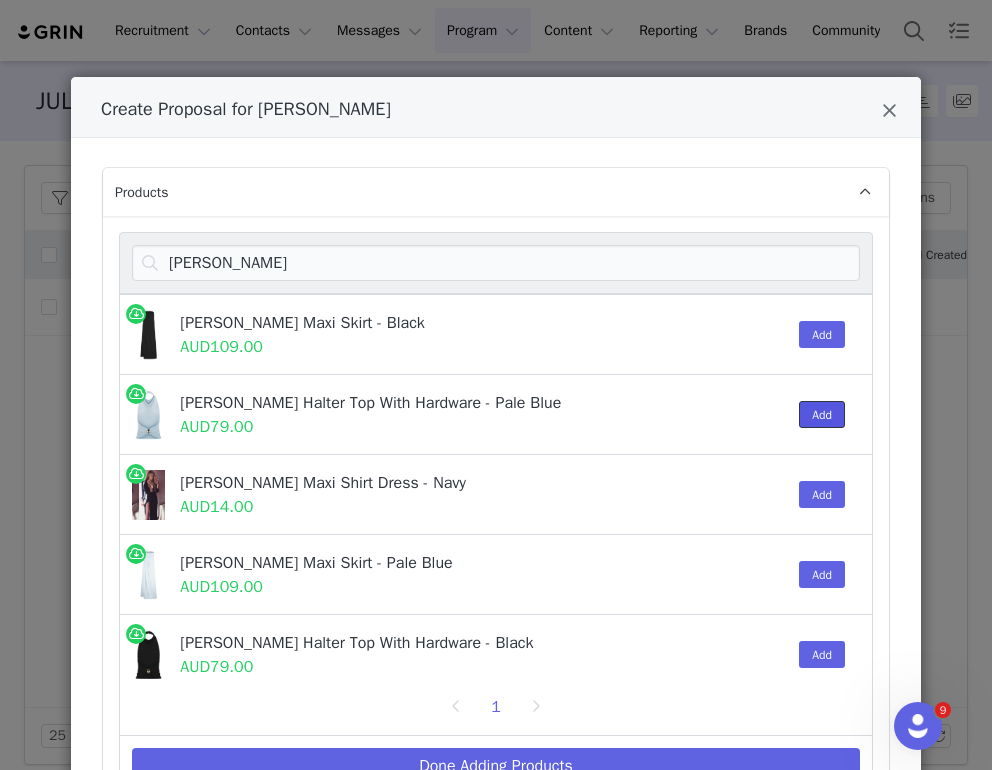 click on "Add" at bounding box center [822, 414] 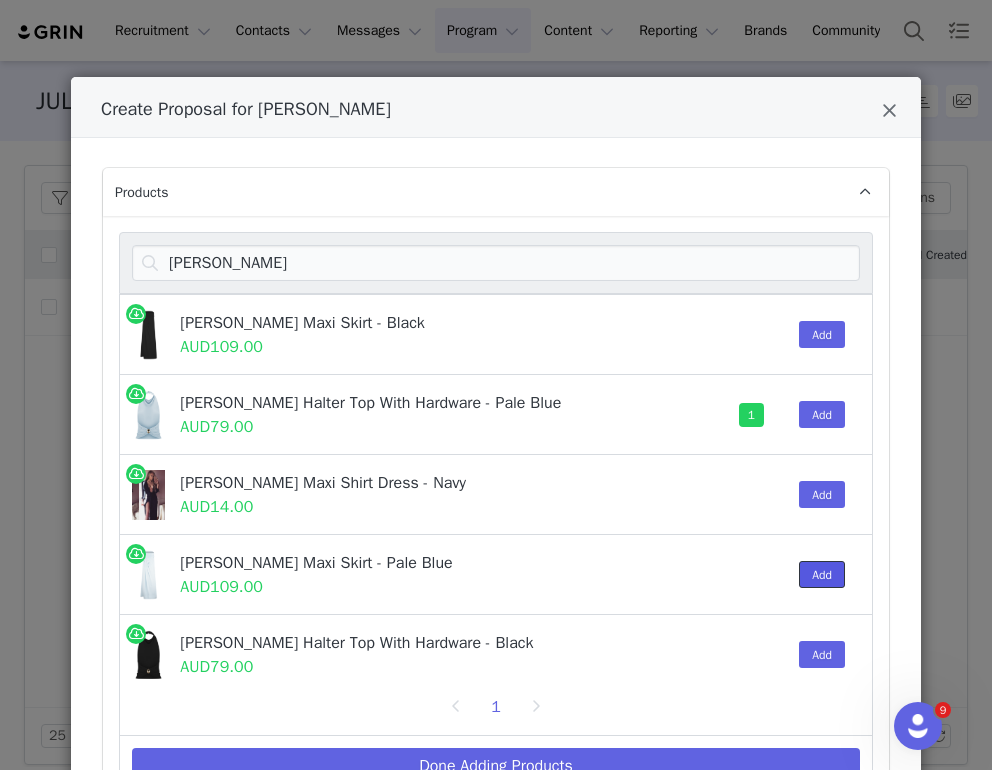 click on "Add" at bounding box center (822, 574) 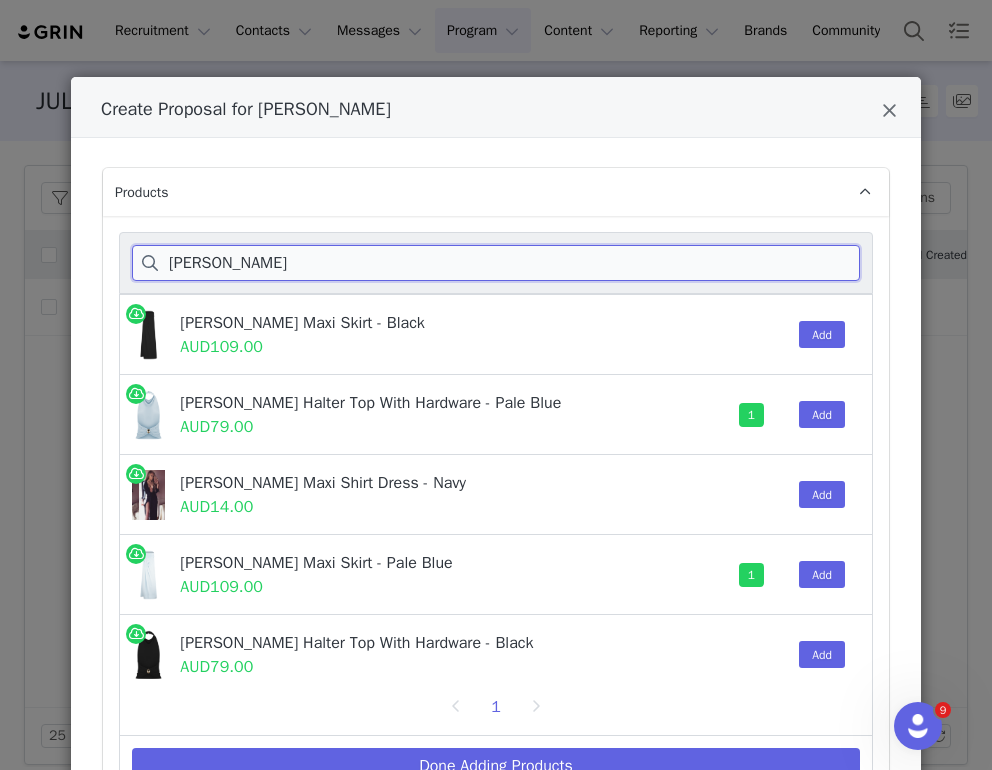 click on "Calandra" at bounding box center [496, 263] 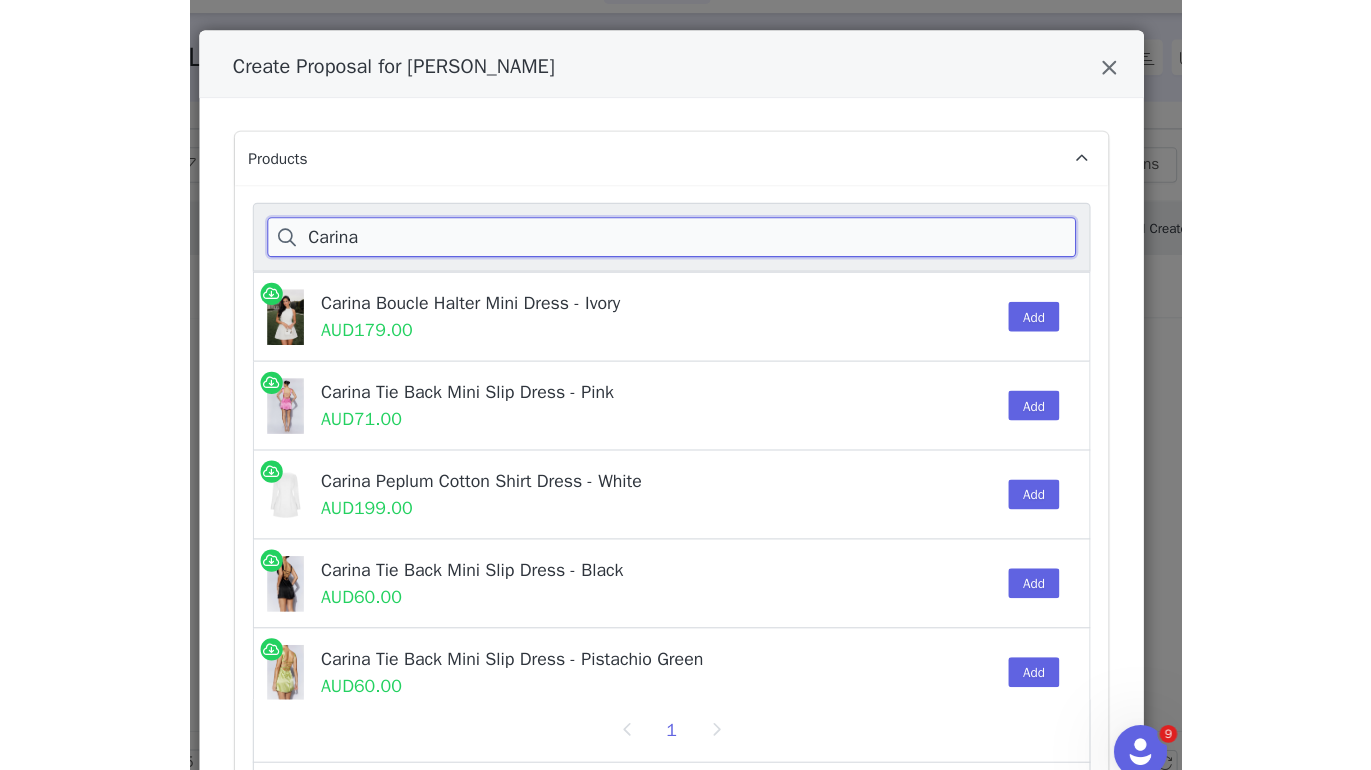 scroll, scrollTop: 16, scrollLeft: 0, axis: vertical 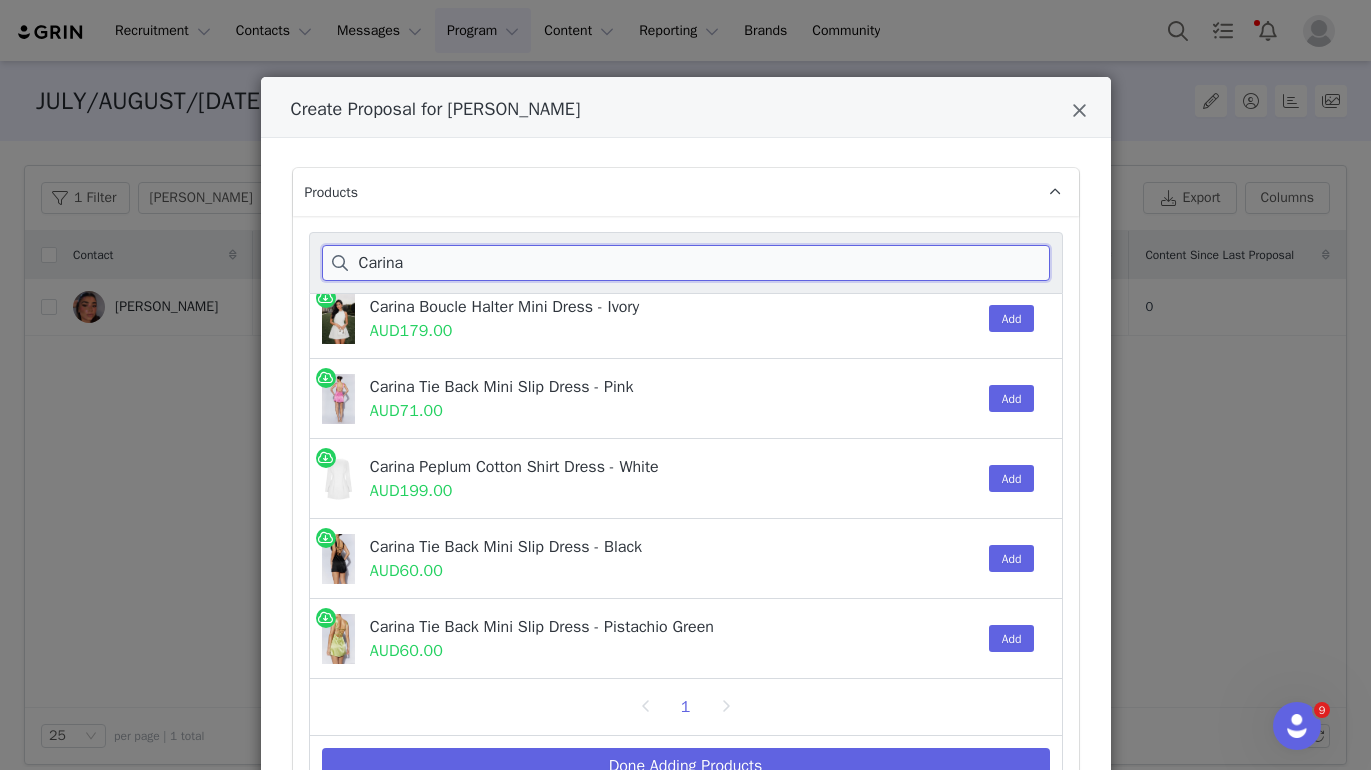 click on "Carina" at bounding box center [686, 263] 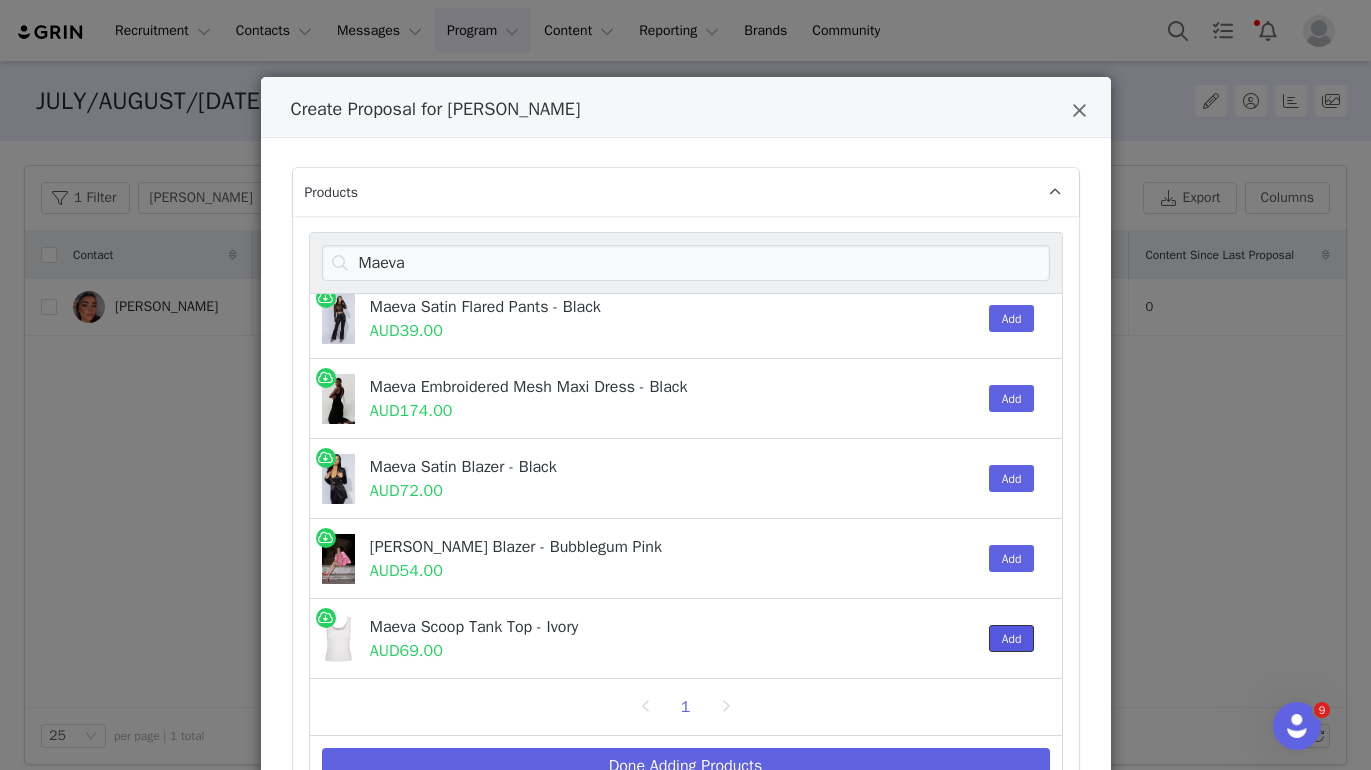click on "Add" at bounding box center (1012, 638) 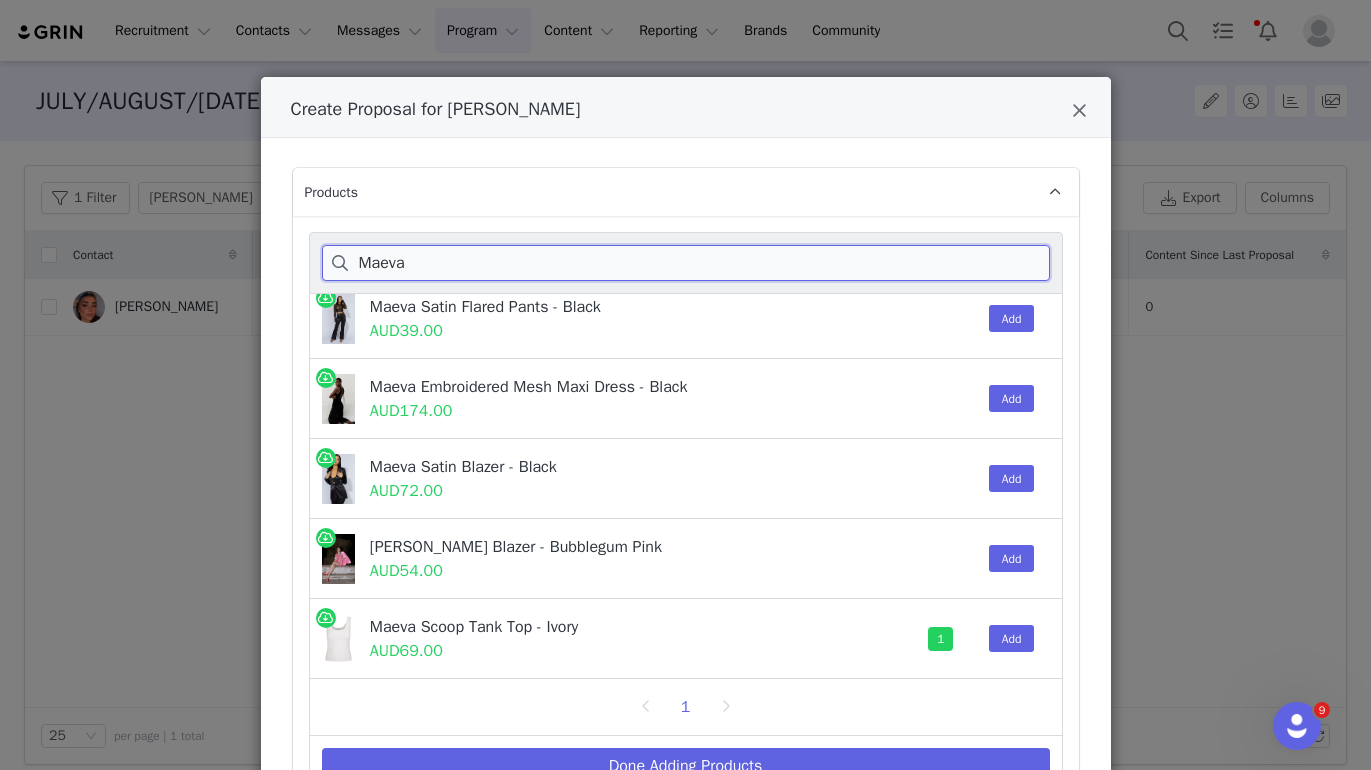 click on "Maeva" at bounding box center (686, 263) 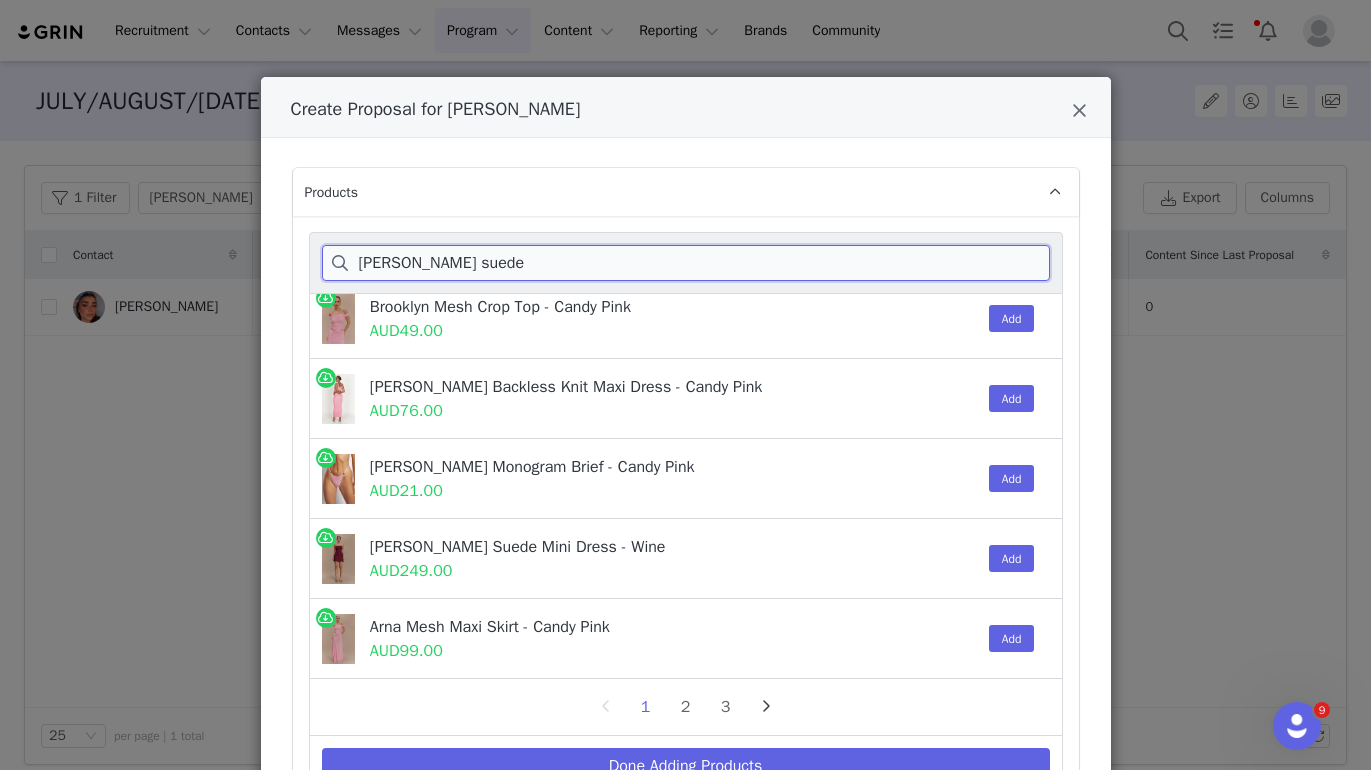 scroll, scrollTop: 0, scrollLeft: 0, axis: both 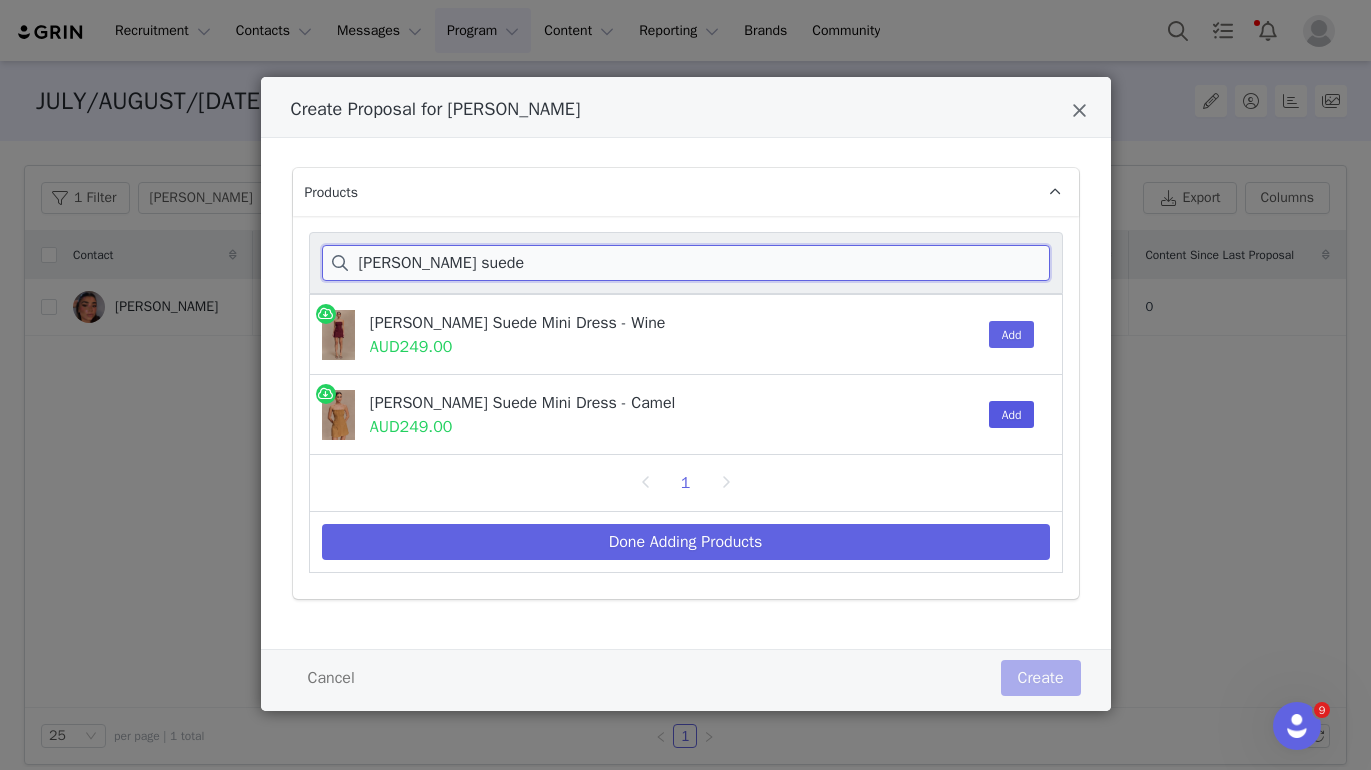 type on "Andy faux suede" 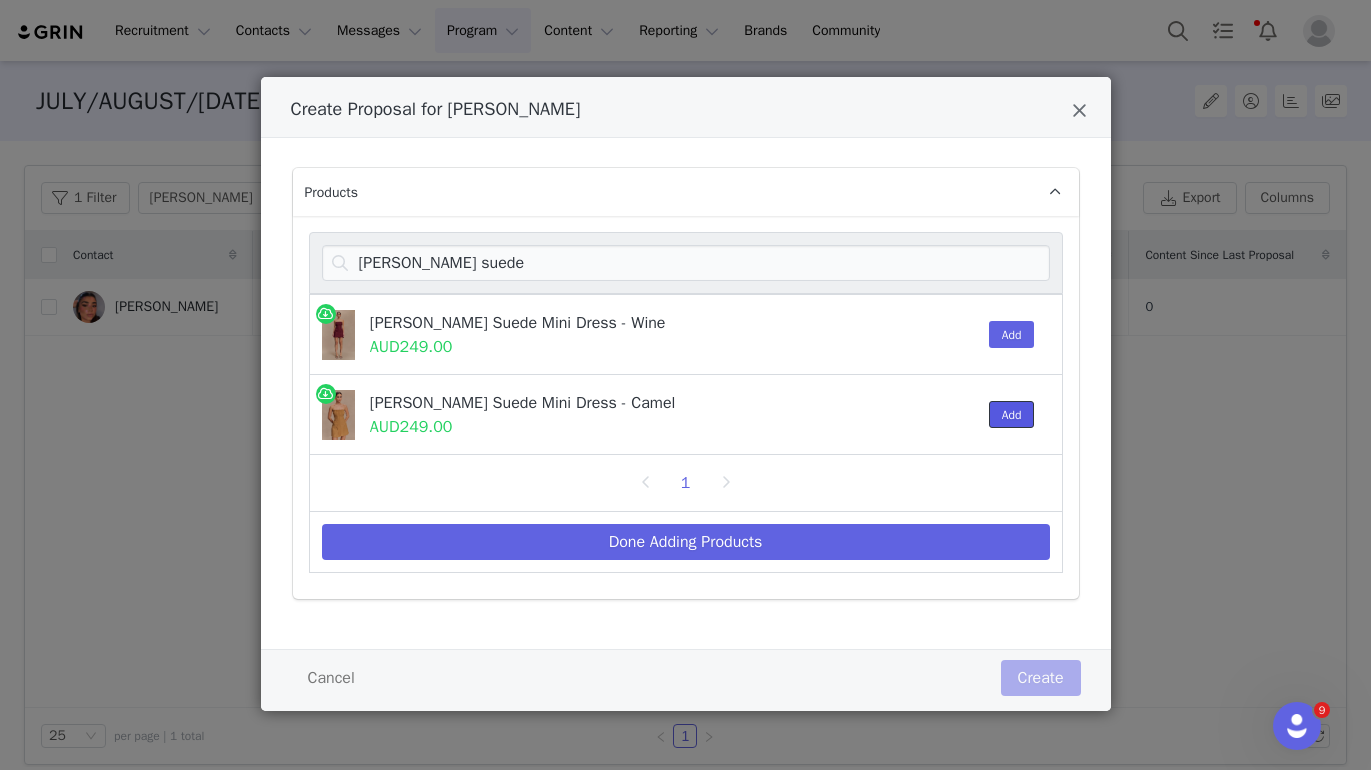 click on "Add" at bounding box center [1012, 414] 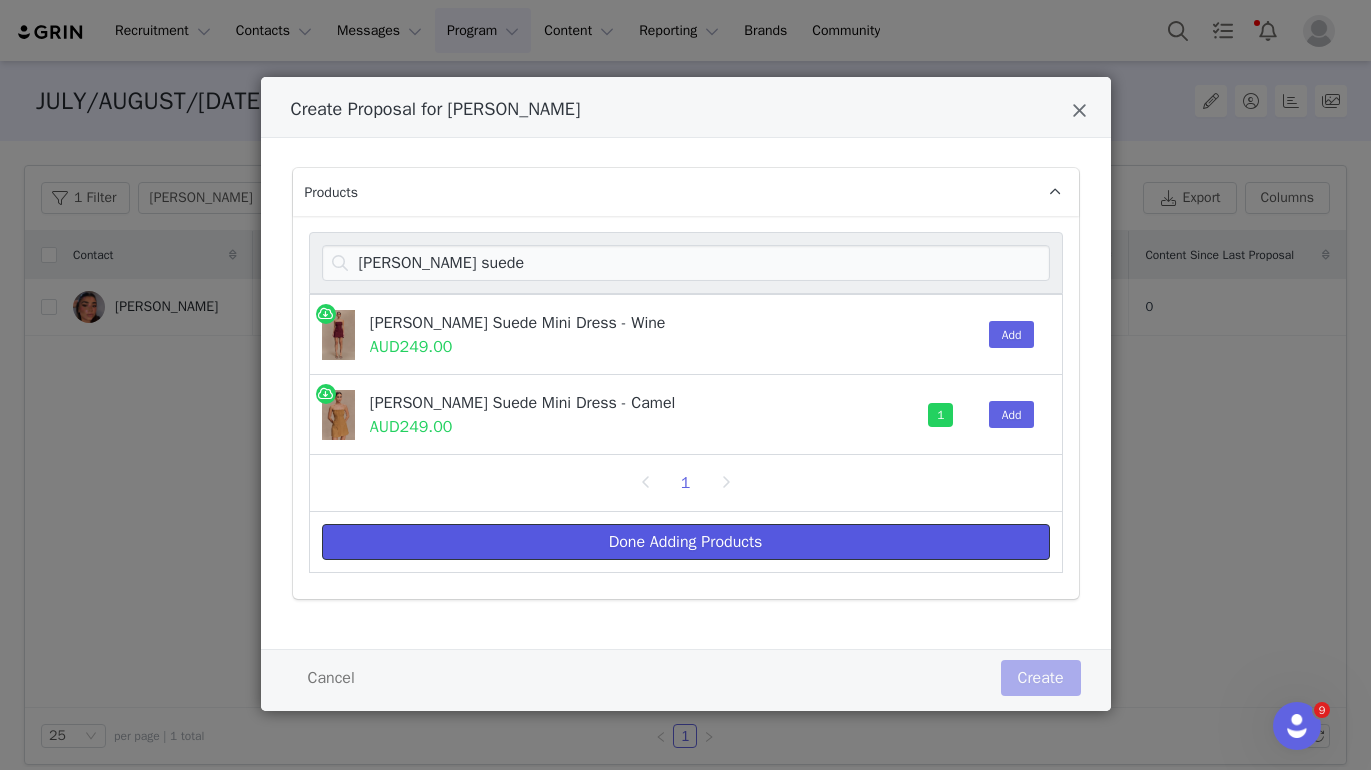 click on "Done Adding Products" at bounding box center [686, 542] 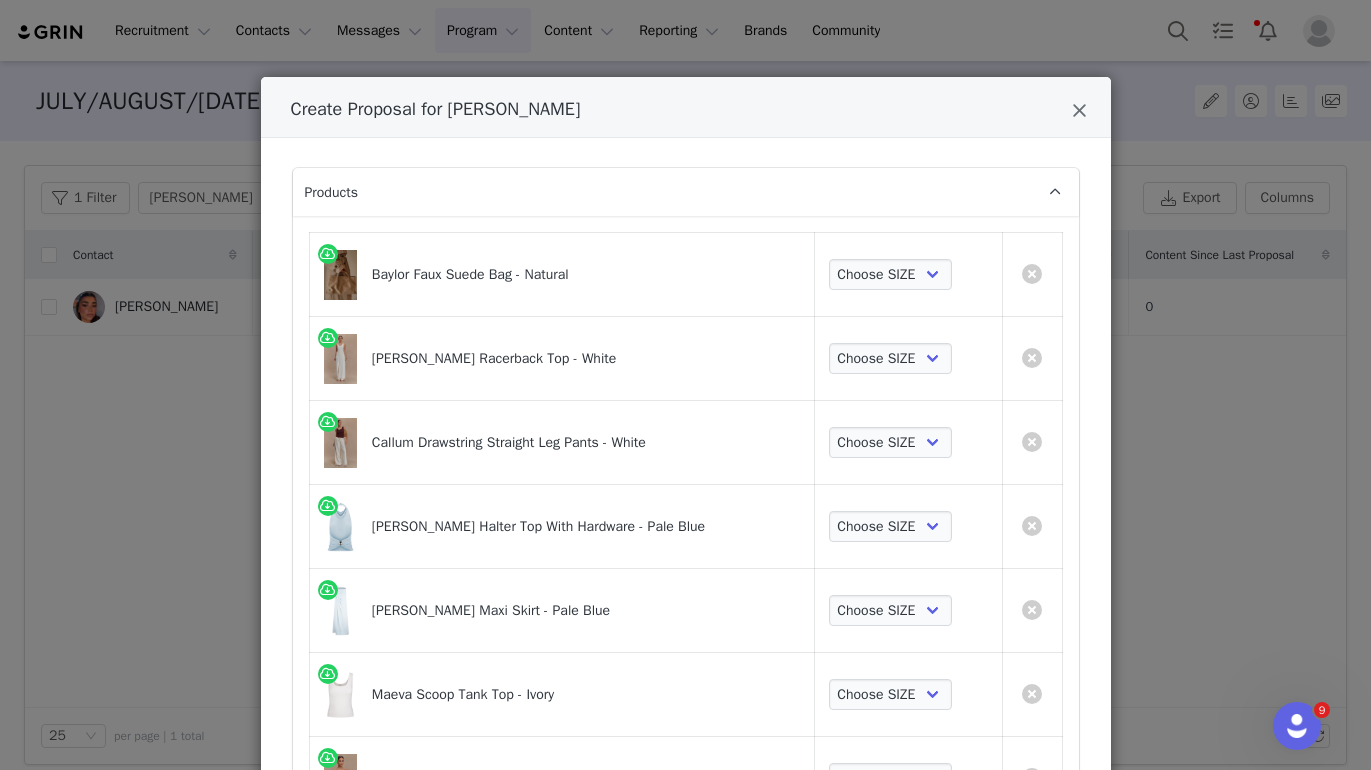 scroll, scrollTop: 342, scrollLeft: 0, axis: vertical 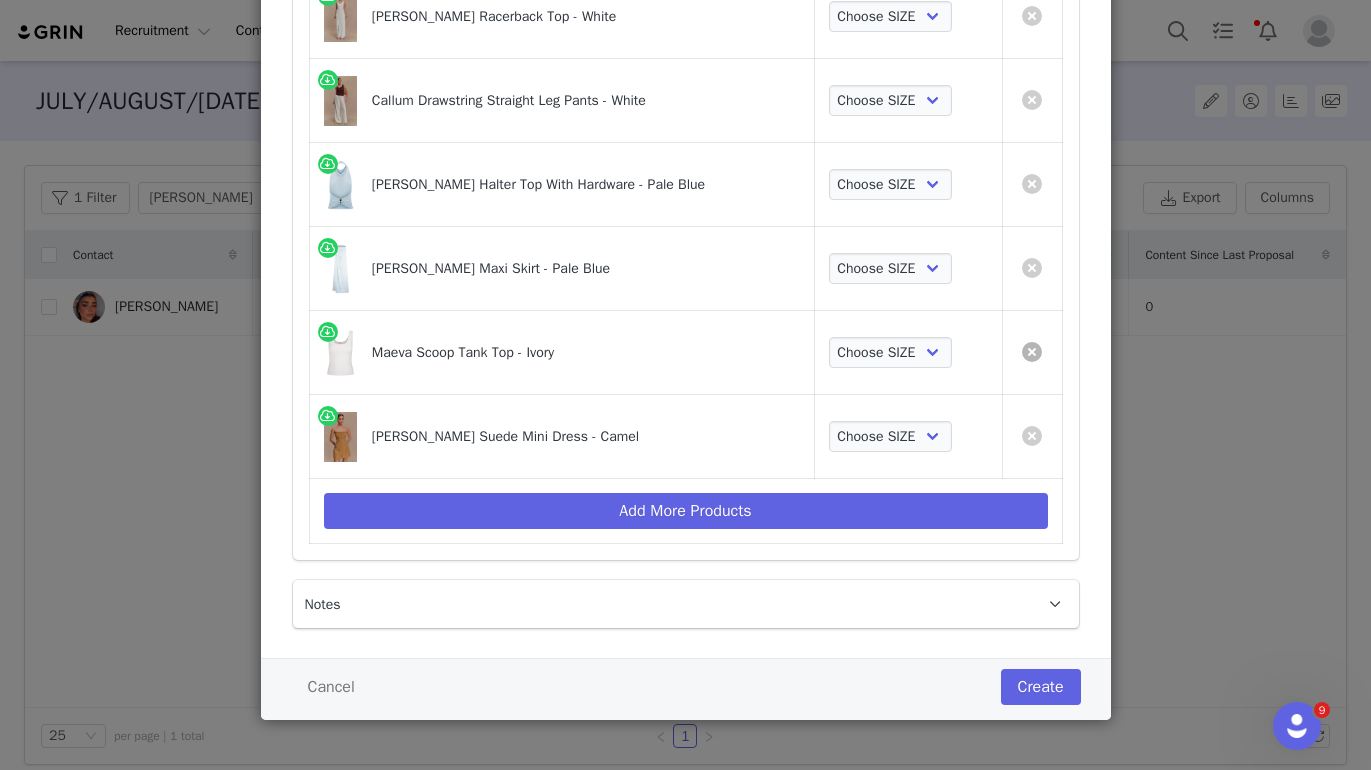 click at bounding box center [1032, 352] 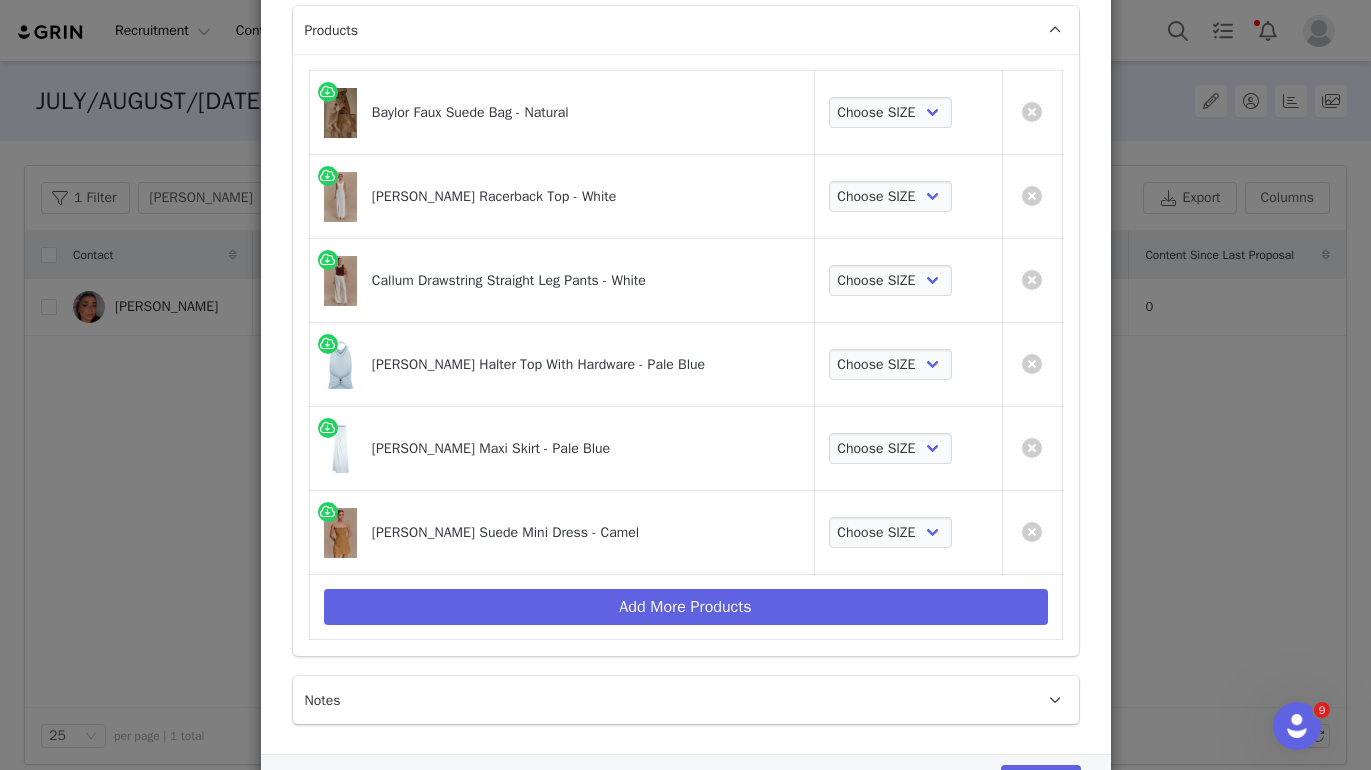 scroll, scrollTop: 129, scrollLeft: 0, axis: vertical 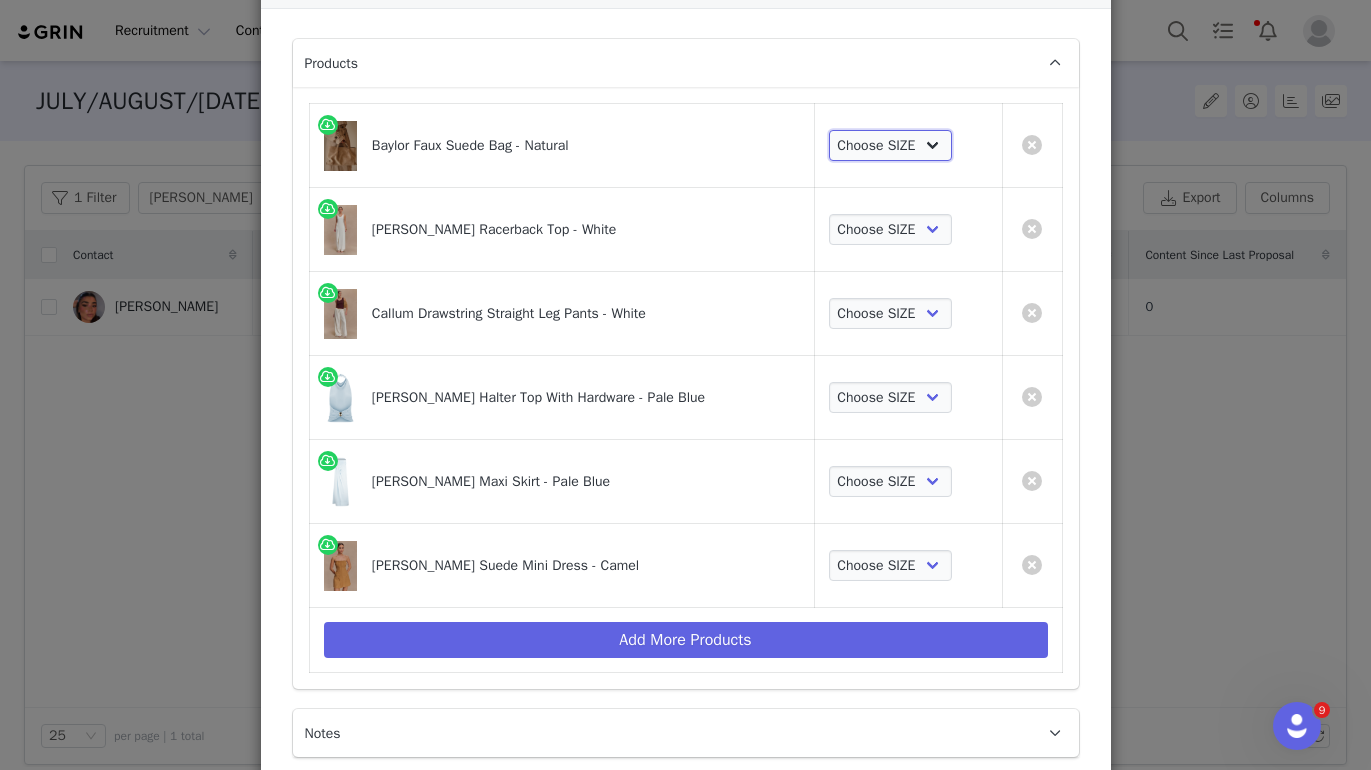 click on "Choose SIZE  One Size" at bounding box center [891, 146] 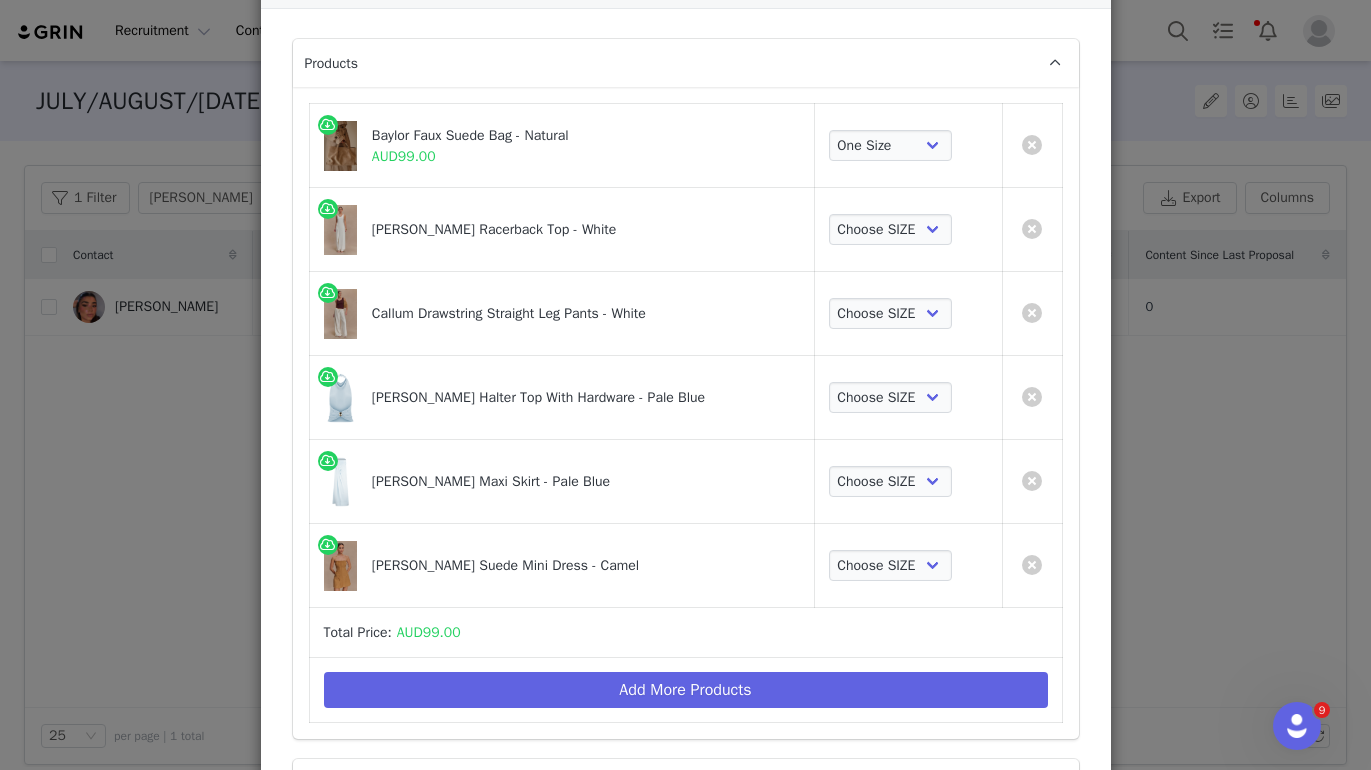 click on "Choose SIZE  XXS   XS   S   M   L   XL   XXL   3XL" at bounding box center (908, 230) 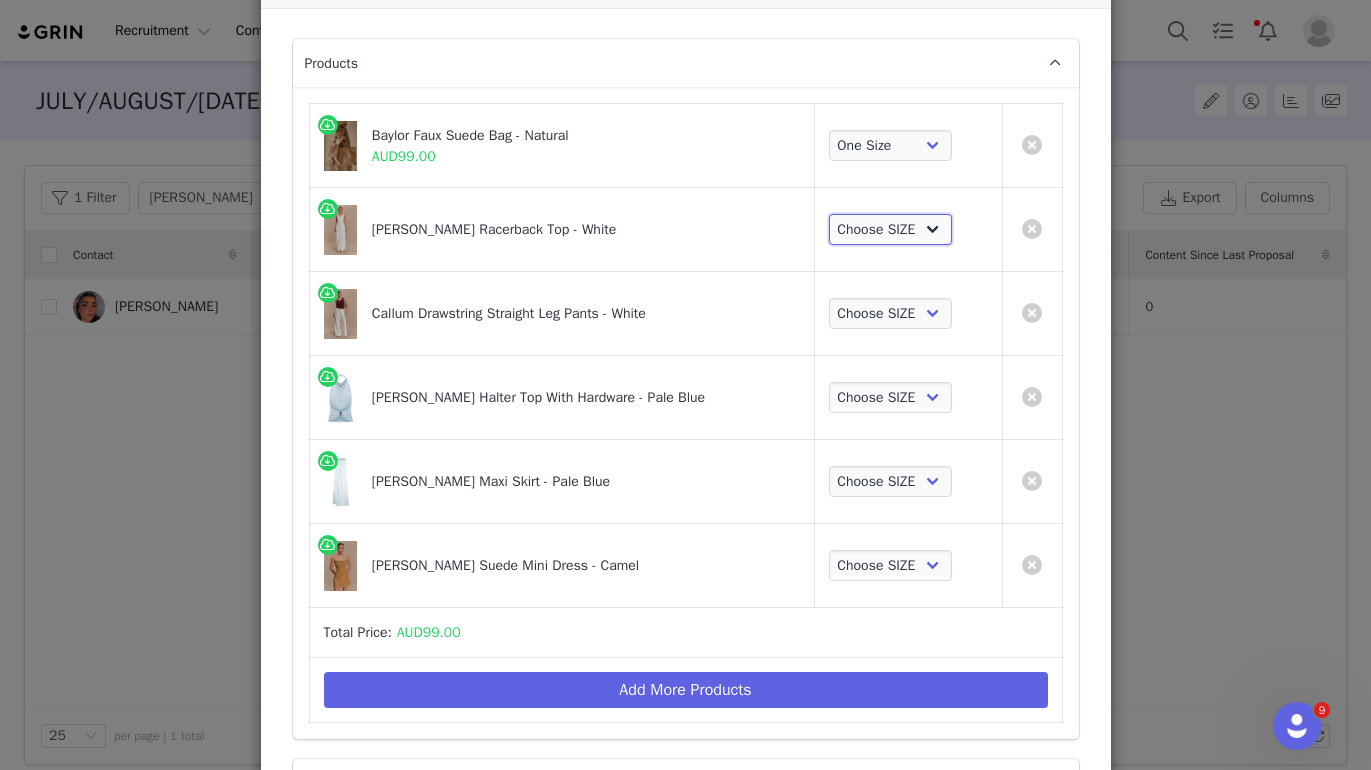 click on "Choose SIZE  XXS   XS   S   M   L   XL   XXL   3XL" at bounding box center [891, 230] 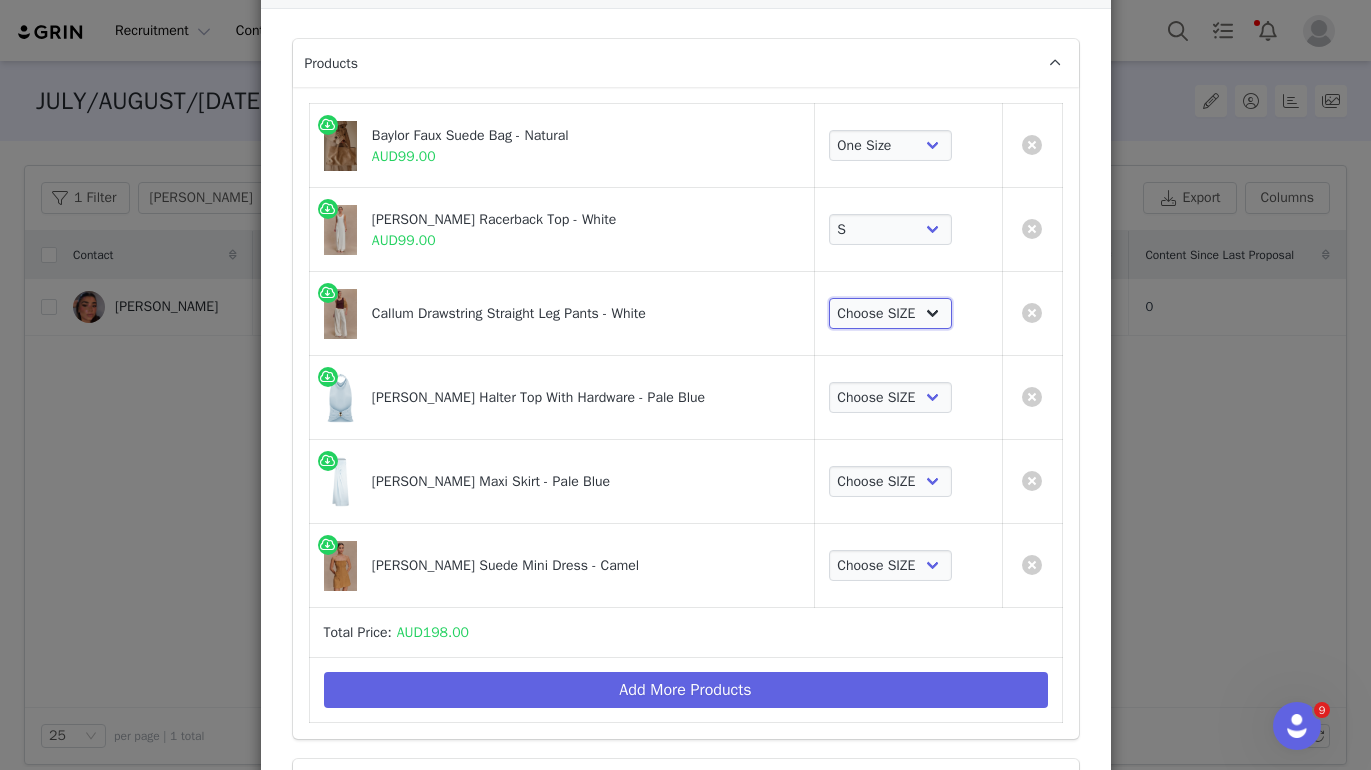 click on "Choose SIZE  XXS   XS   S   M   L   XL   XXL   3XL" at bounding box center [891, 314] 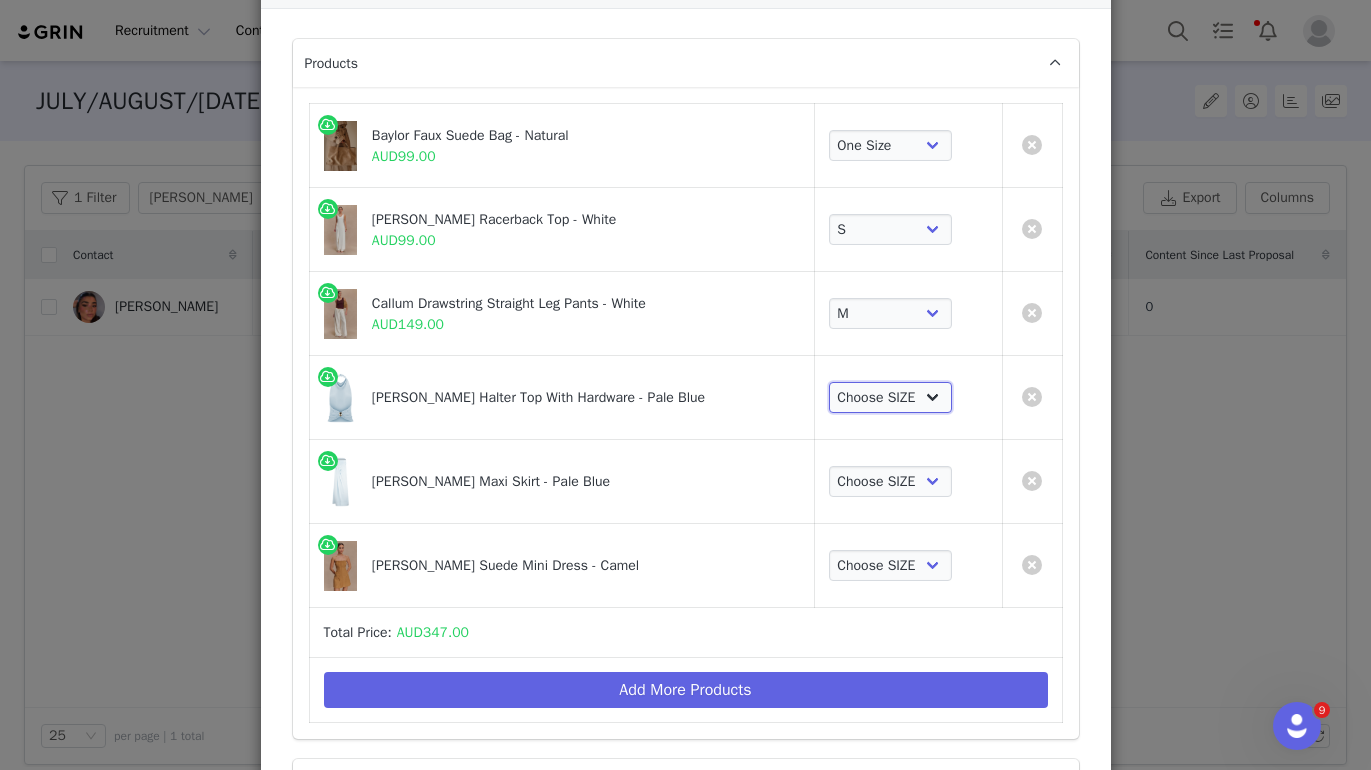 click on "Choose SIZE  XXS   XS   S   M   L   XL   XXL   3XL" at bounding box center [891, 398] 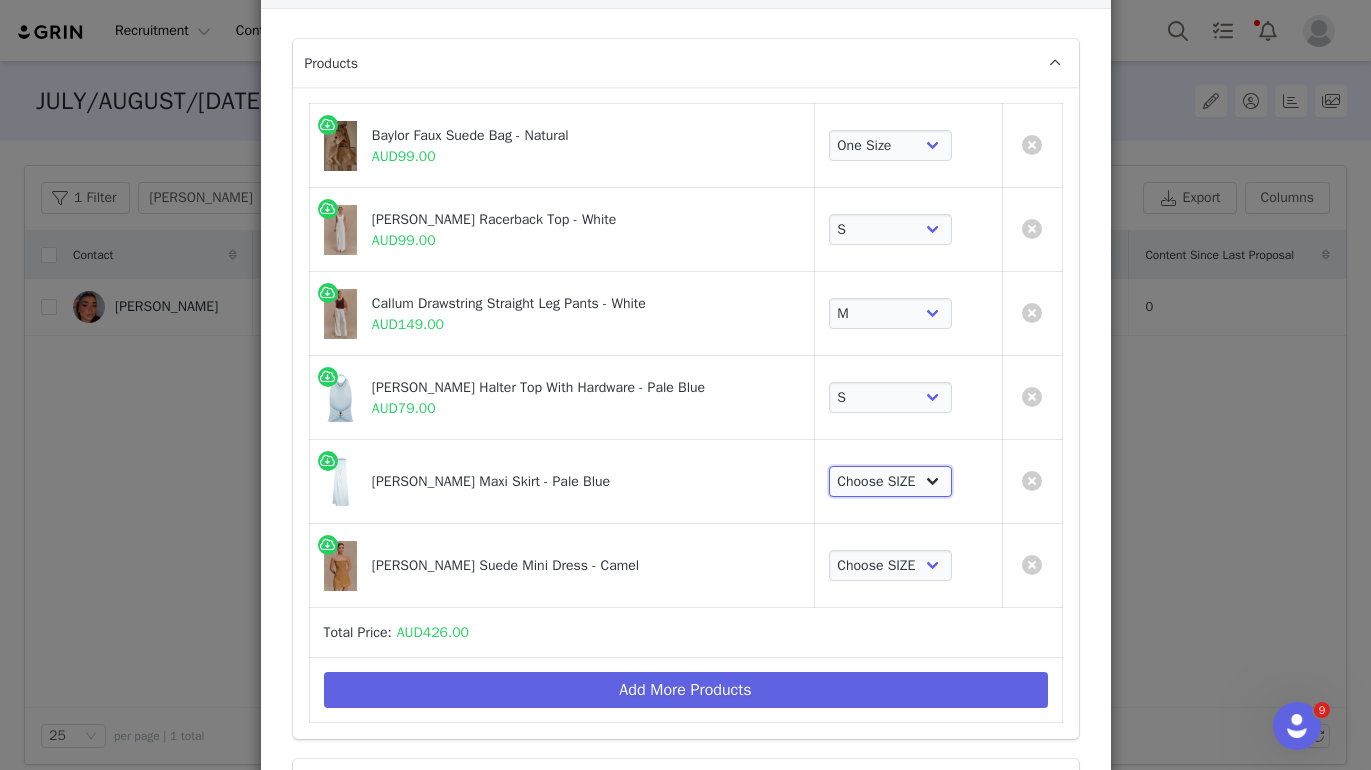 click on "Choose SIZE  XXS   XS   S   M   L   XL   XXL   3XL" at bounding box center [891, 482] 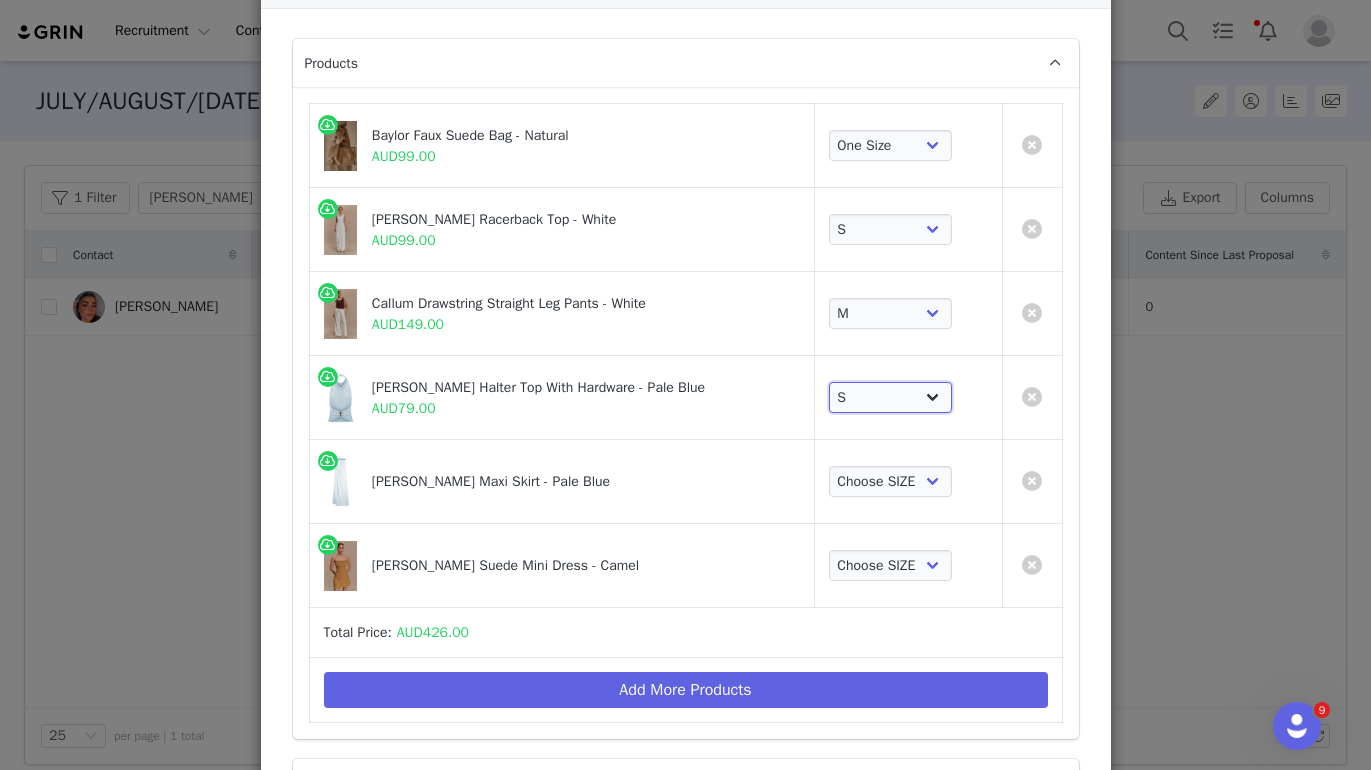 click on "Choose SIZE  XXS   XS   S   M   L   XL   XXL   3XL" at bounding box center (891, 398) 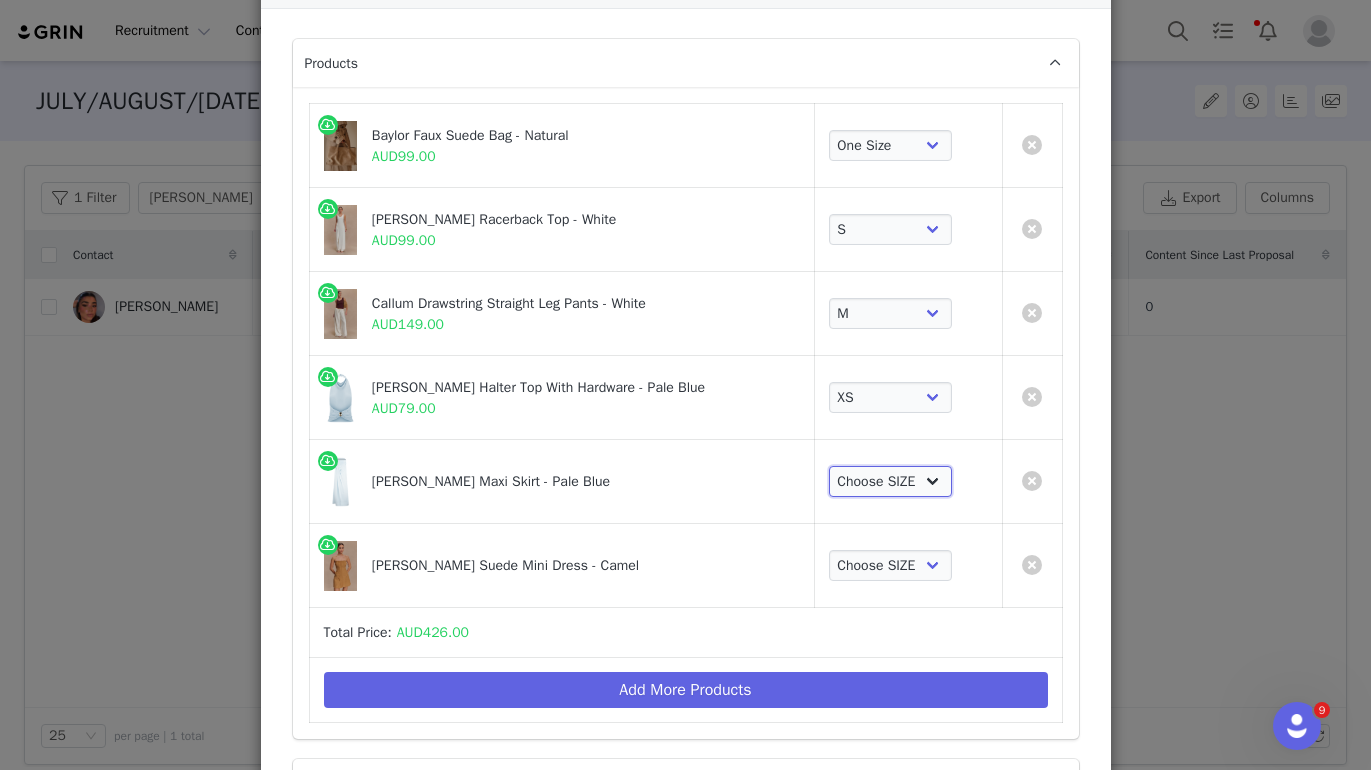 click on "Choose SIZE  XXS   XS   S   M   L   XL   XXL   3XL" at bounding box center [891, 482] 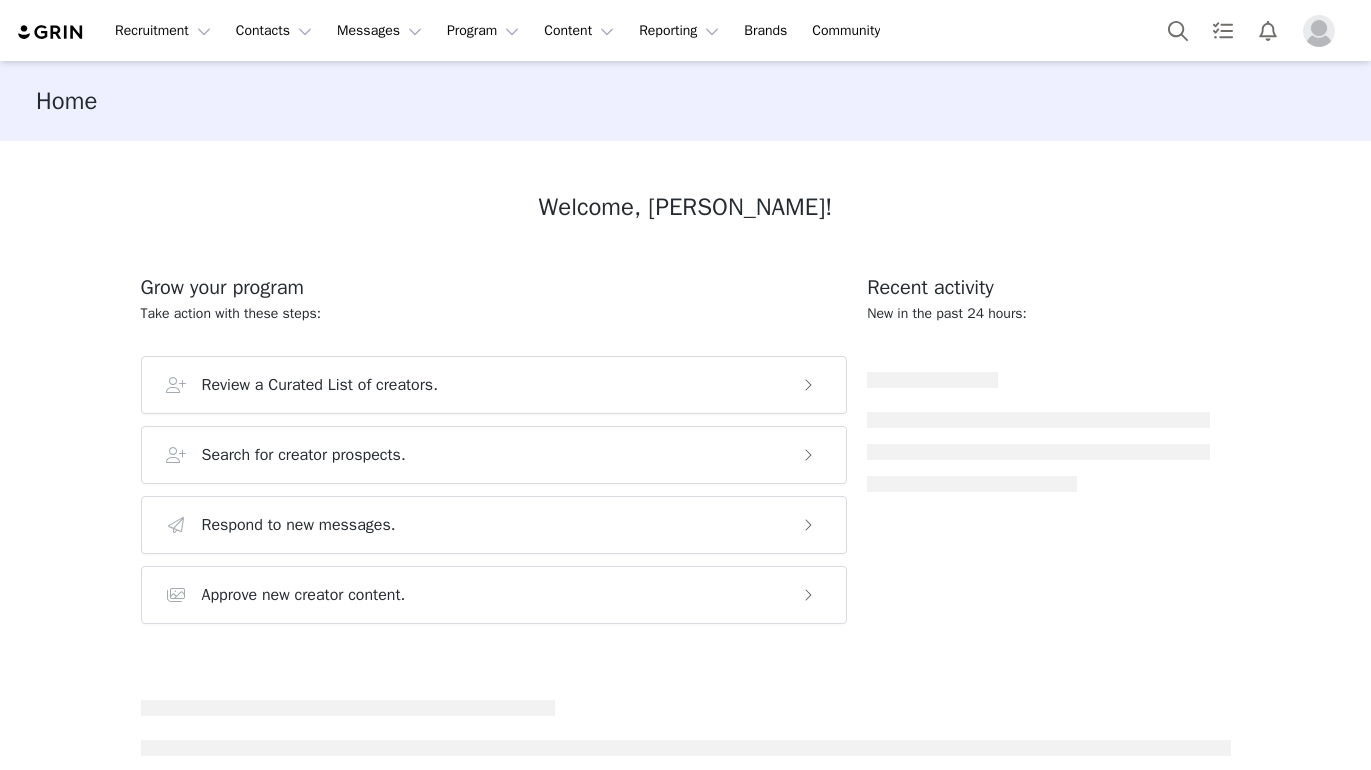 scroll, scrollTop: 0, scrollLeft: 0, axis: both 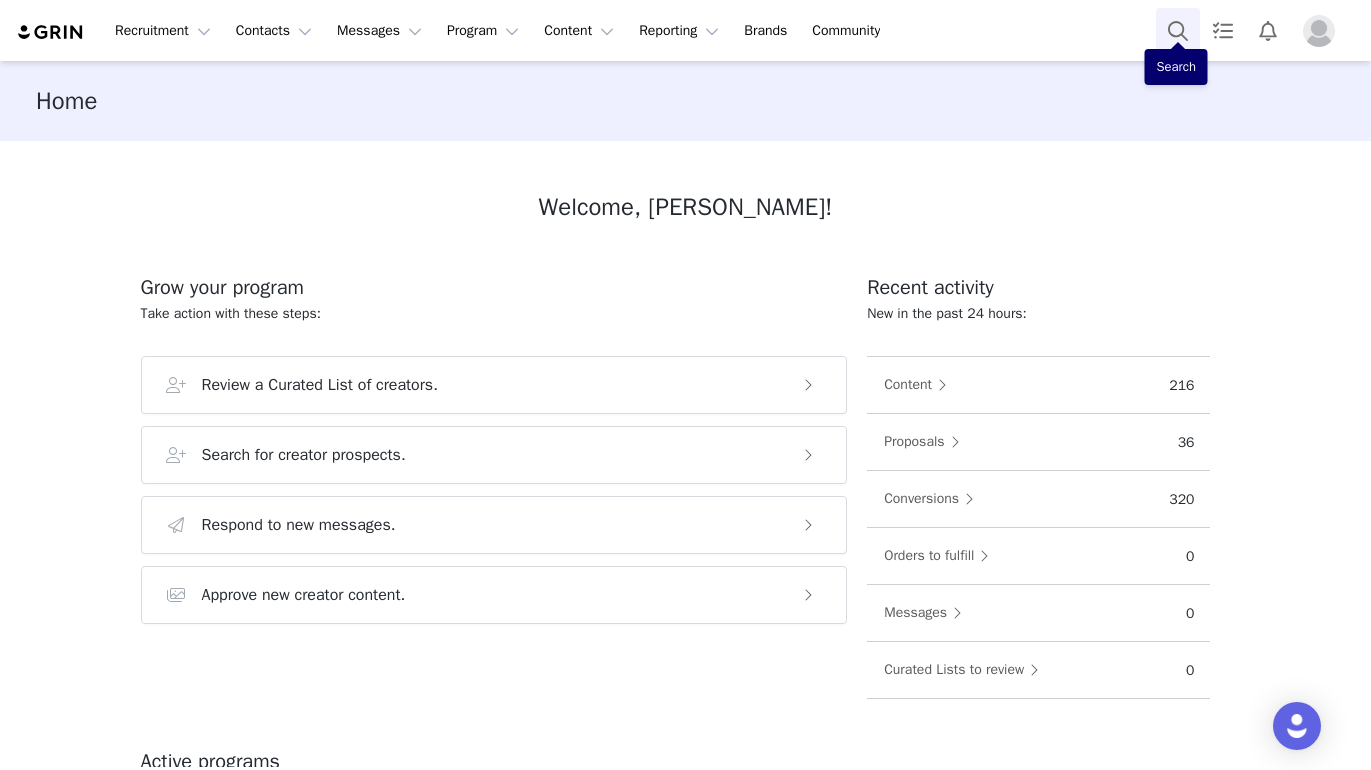 click at bounding box center [1178, 30] 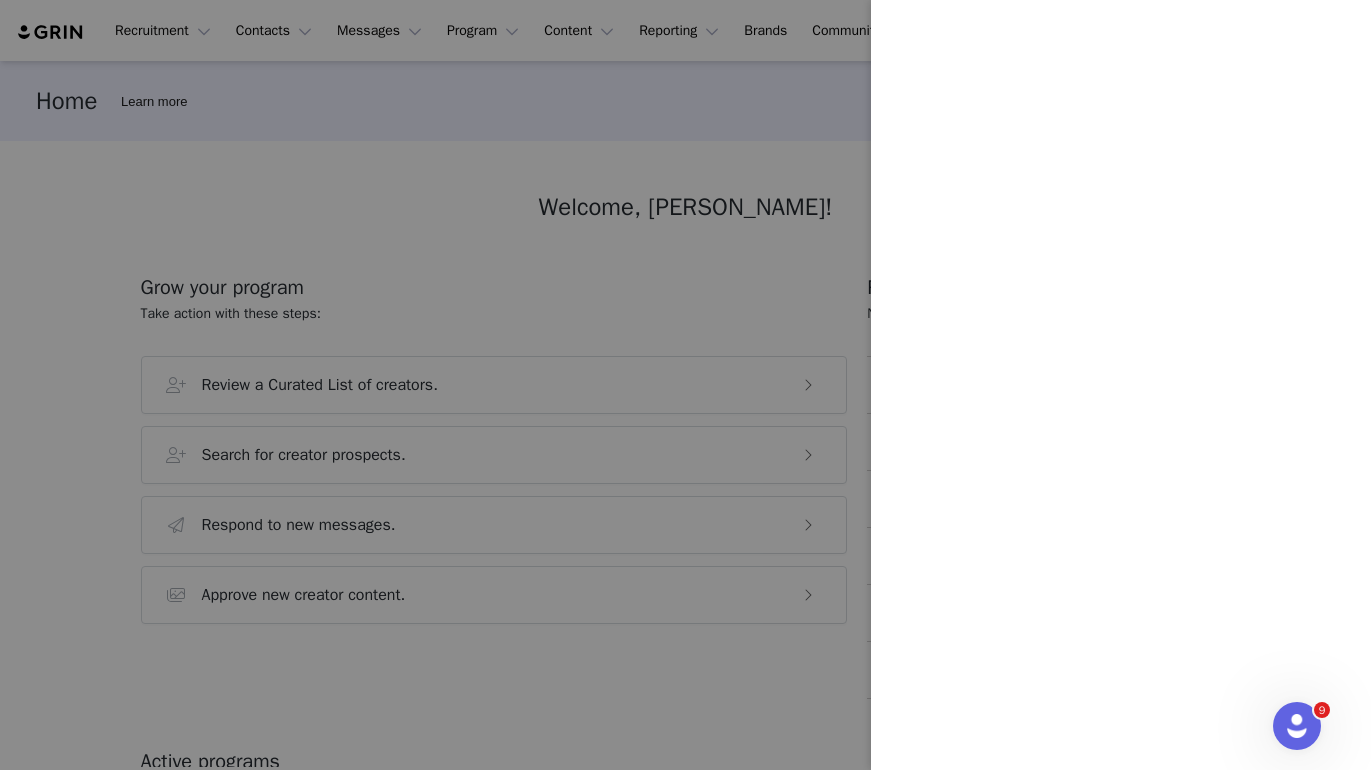 scroll, scrollTop: 0, scrollLeft: 0, axis: both 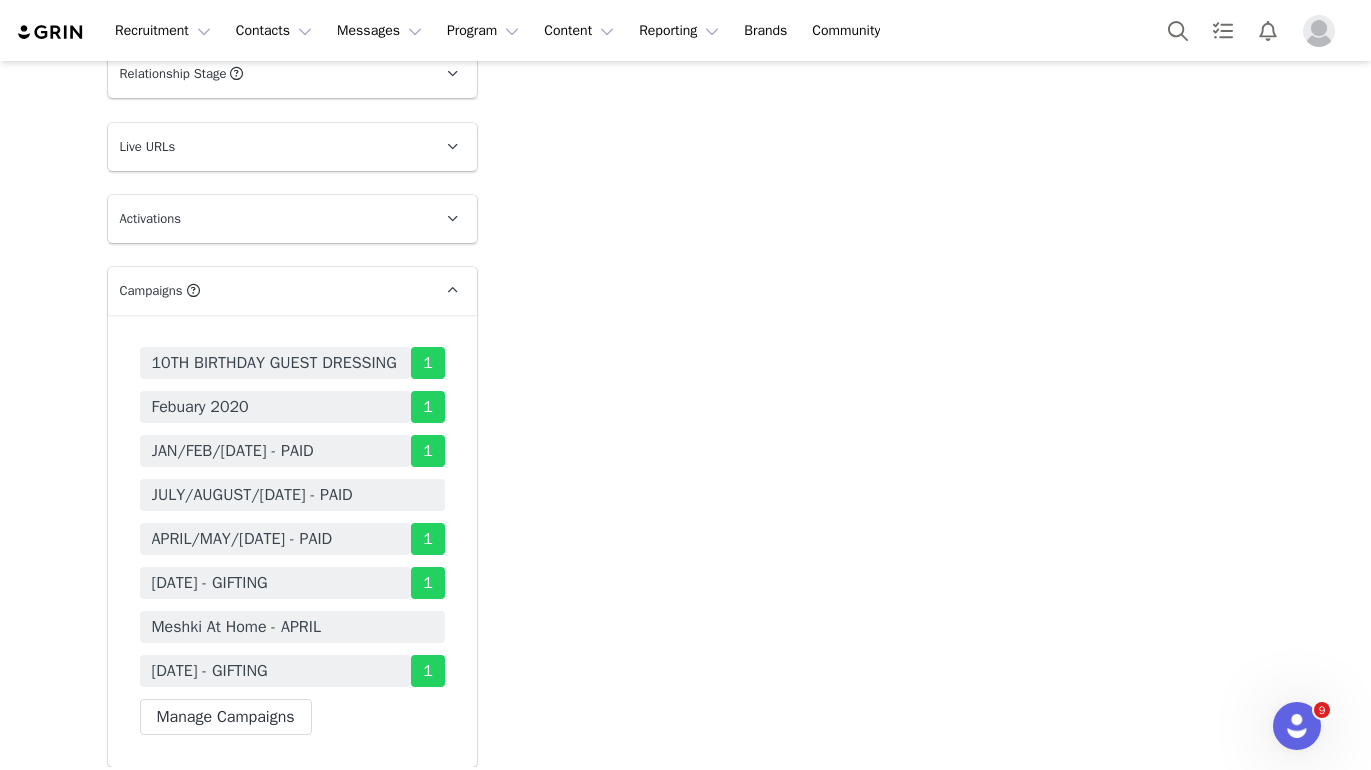 click on "JULY/AUGUST/SEPT 25 - PAID" at bounding box center [292, 495] 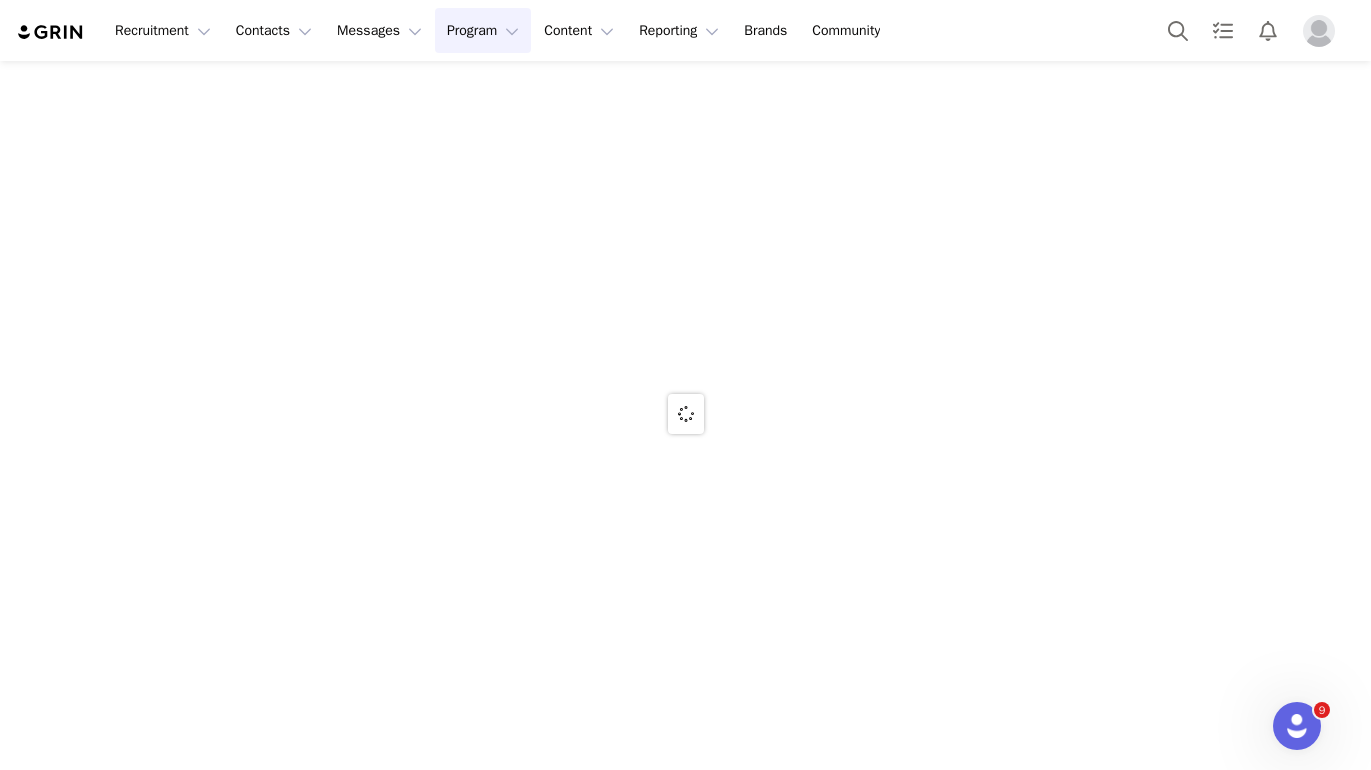scroll, scrollTop: 0, scrollLeft: 0, axis: both 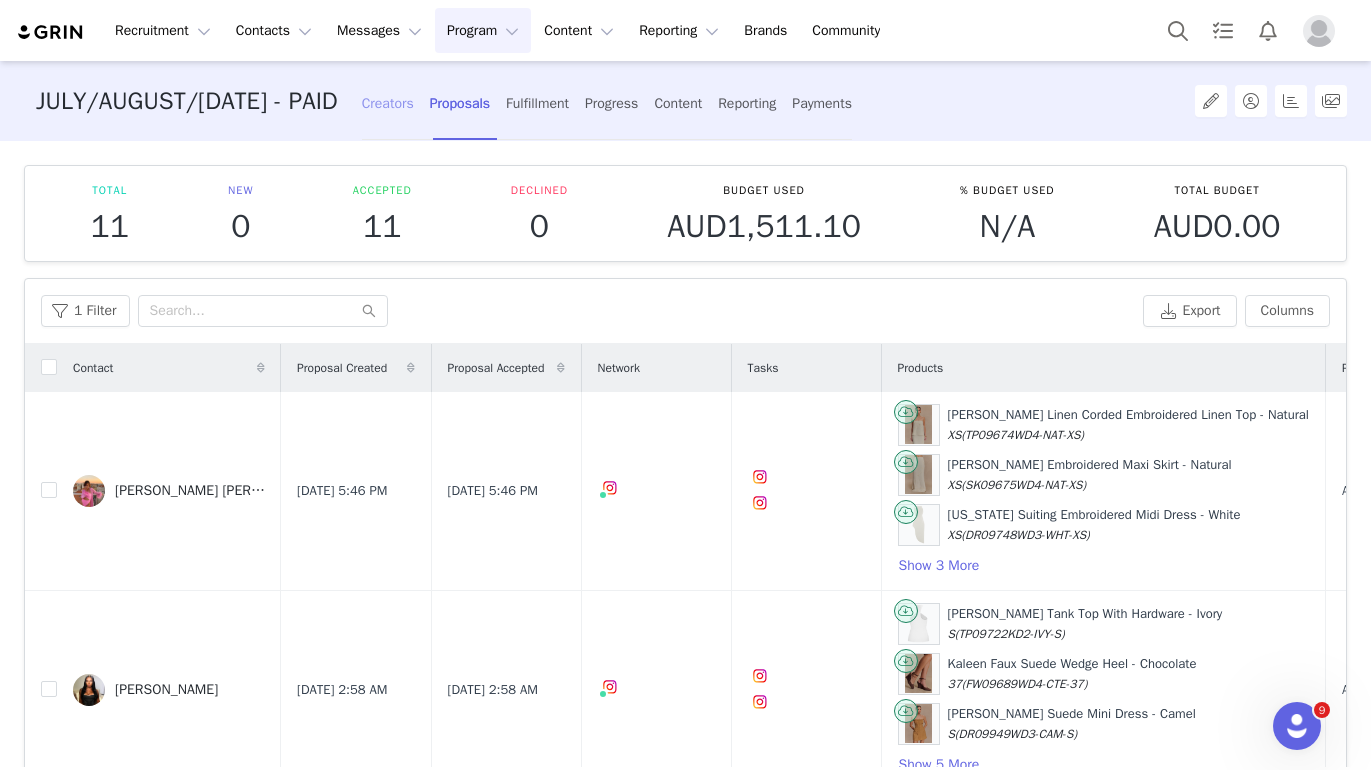 click on "Creators" at bounding box center (388, 103) 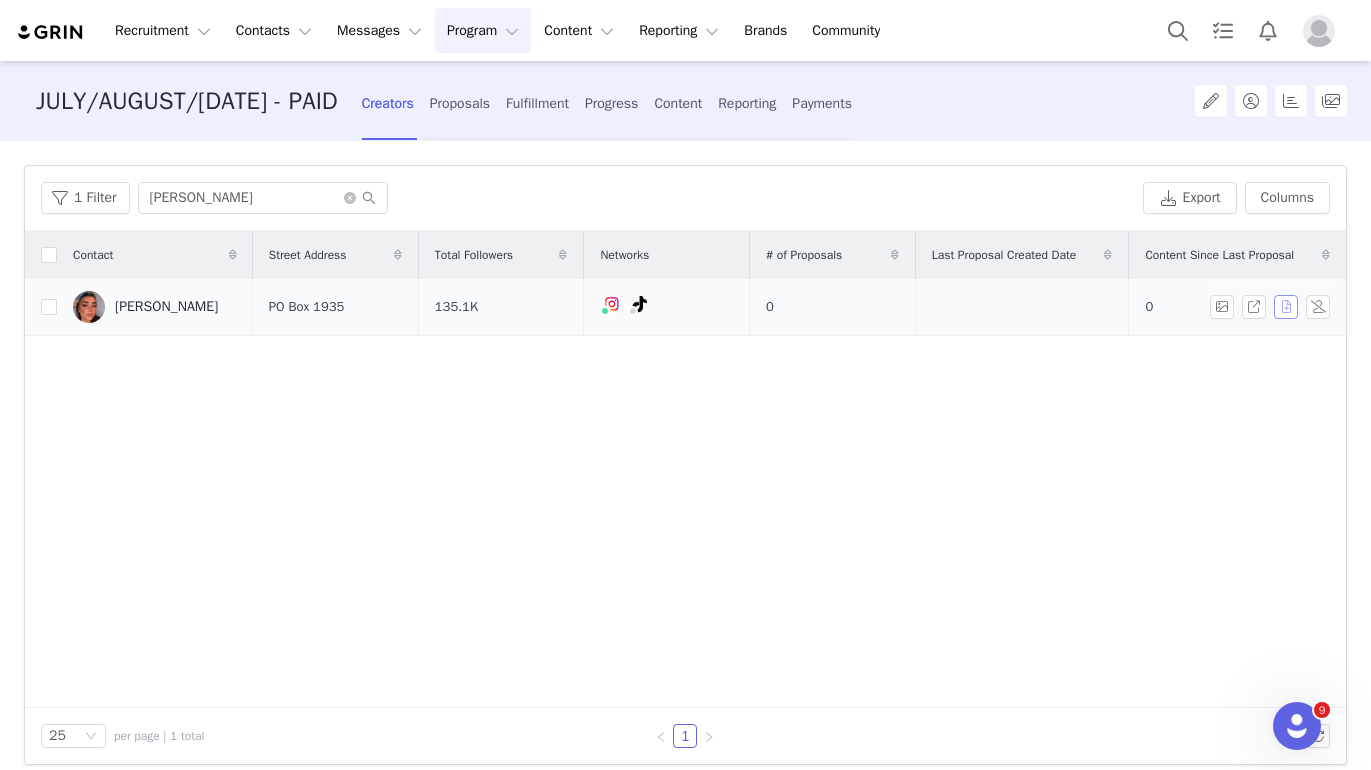 click at bounding box center (1286, 307) 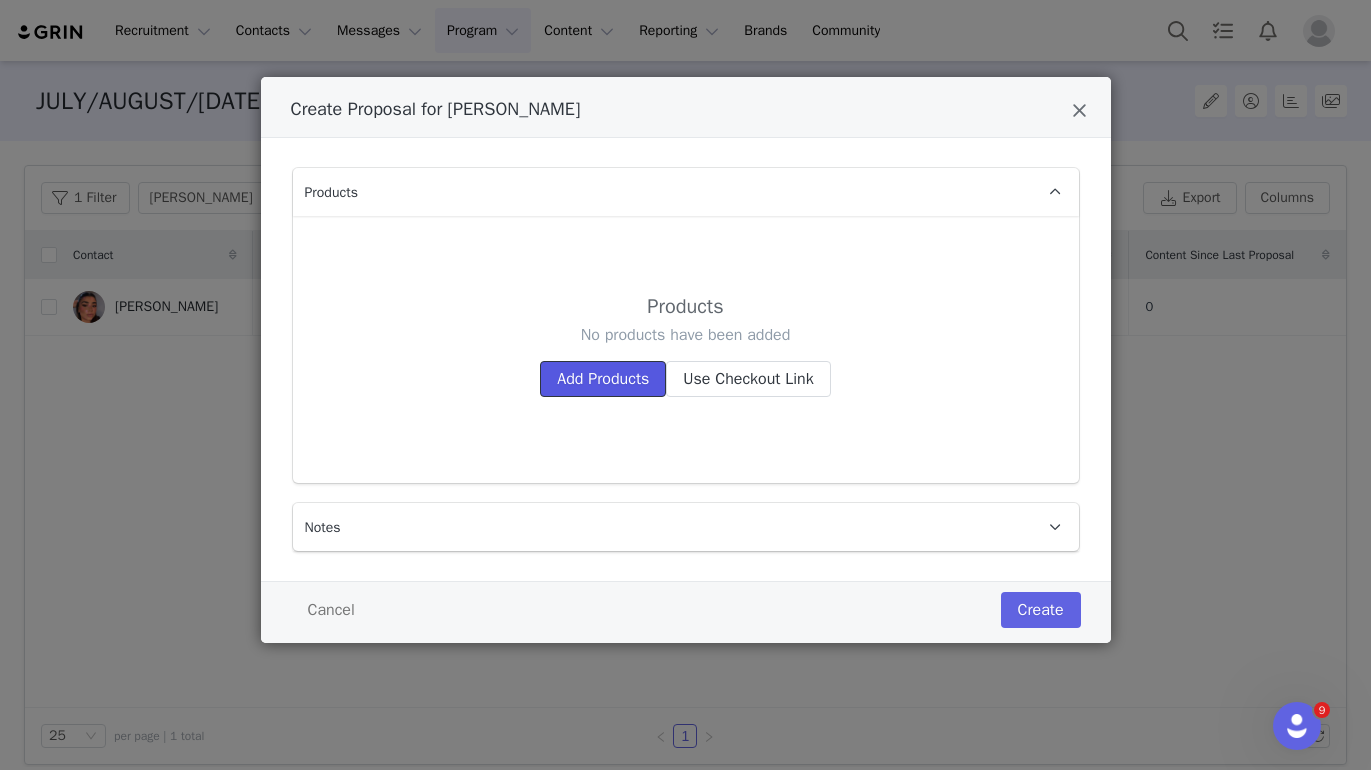 click on "Add Products" at bounding box center [603, 379] 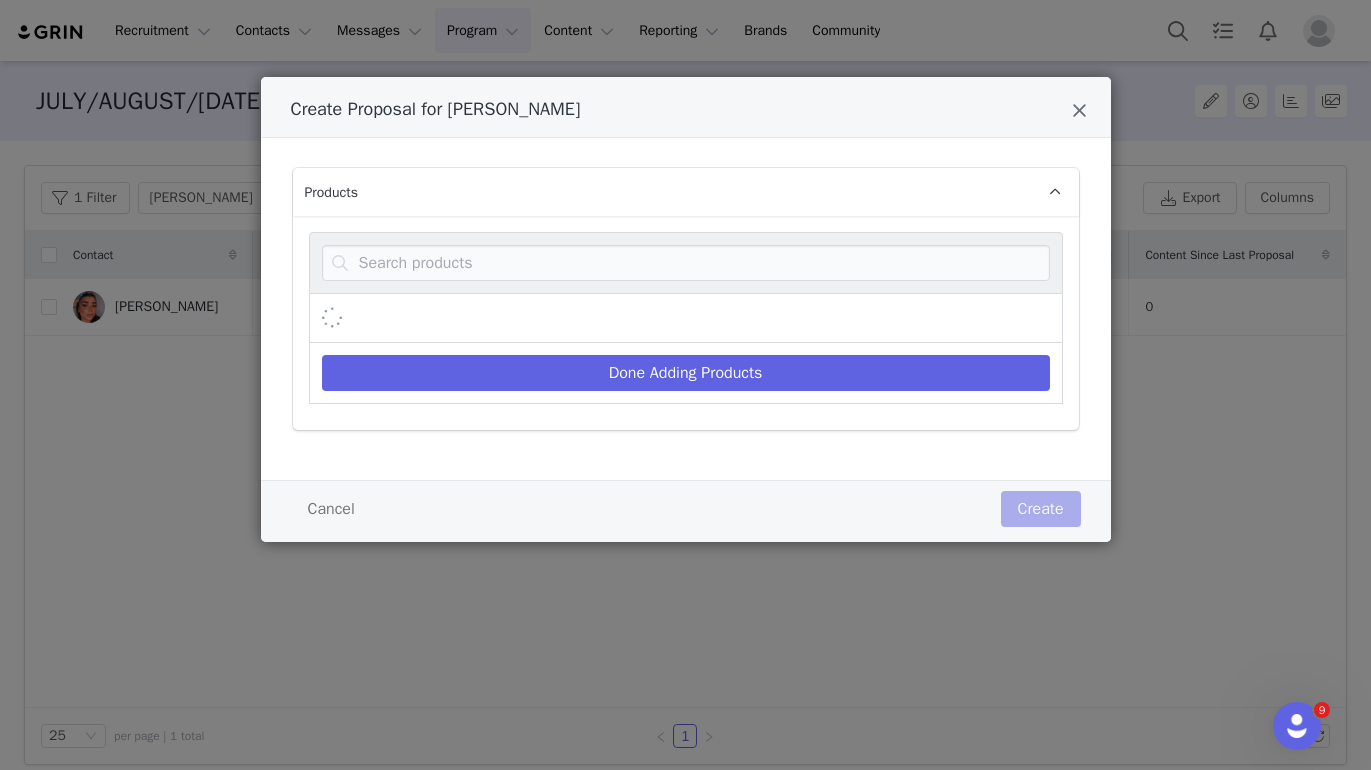 click on "Done Adding Products" at bounding box center (686, 323) 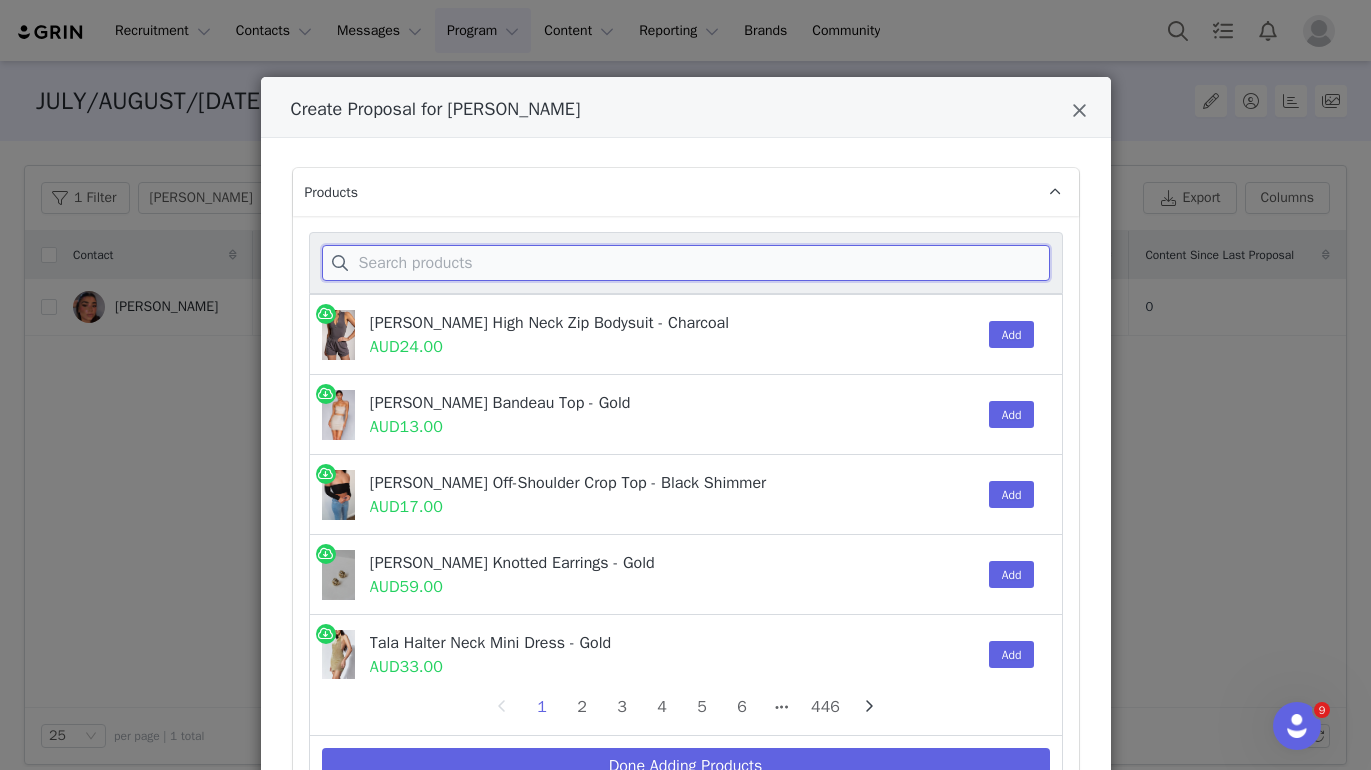 click at bounding box center (686, 263) 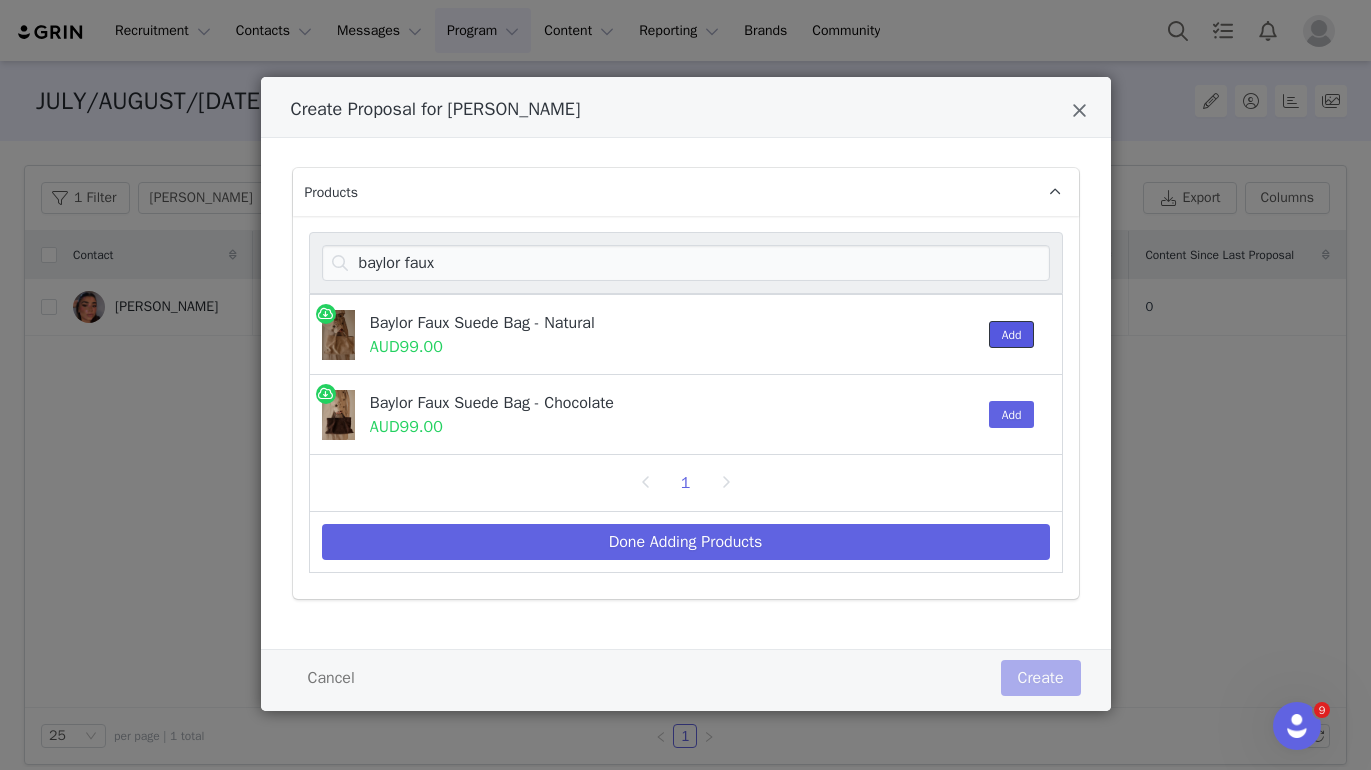 click on "Add" at bounding box center (1012, 334) 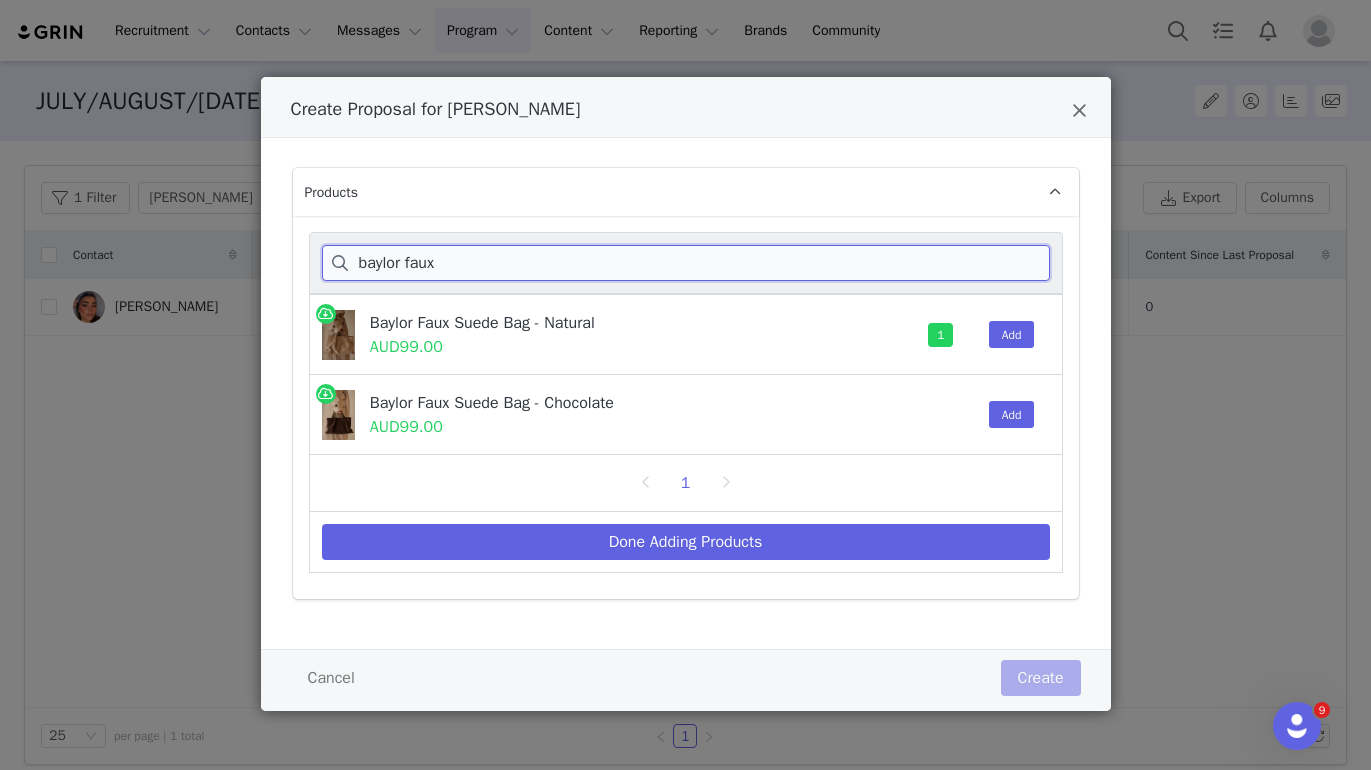 drag, startPoint x: 448, startPoint y: 267, endPoint x: 112, endPoint y: 259, distance: 336.0952 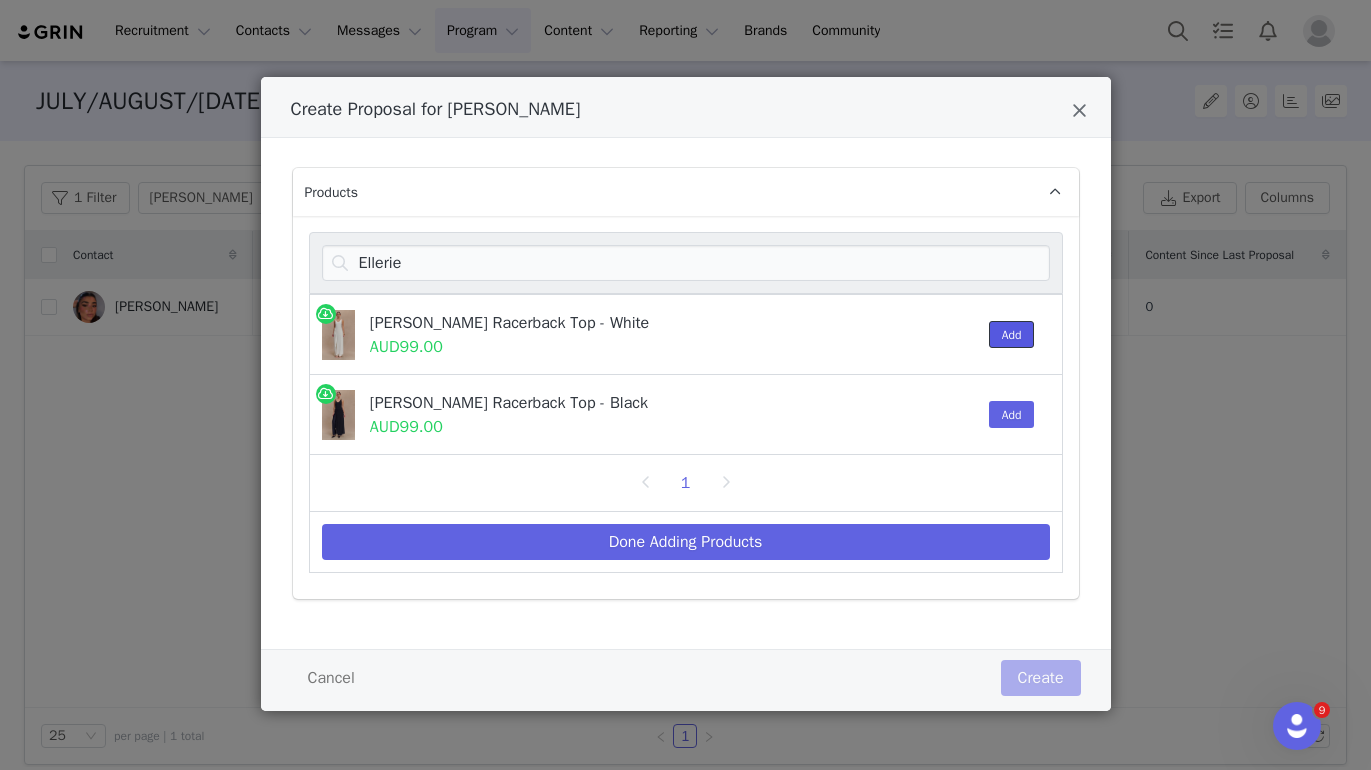 click on "Add" at bounding box center [1012, 334] 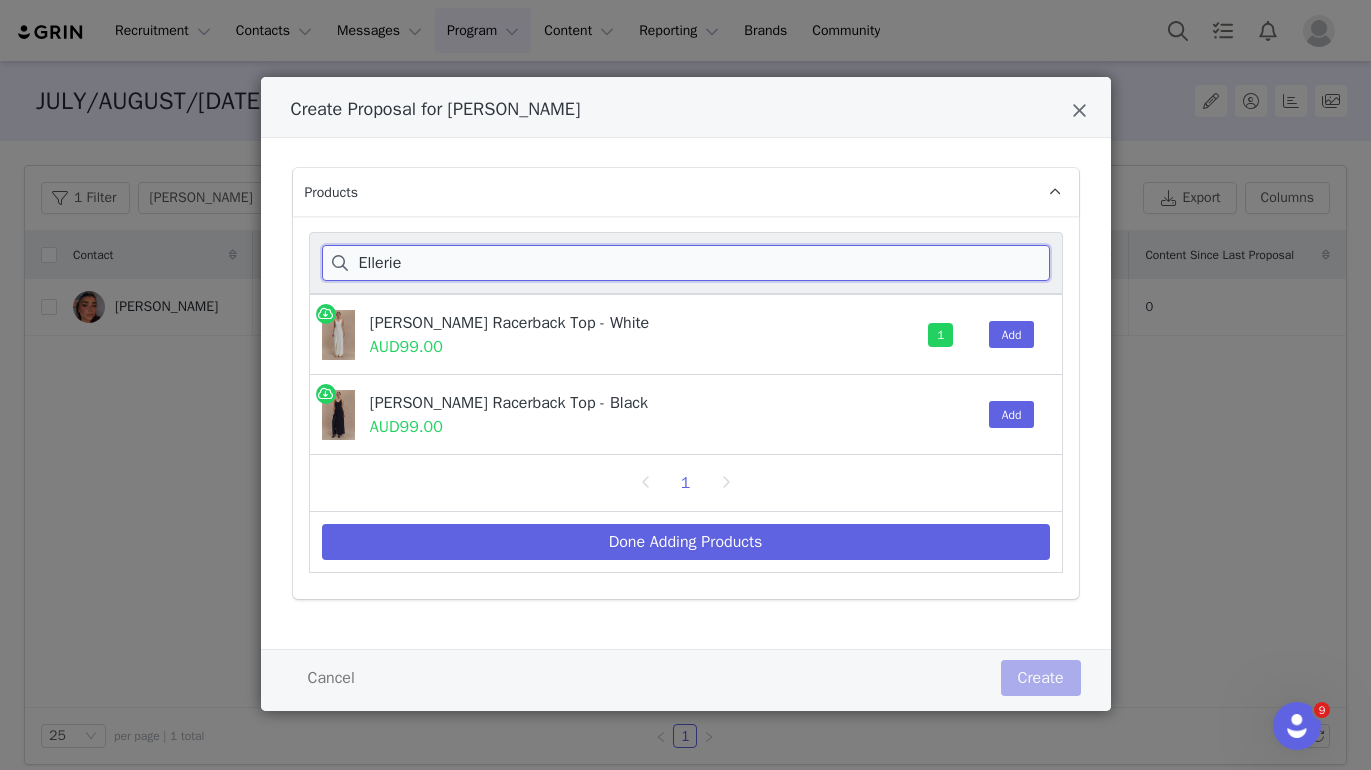 click on "Ellerie" at bounding box center (686, 263) 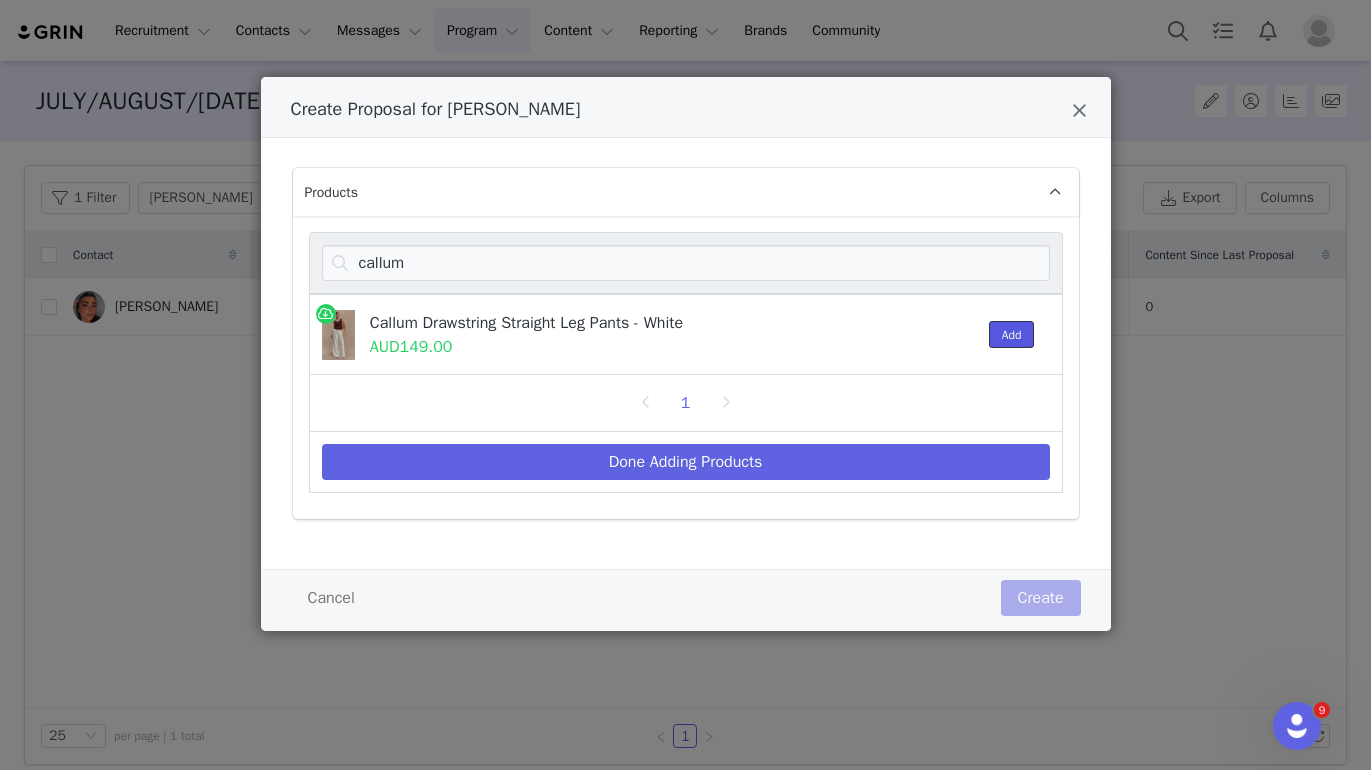 click on "Add" at bounding box center (1012, 334) 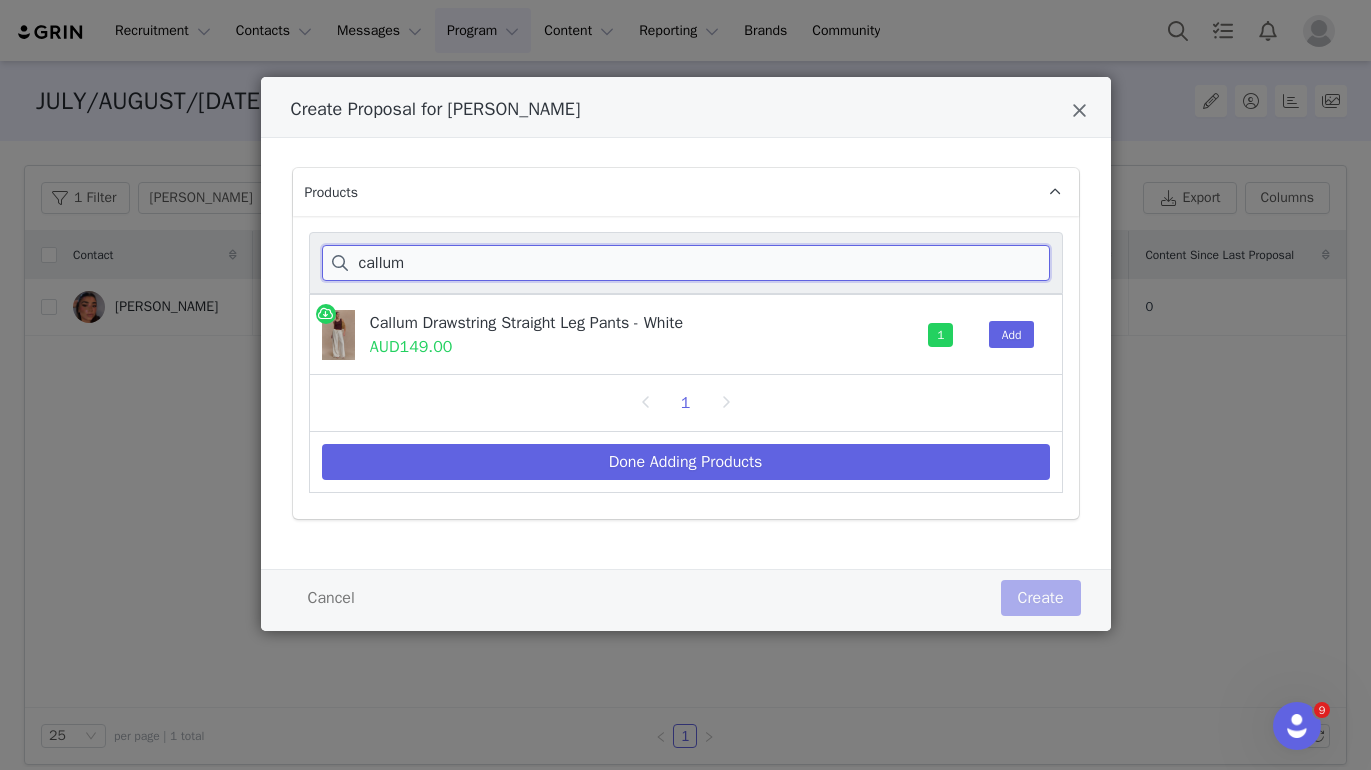 drag, startPoint x: 439, startPoint y: 258, endPoint x: 135, endPoint y: 251, distance: 304.08057 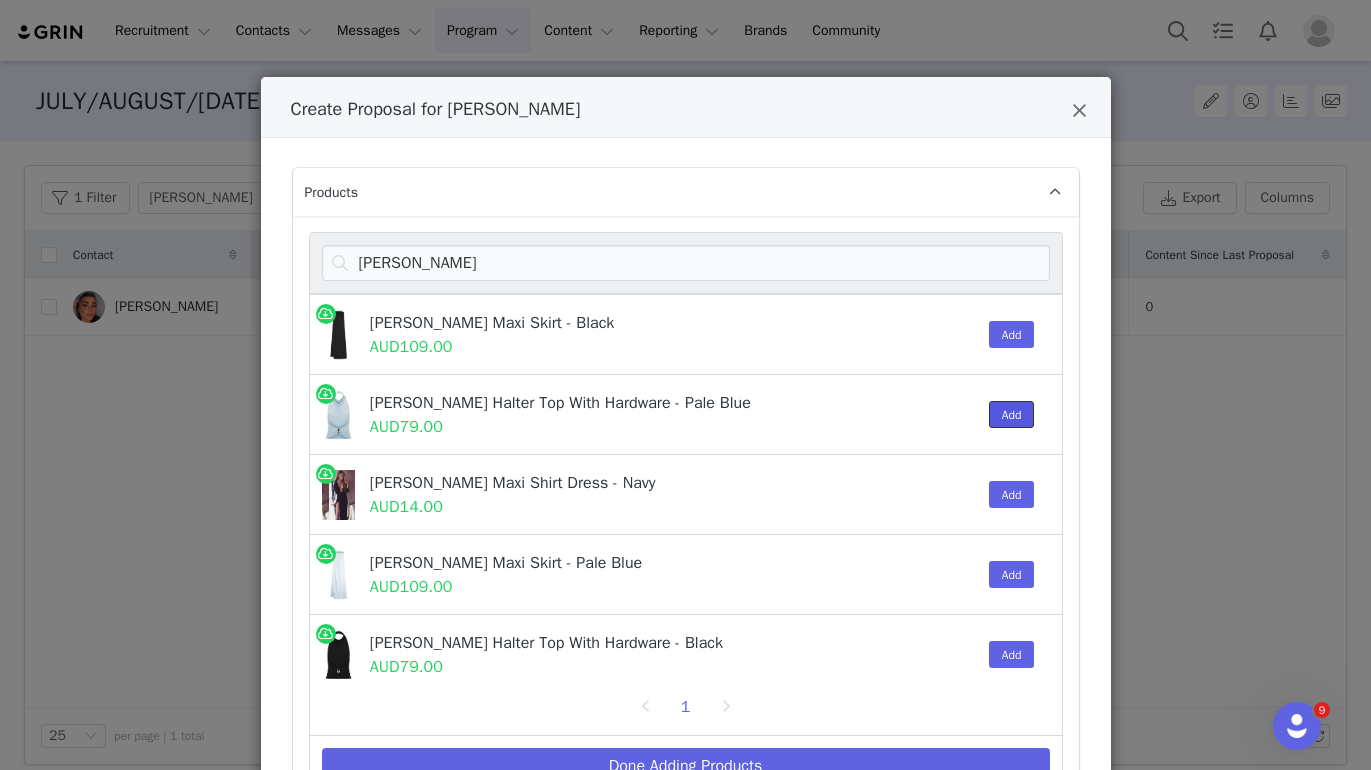 click on "Add" at bounding box center [1012, 414] 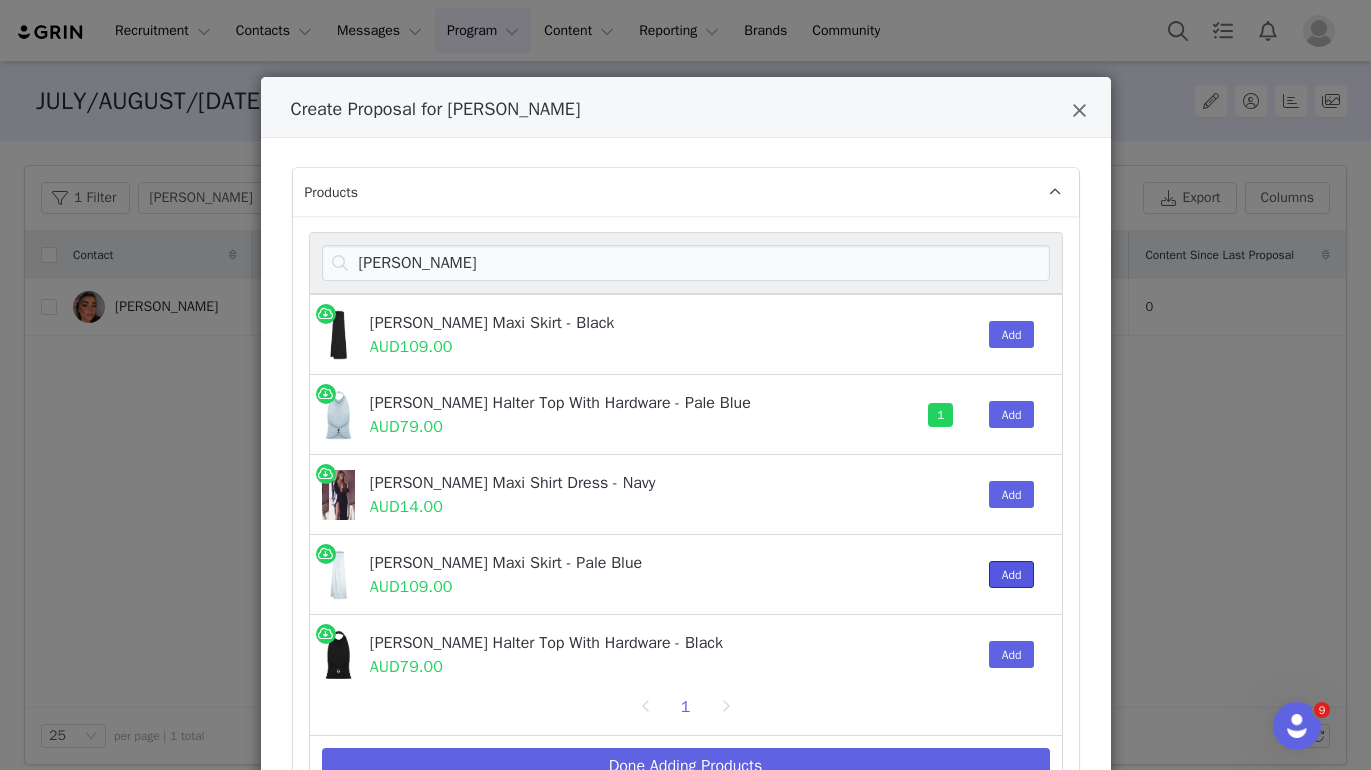 click on "Add" at bounding box center [1012, 574] 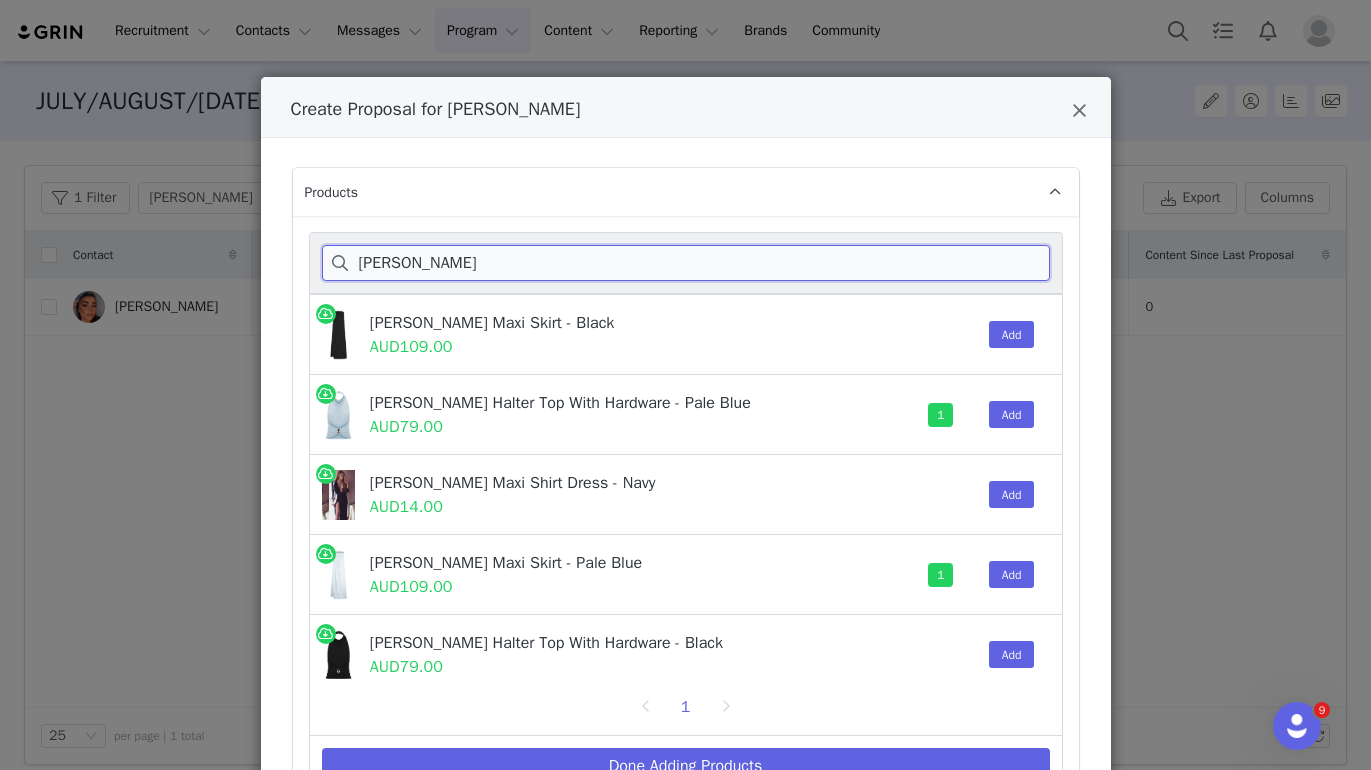click on "Calandra" at bounding box center [686, 263] 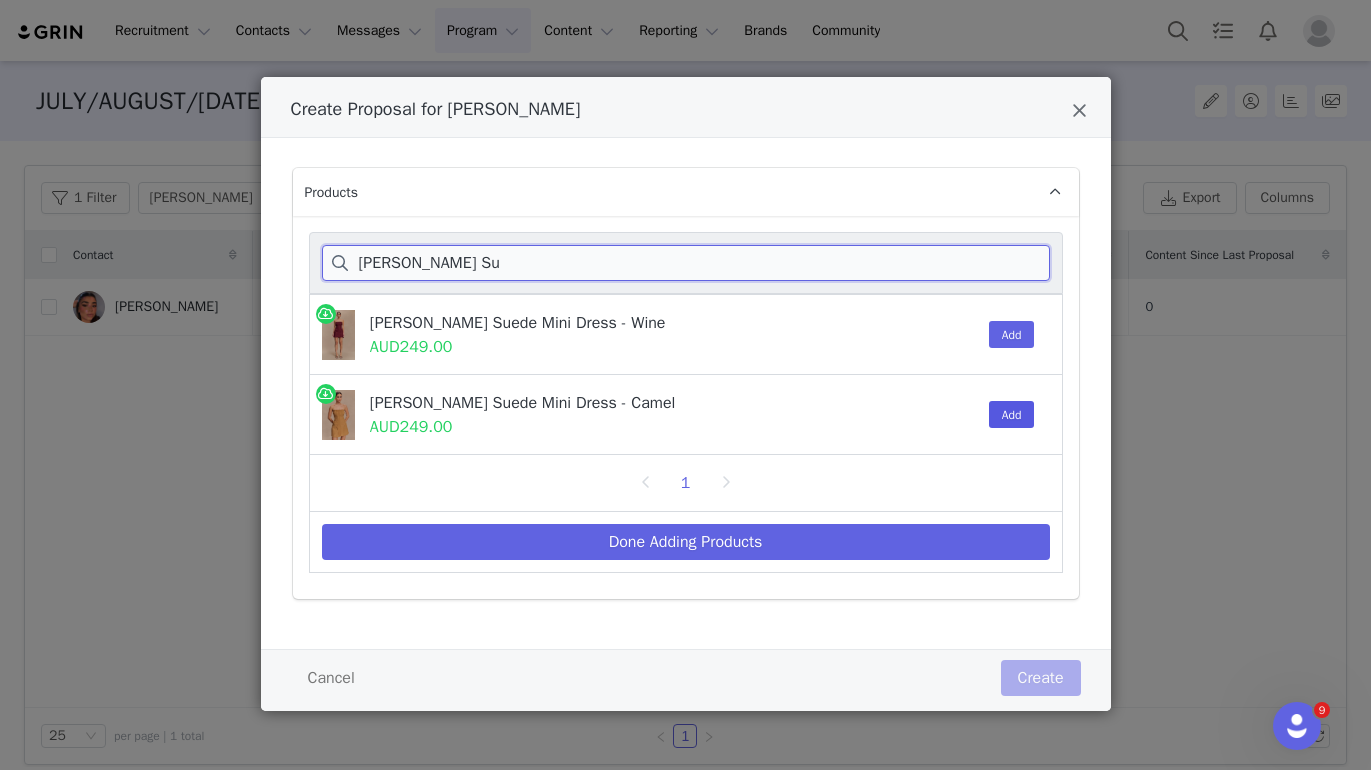 type on "Andy Faux Su" 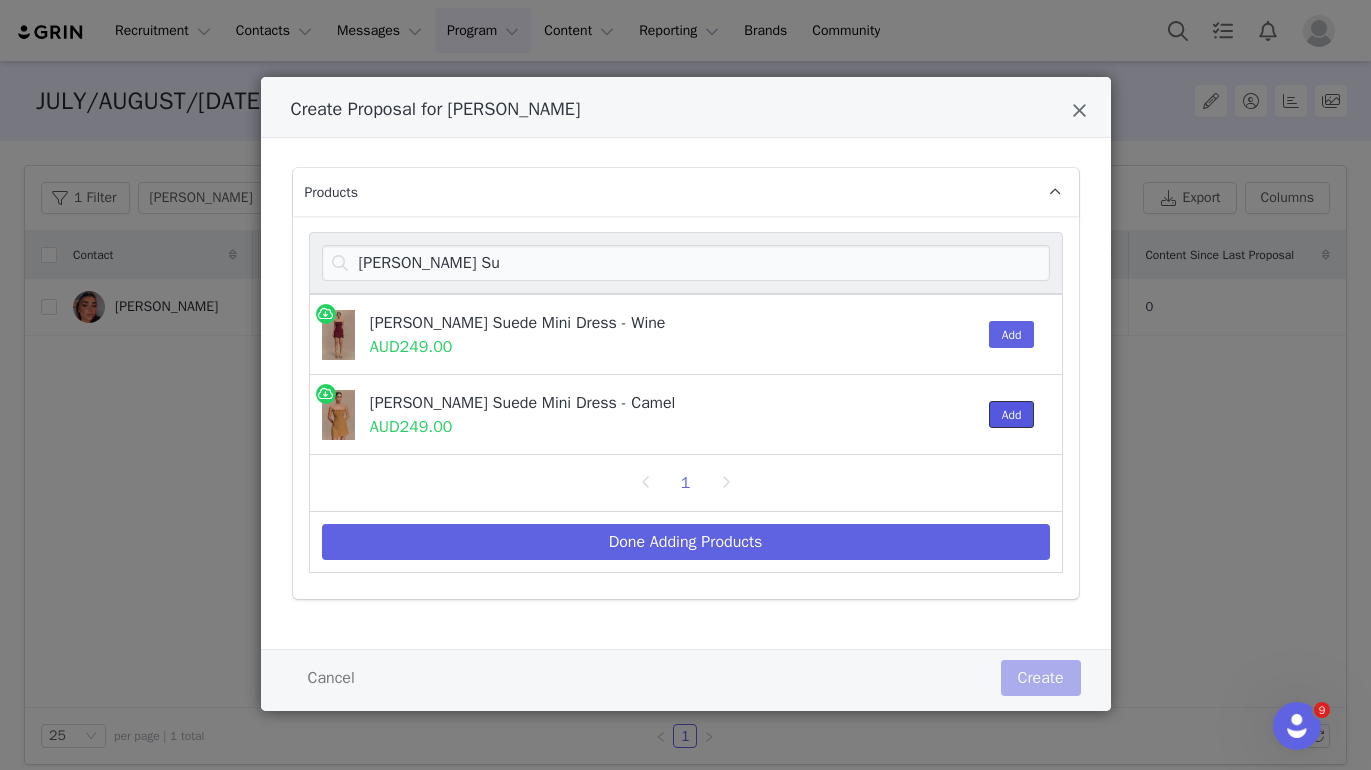 click on "Add" at bounding box center (1012, 414) 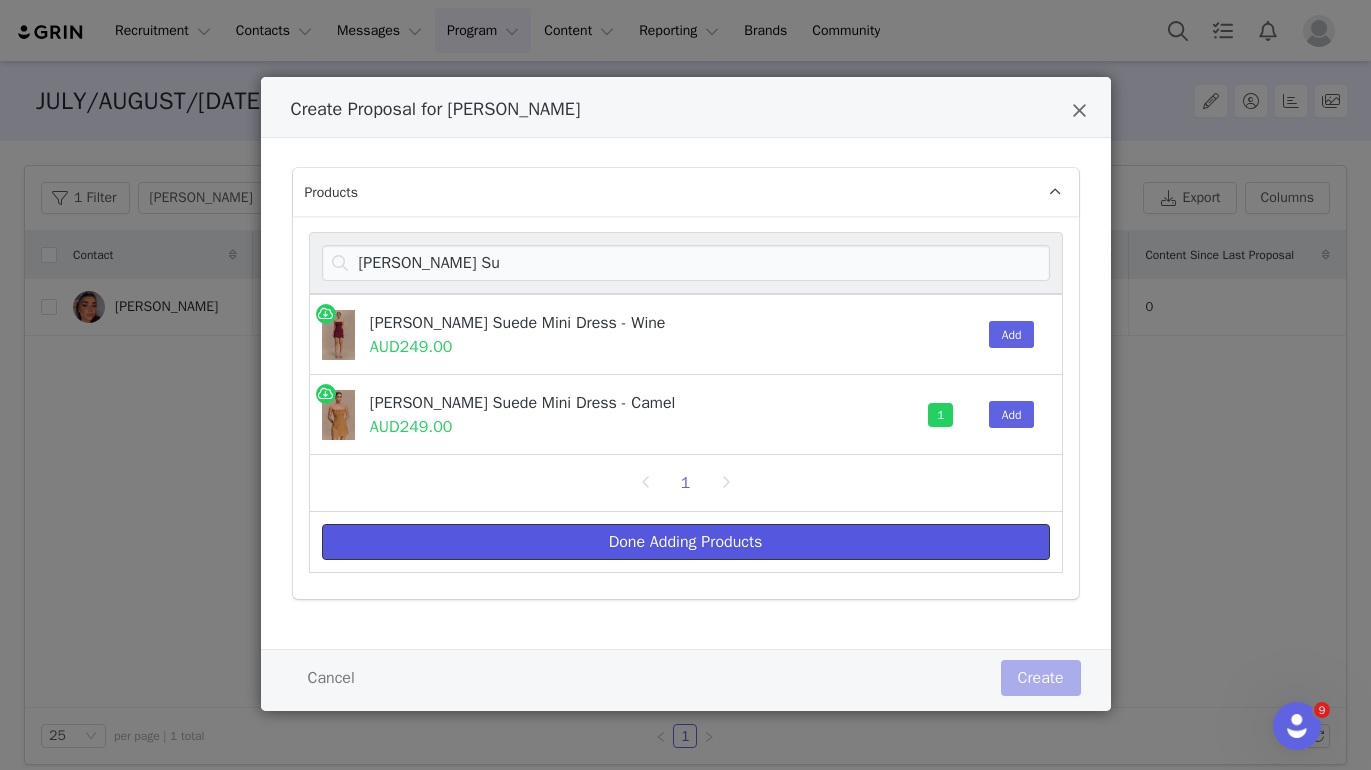 click on "Done Adding Products" at bounding box center (686, 542) 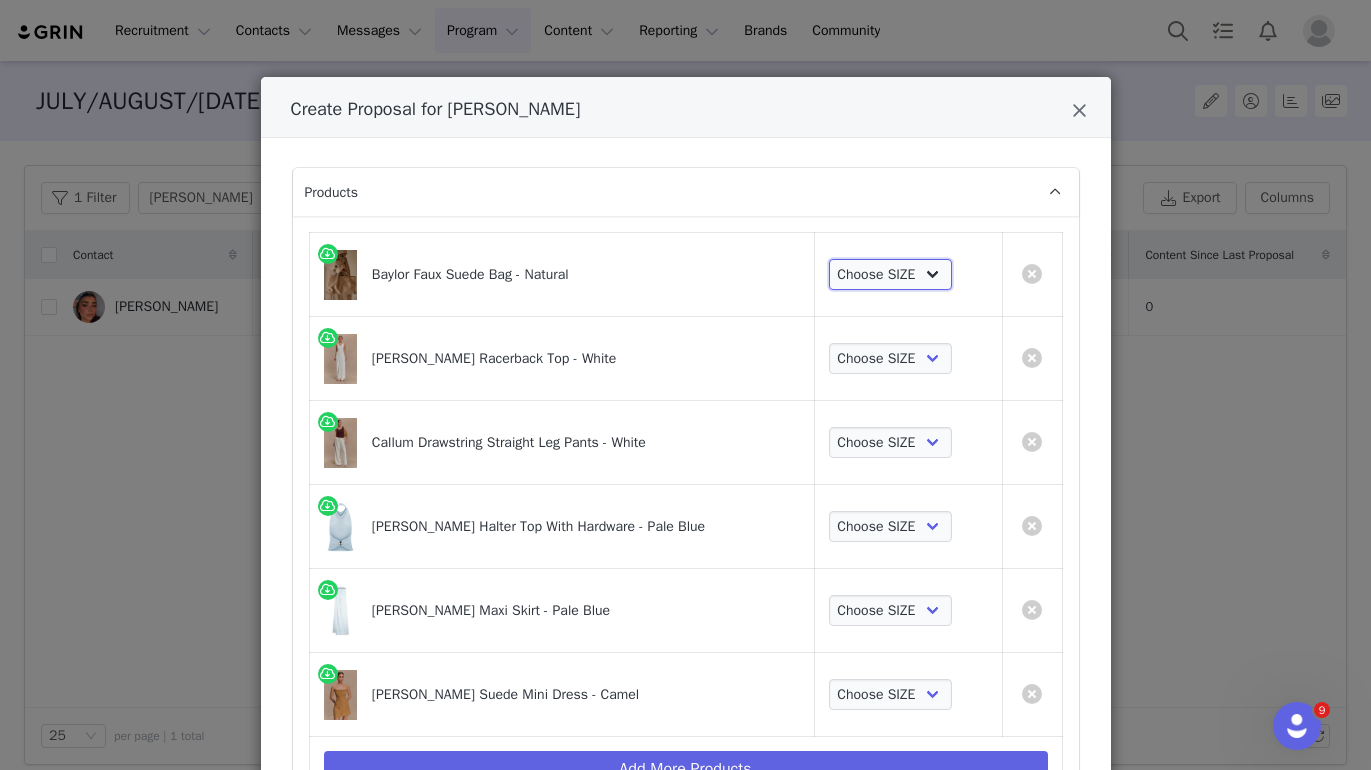 click on "Choose SIZE  One Size" at bounding box center (891, 275) 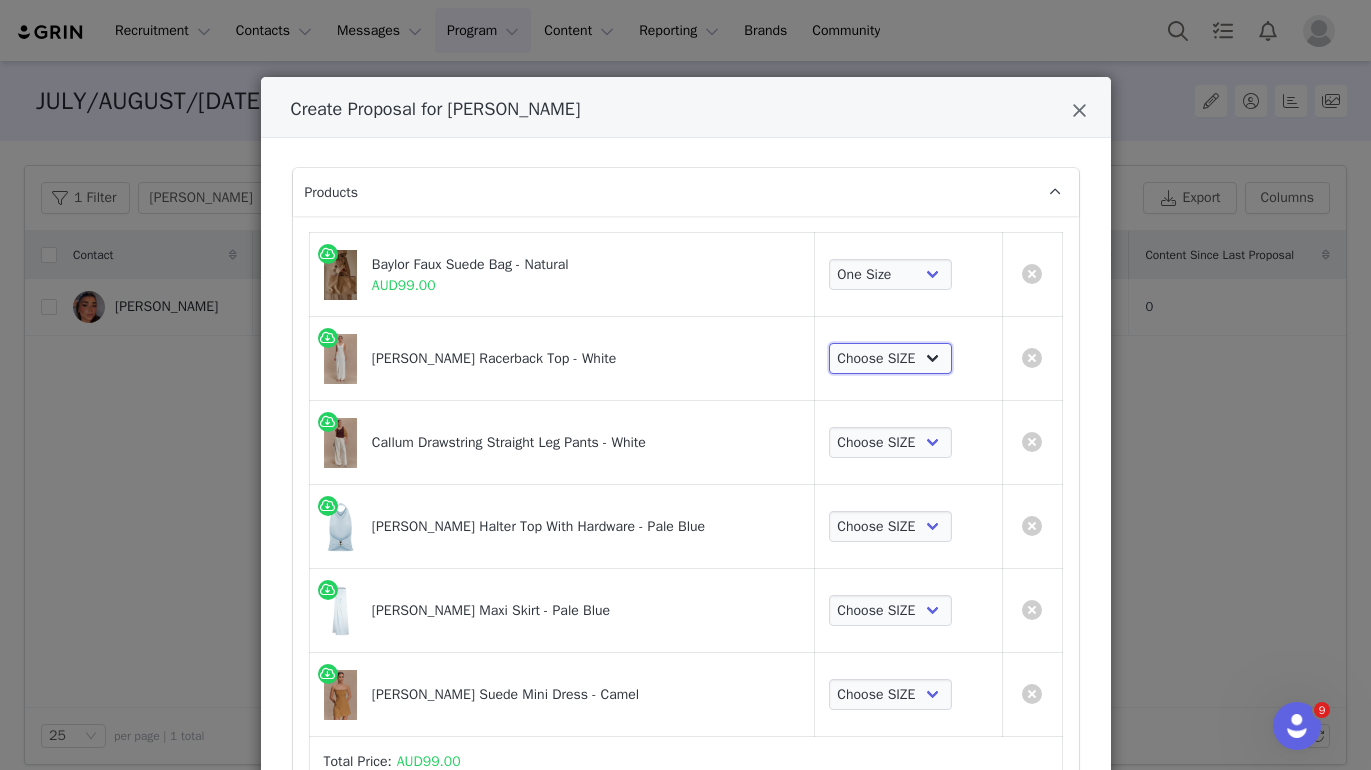click on "Choose SIZE  XXS   XS   S   M   L   XL   XXL   3XL" at bounding box center [891, 359] 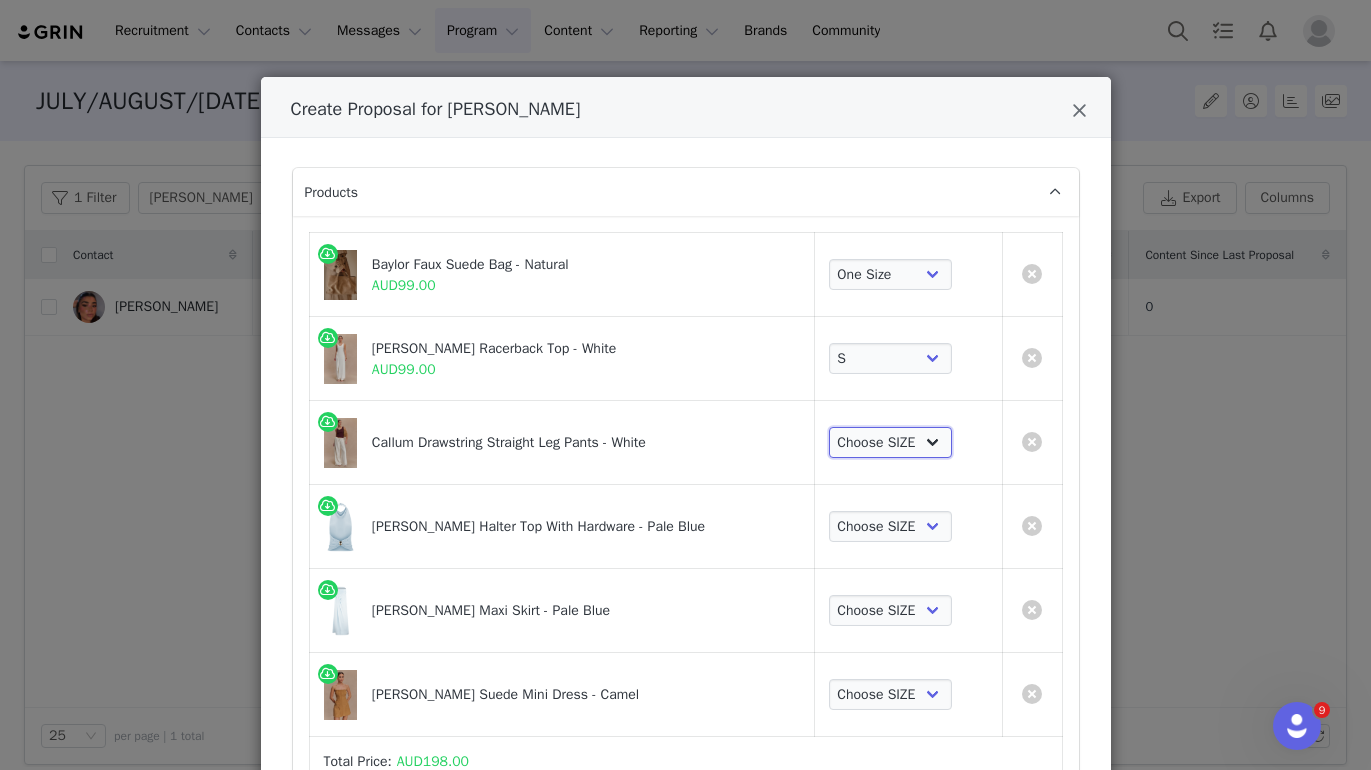 click on "Choose SIZE  XXS   XS   S   M   L   XL   XXL   3XL" at bounding box center (891, 443) 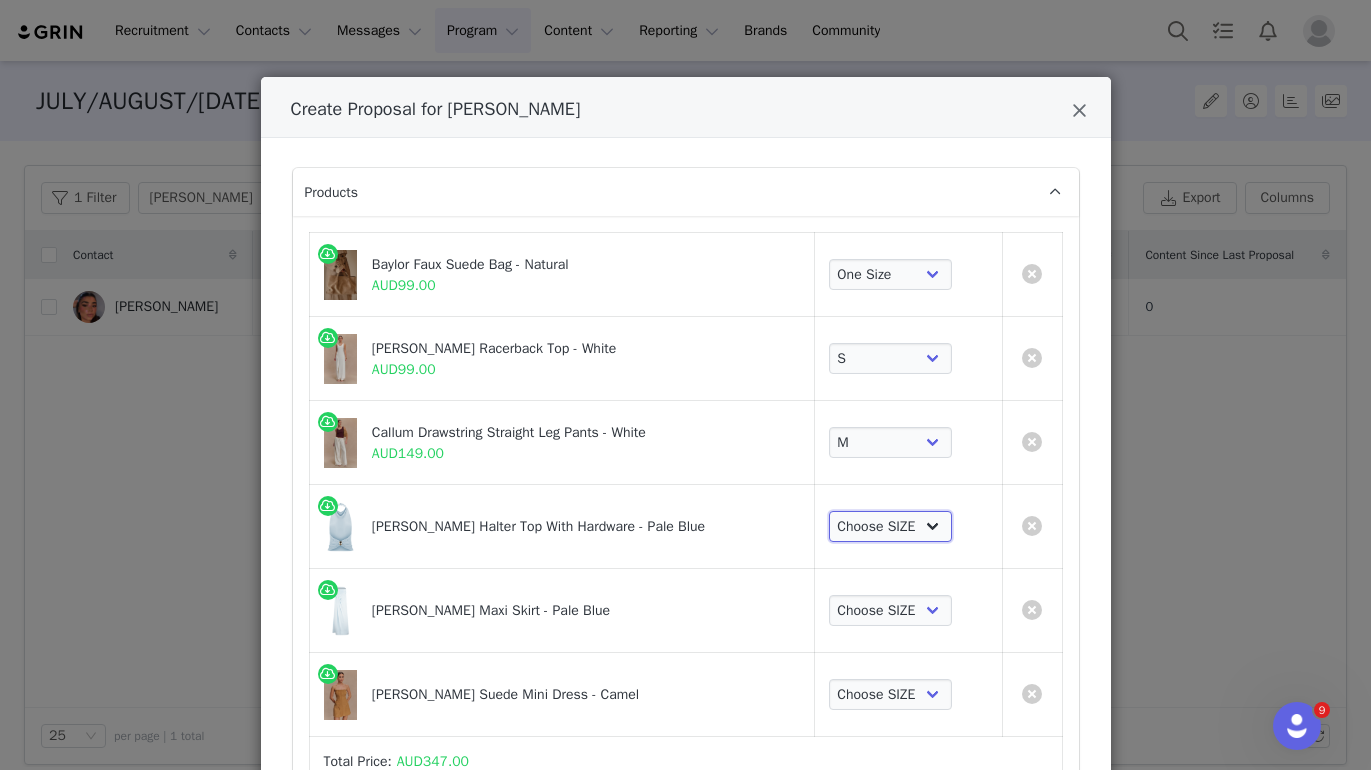 click on "Choose SIZE  XXS   XS   S   M   L   XL   XXL   3XL" at bounding box center [891, 527] 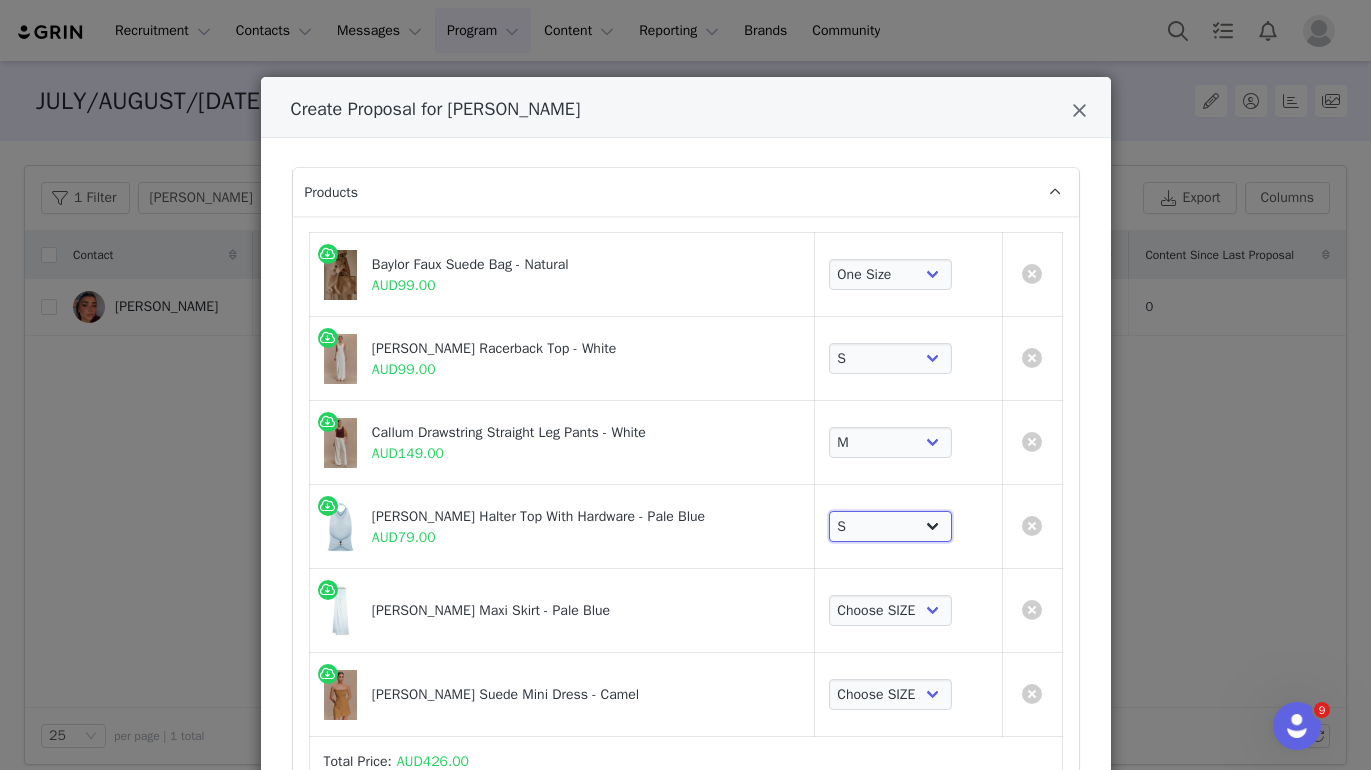click on "Choose SIZE  XXS   XS   S   M   L   XL   XXL   3XL" at bounding box center (891, 527) 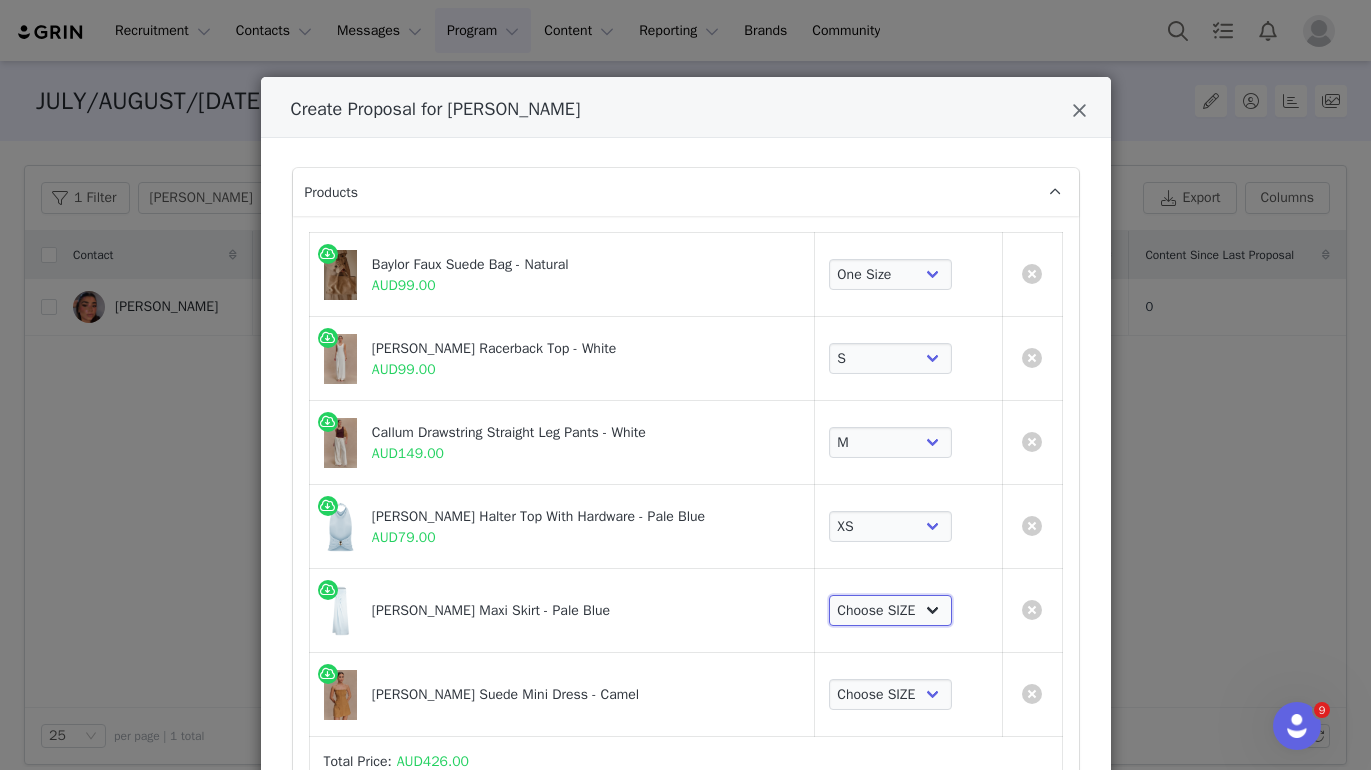 click on "Choose SIZE  XXS   XS   S   M   L   XL   XXL   3XL" at bounding box center (891, 611) 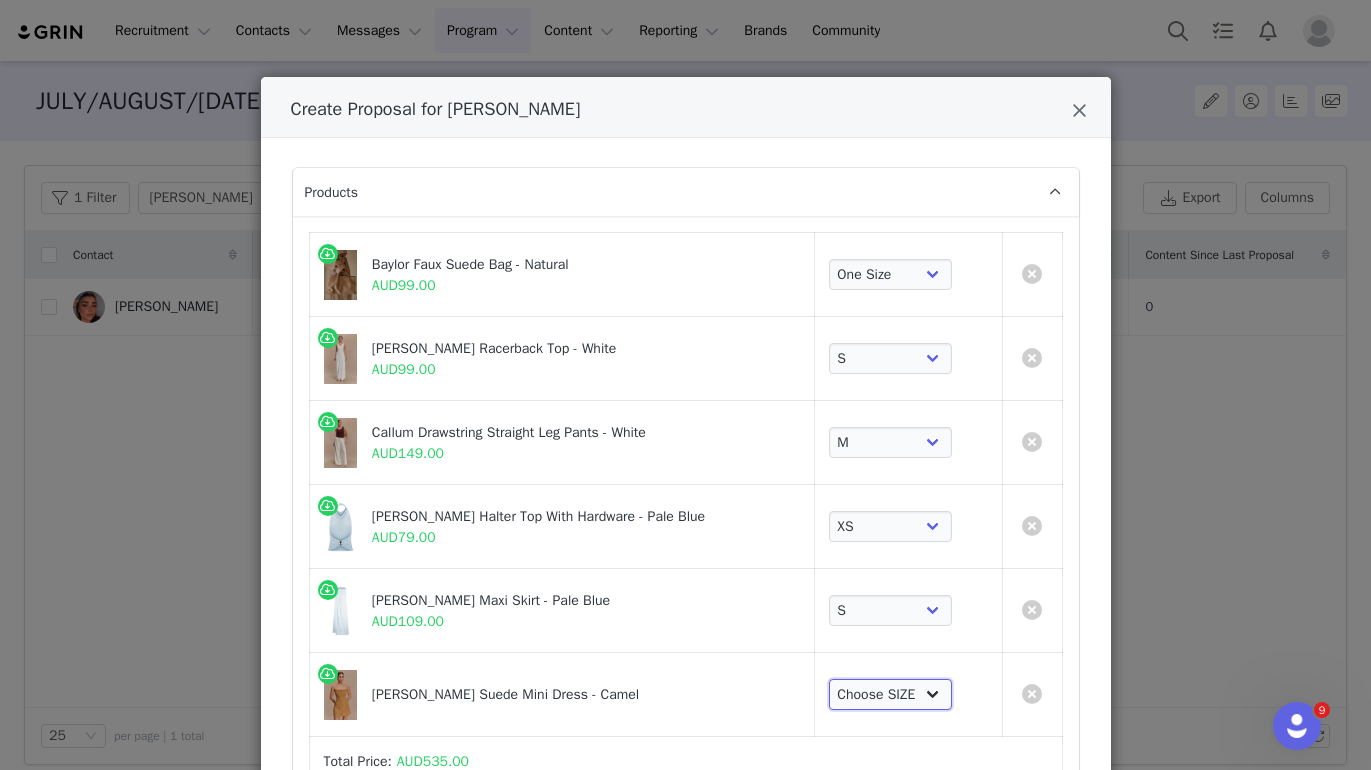 click on "Choose SIZE  XXS   XS   S   M   L   XL   XXL   3XL" at bounding box center (891, 695) 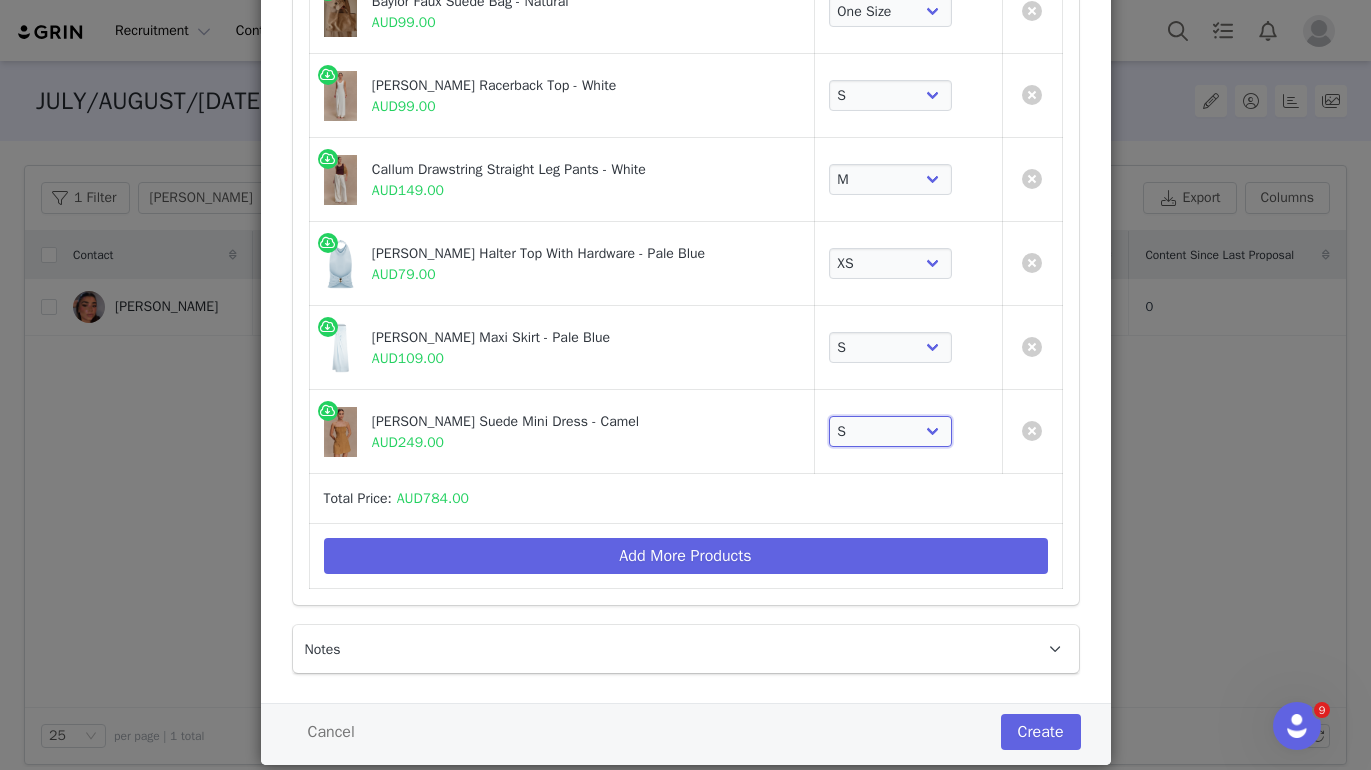 scroll, scrollTop: 268, scrollLeft: 0, axis: vertical 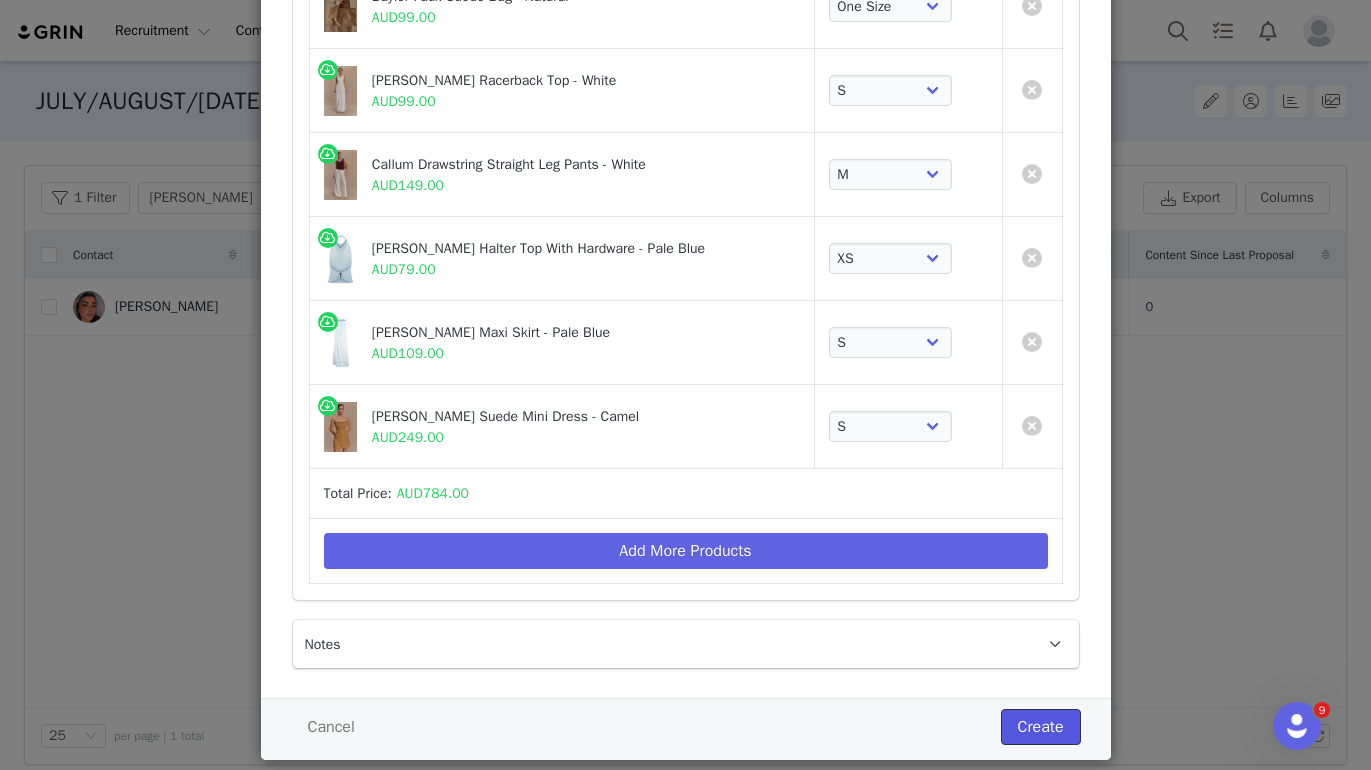click on "Create" at bounding box center [1041, 727] 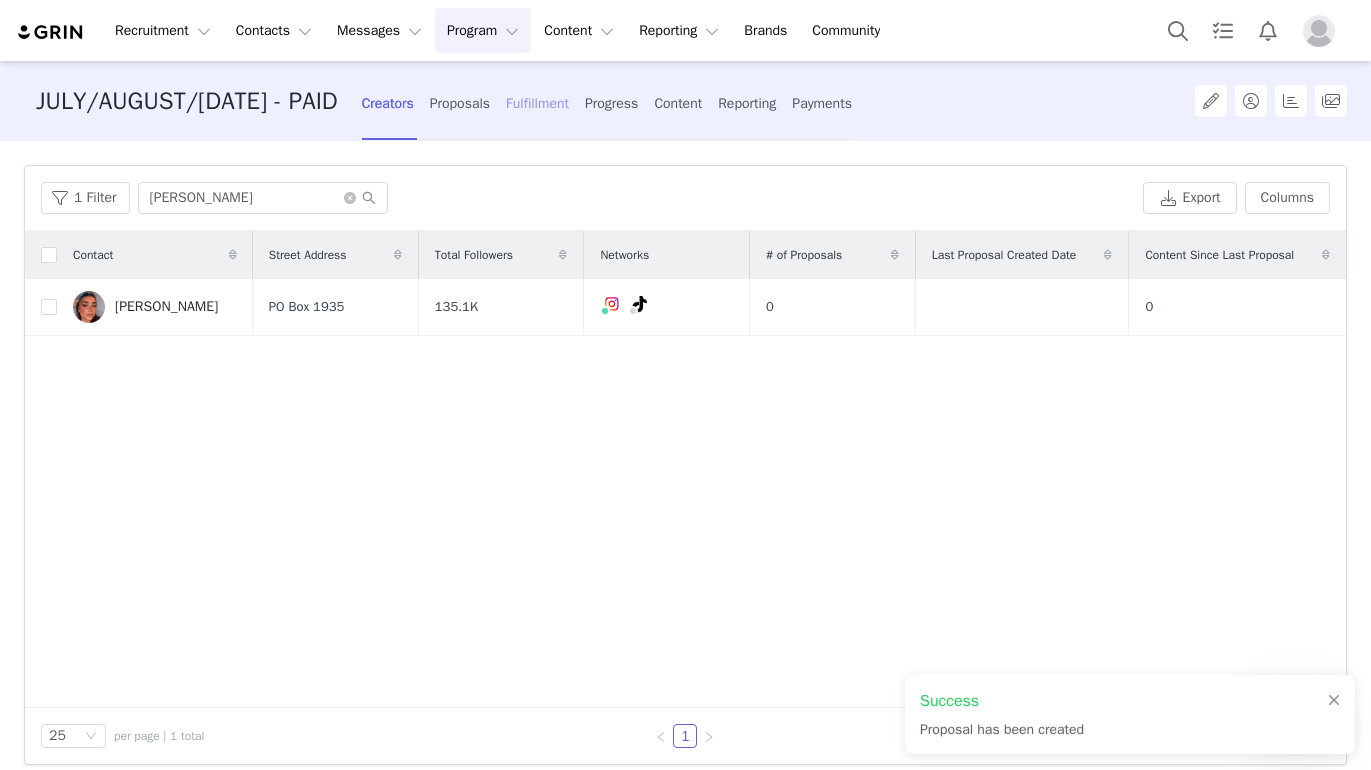 click on "Fulfillment" at bounding box center (537, 103) 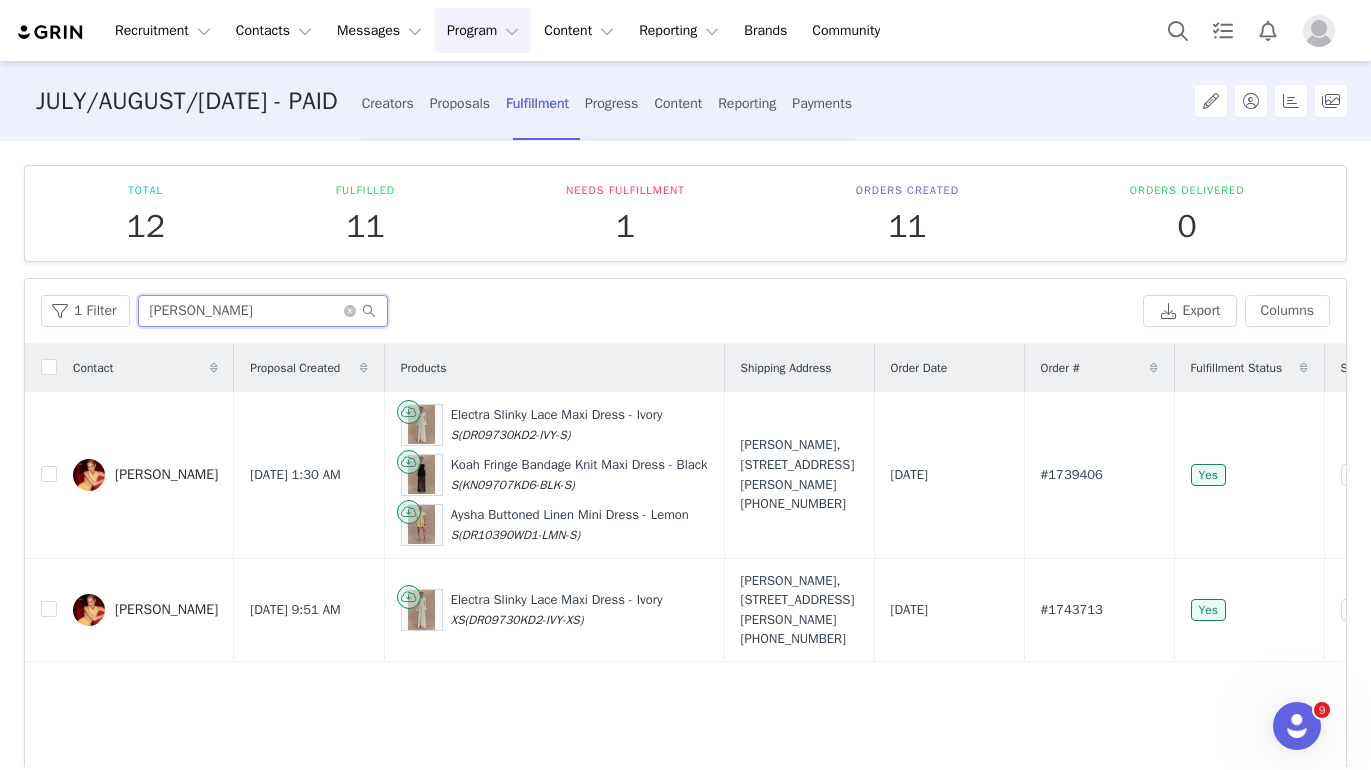click on "Brooke" at bounding box center [263, 311] 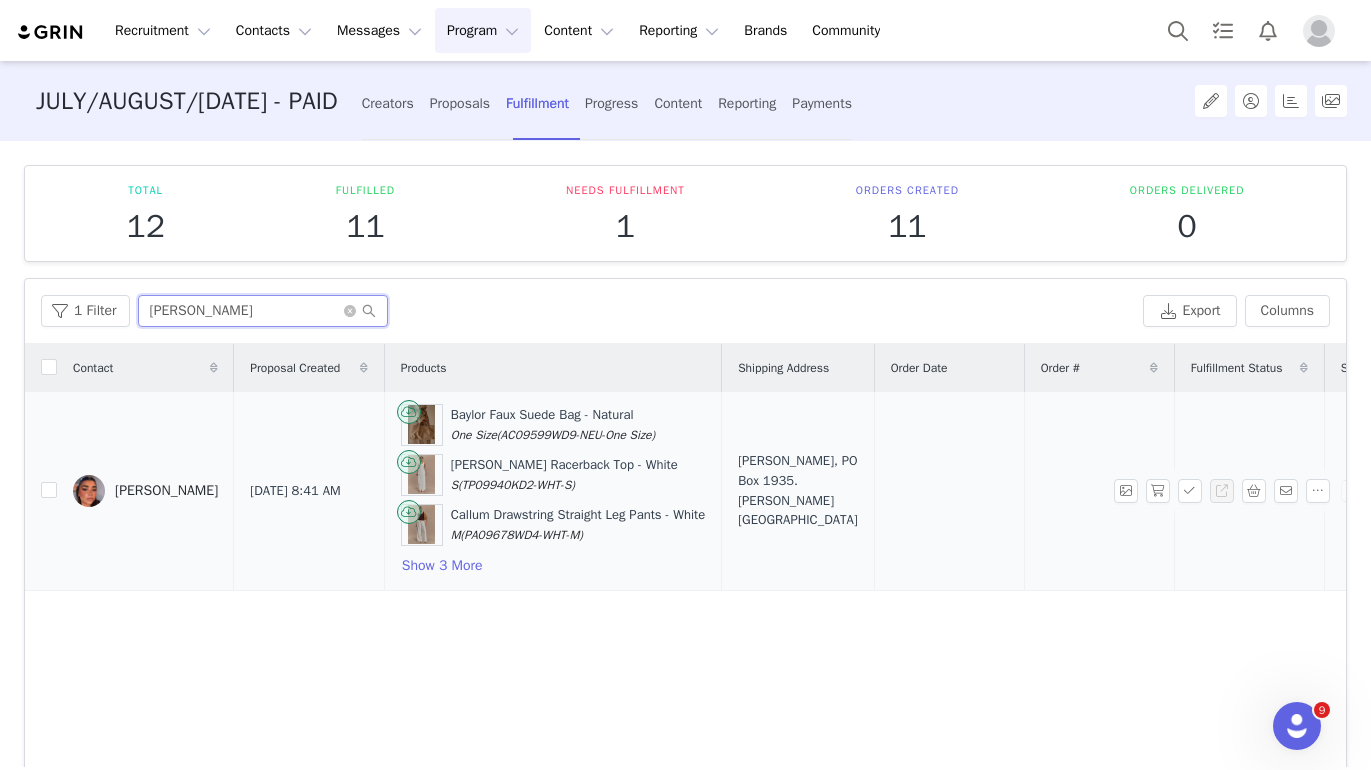 type on "Valentina Att" 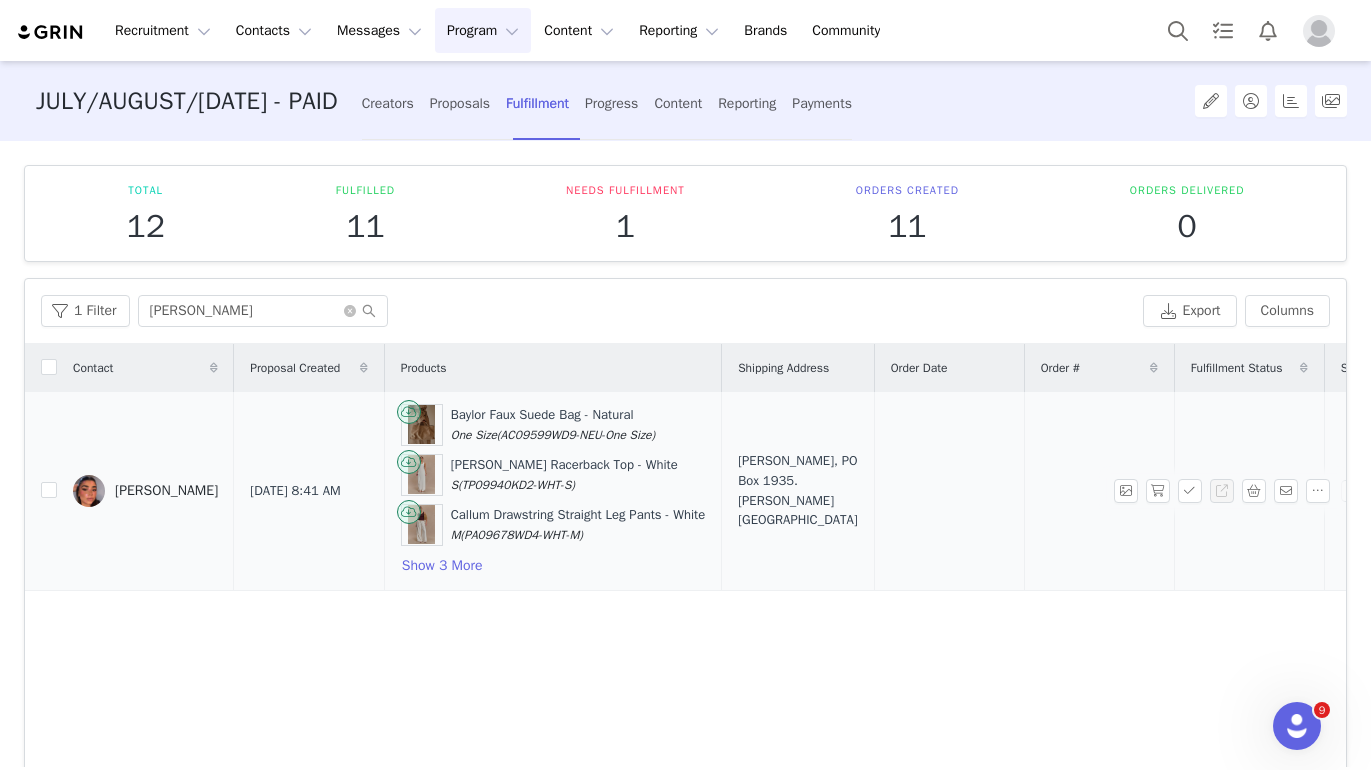 click on "Valentina ATTARD, PO Box 1935. Taylor’s Lakes, Victoria 3038 Australia" at bounding box center [797, 490] 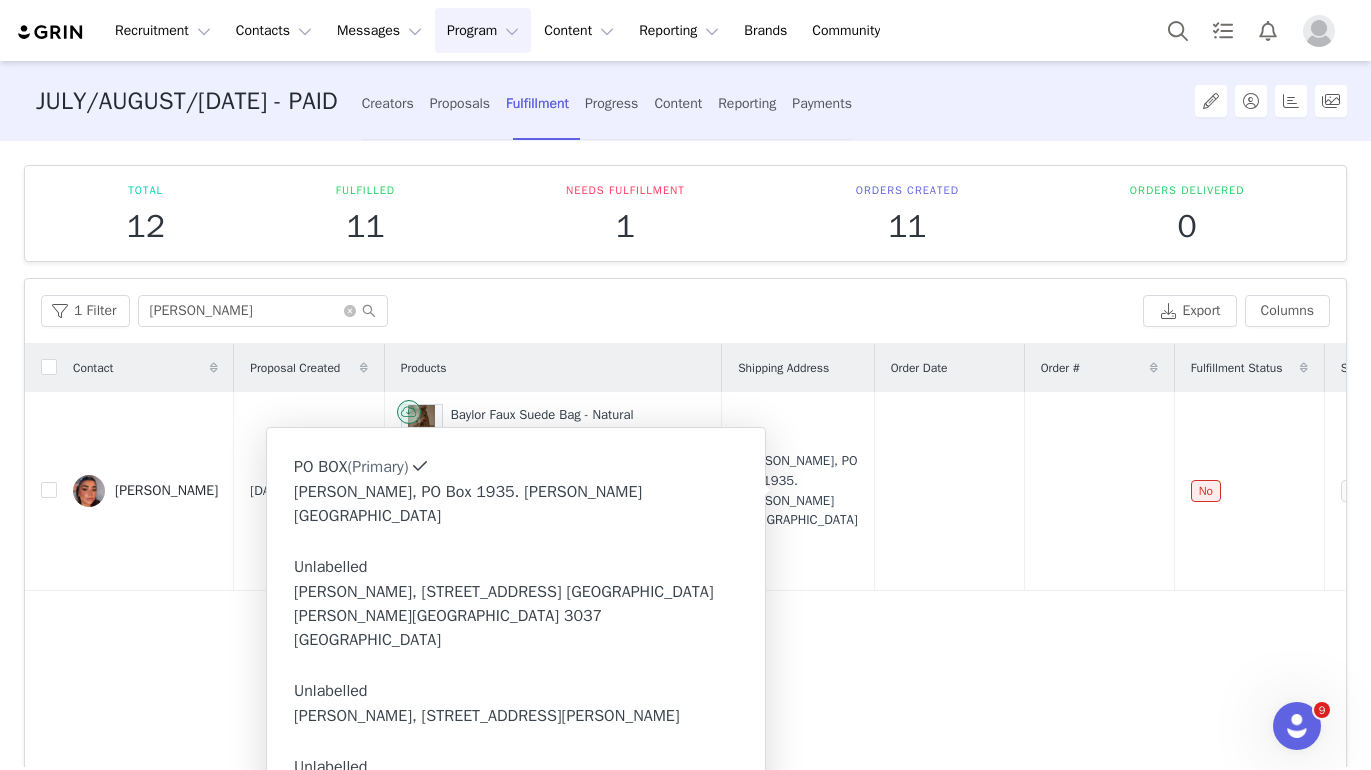 click on "Valentina ATTARD, 24 Shearwater Ct. Taylors Hill, Victoria 3037 Australia" at bounding box center (516, 616) 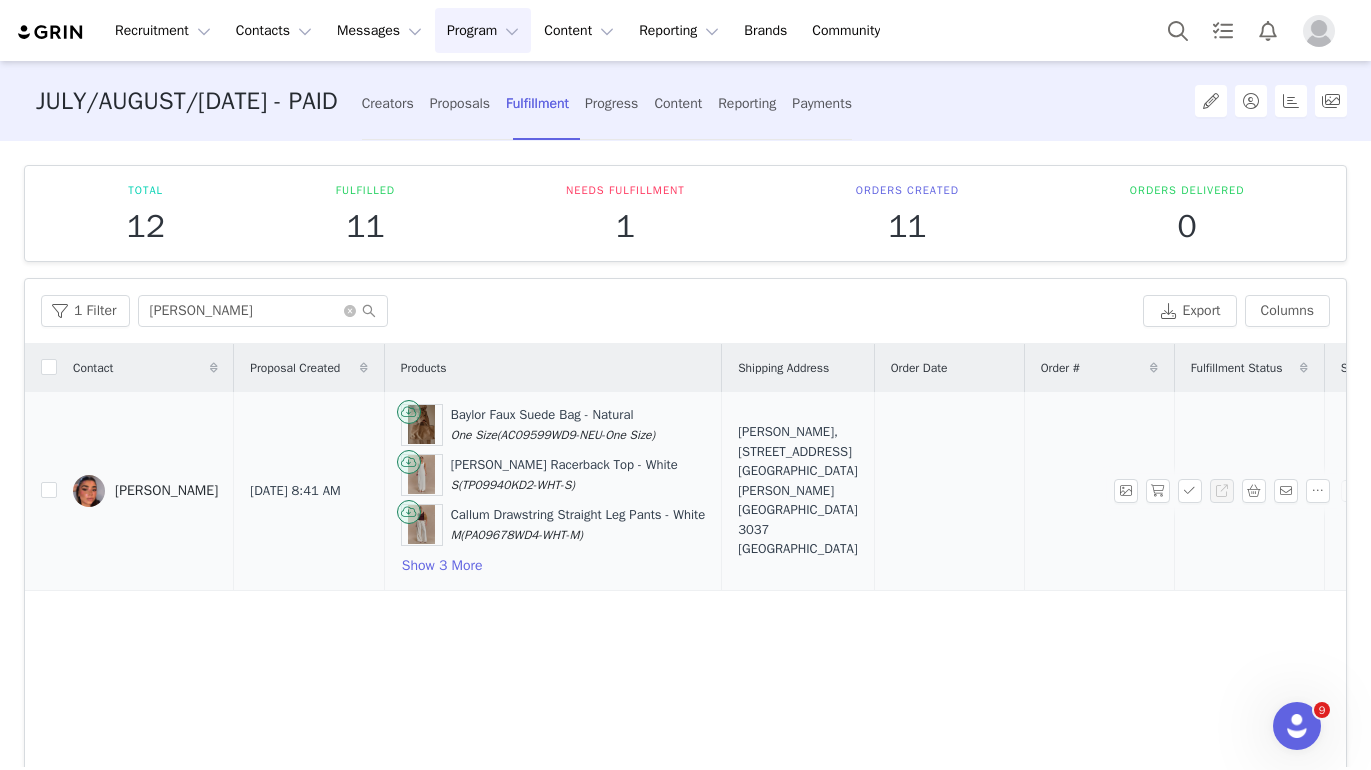 click on "Valentina ATTARD, 24 Shearwater Ct. Taylors Hill, Victoria 3037 Australia" at bounding box center (798, 490) 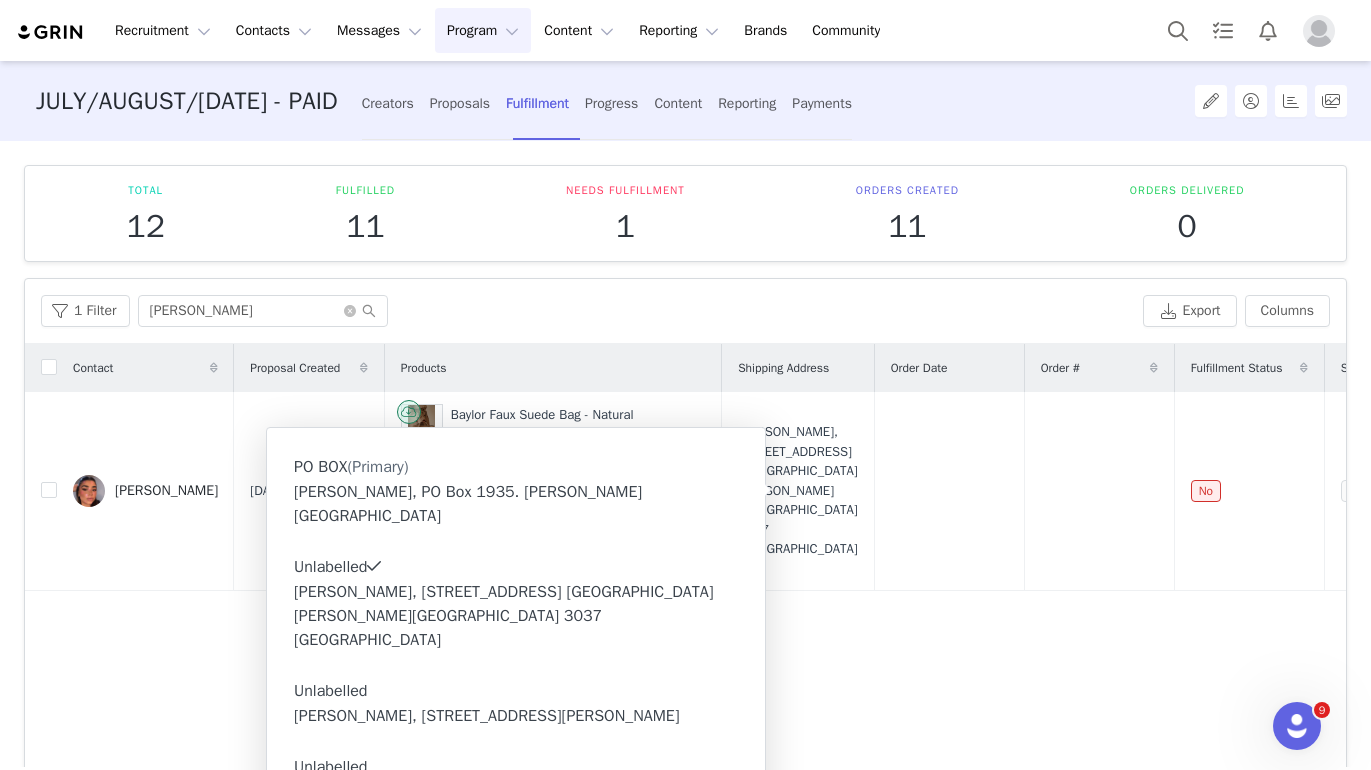 type on "Valentina" 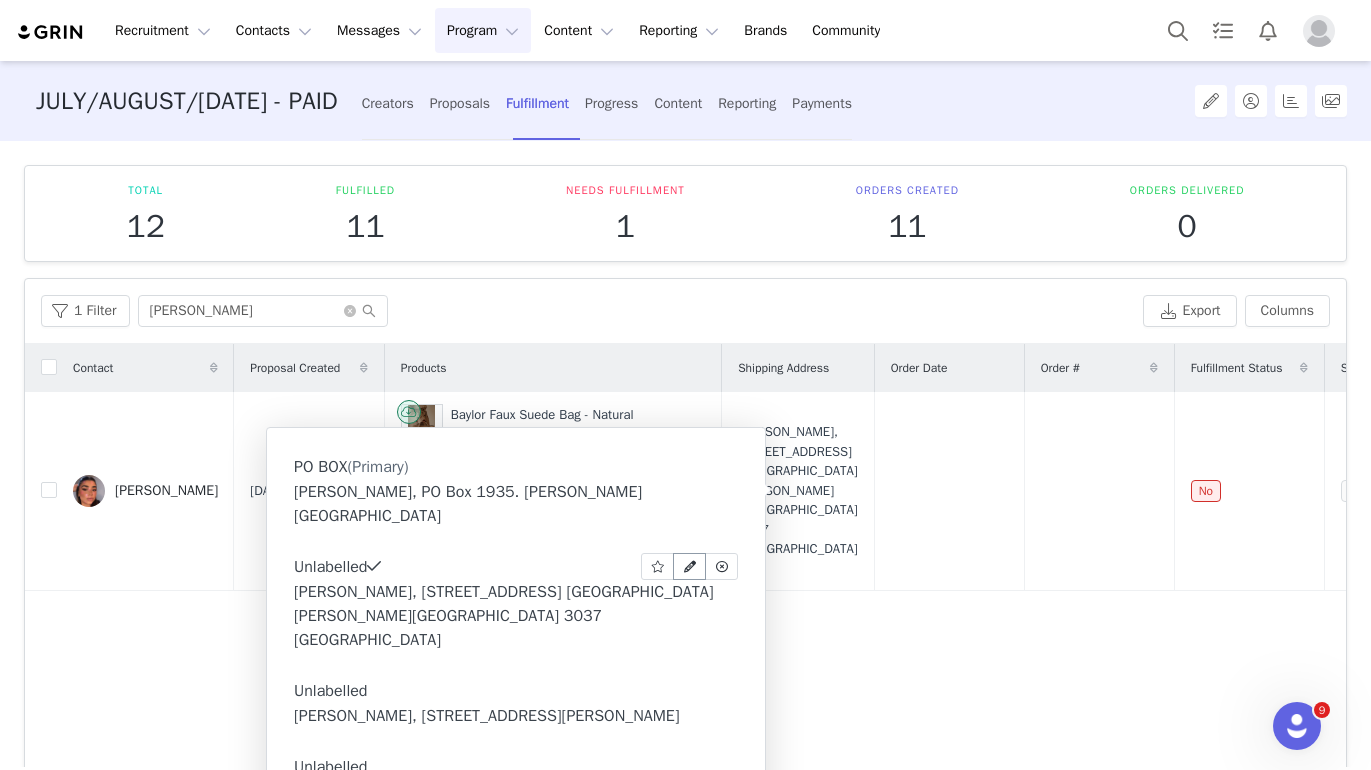 select on "[object Object]" 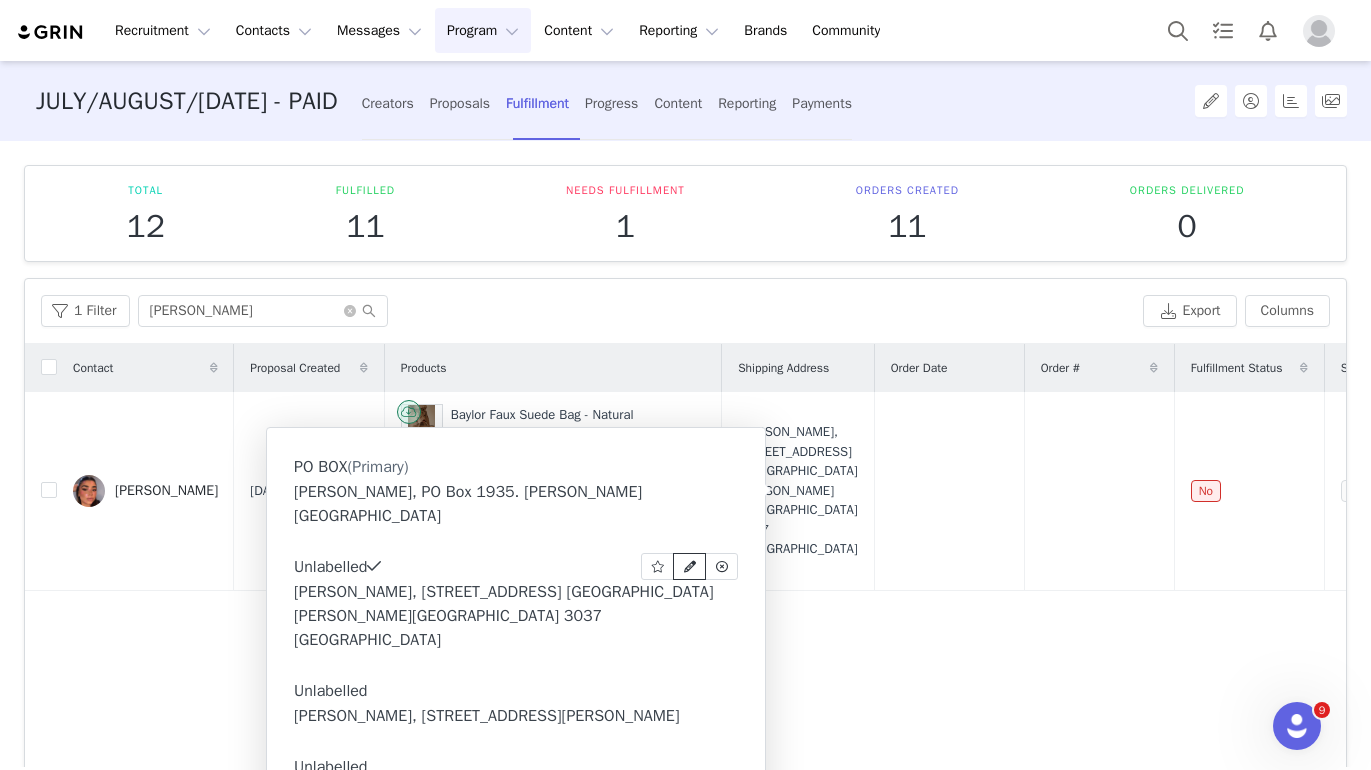 click at bounding box center [690, 567] 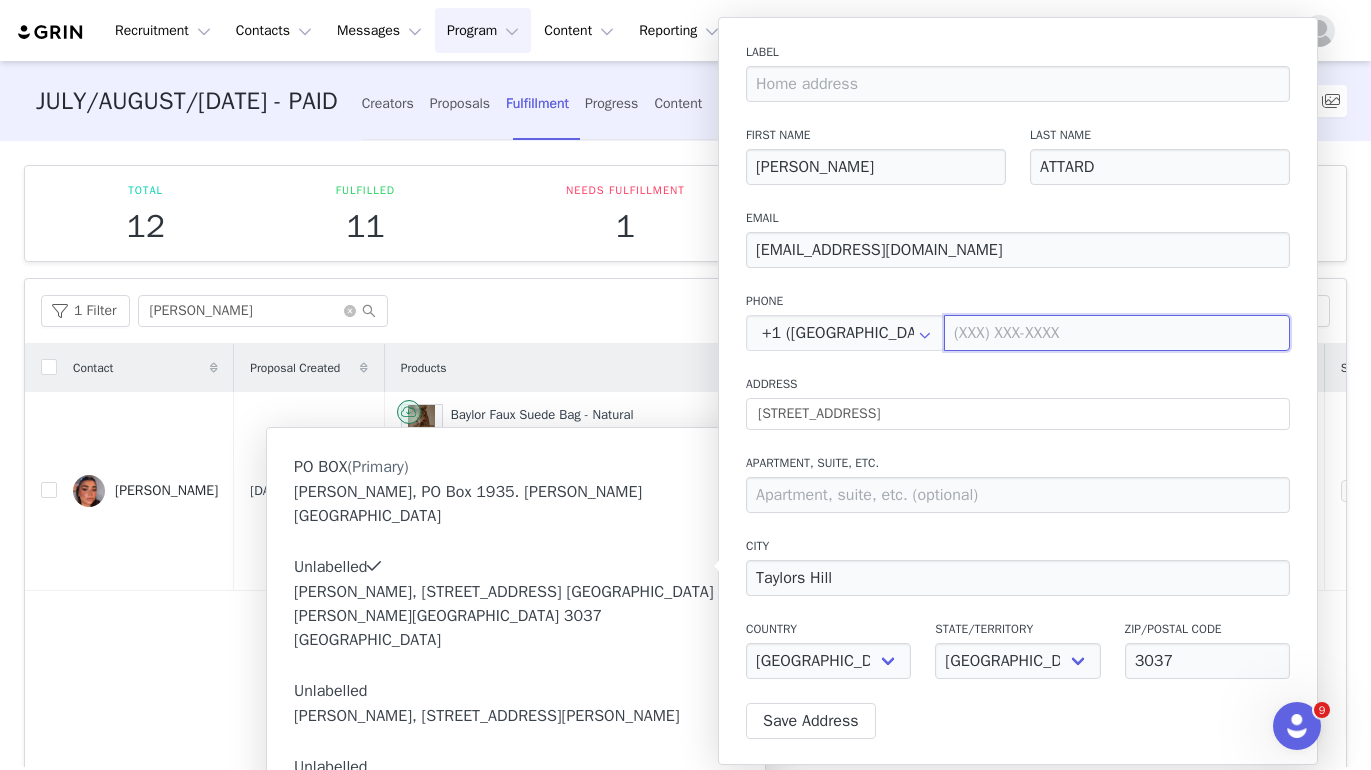 click at bounding box center (1117, 333) 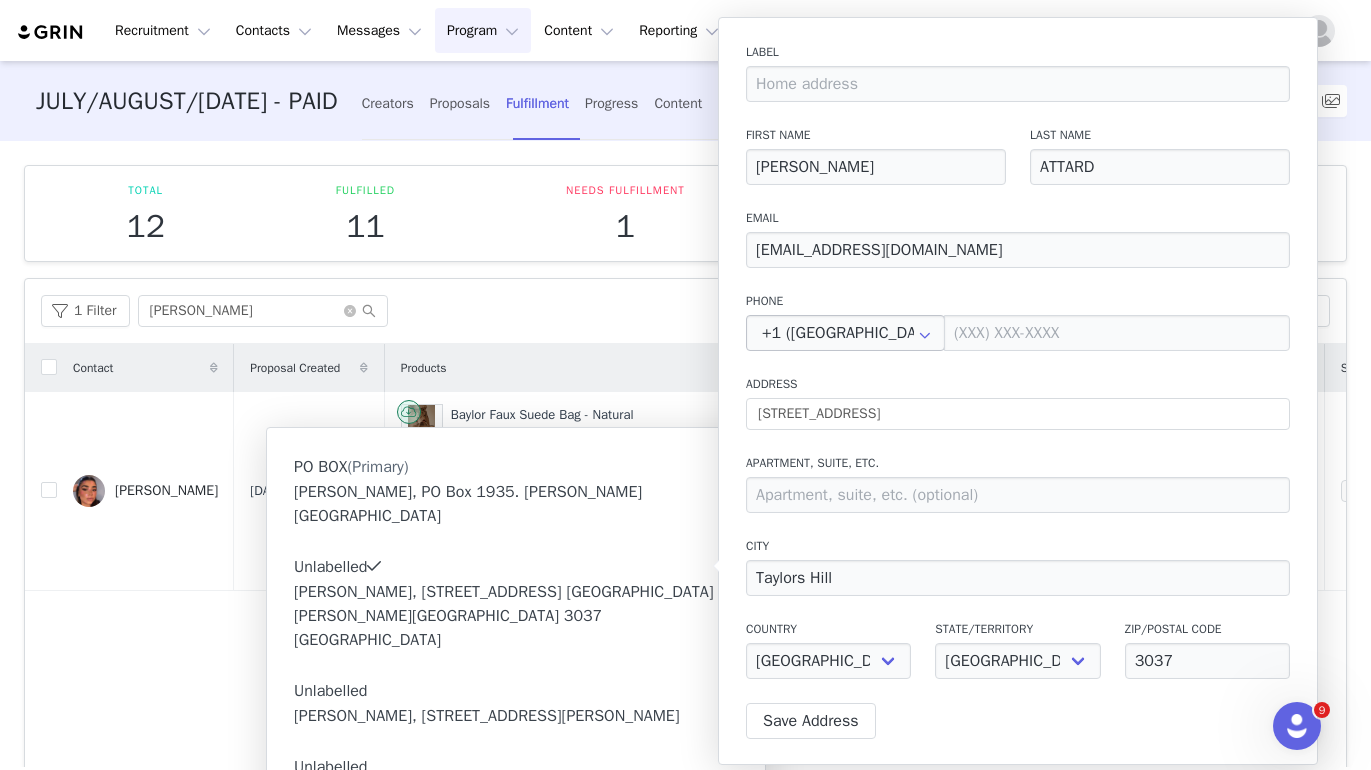 click at bounding box center (925, 333) 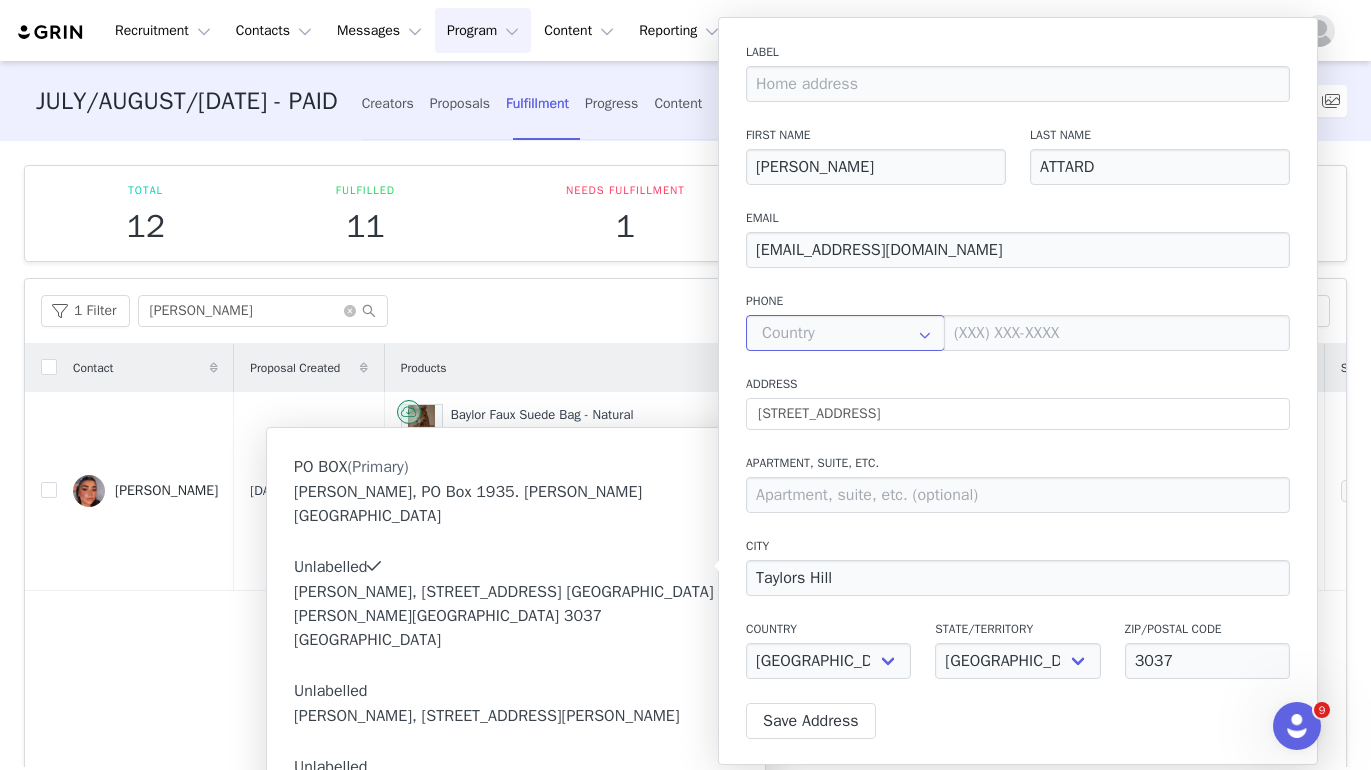 scroll, scrollTop: 7450, scrollLeft: 0, axis: vertical 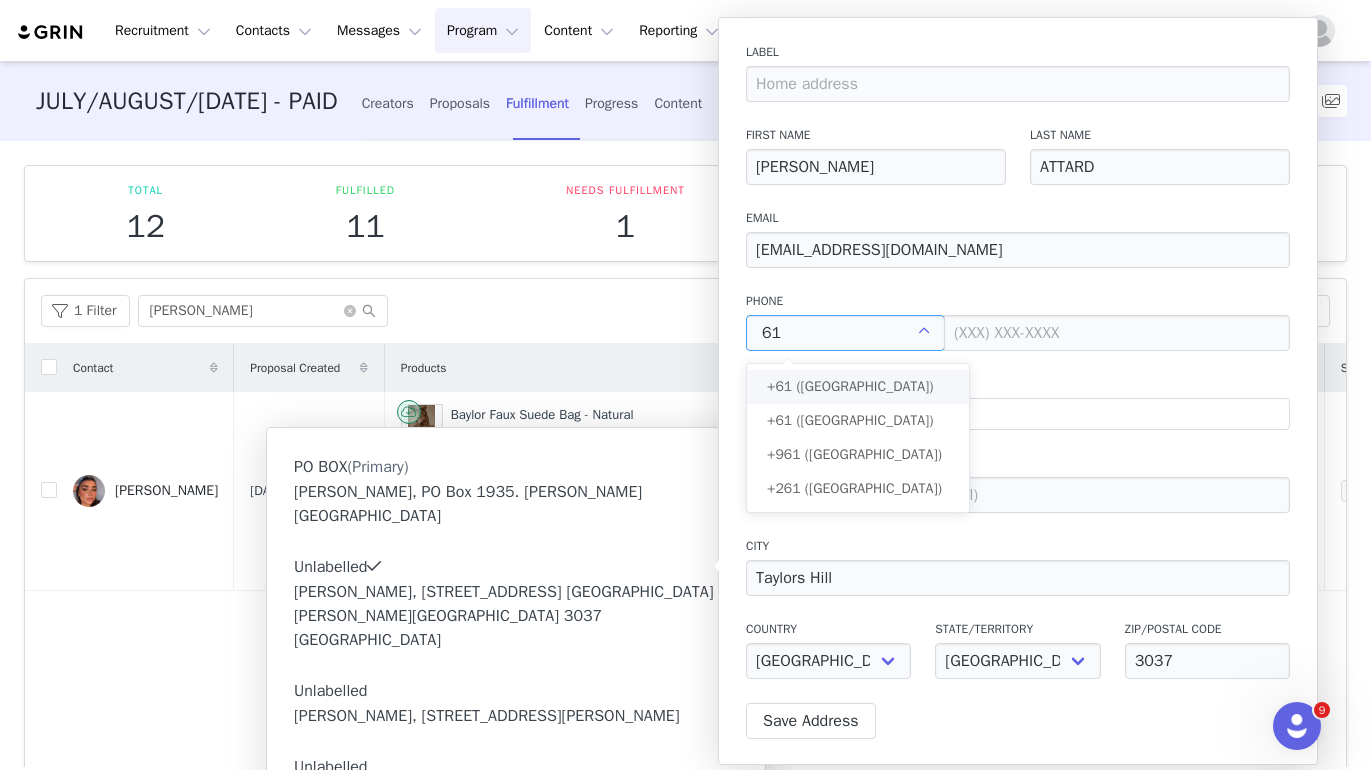 click on "+61 ([GEOGRAPHIC_DATA])" at bounding box center [858, 387] 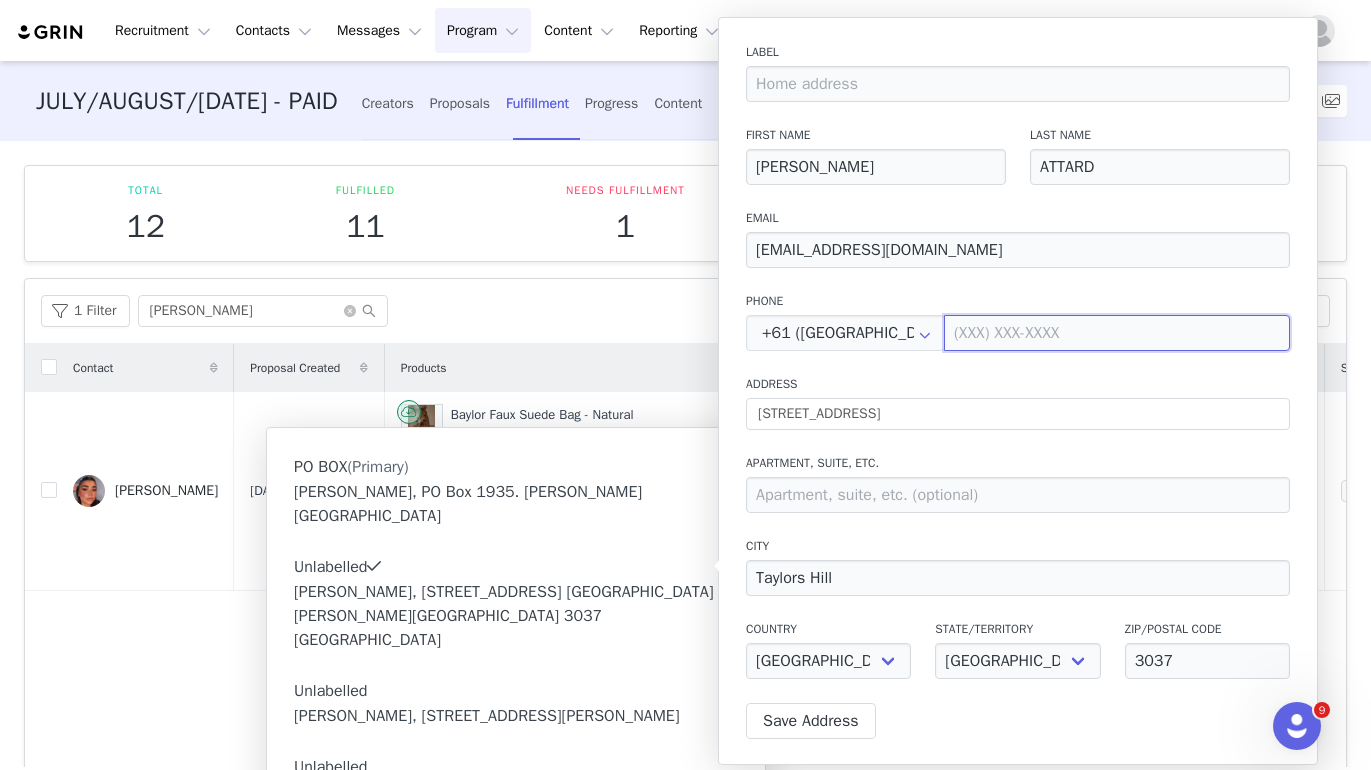 click at bounding box center (1117, 333) 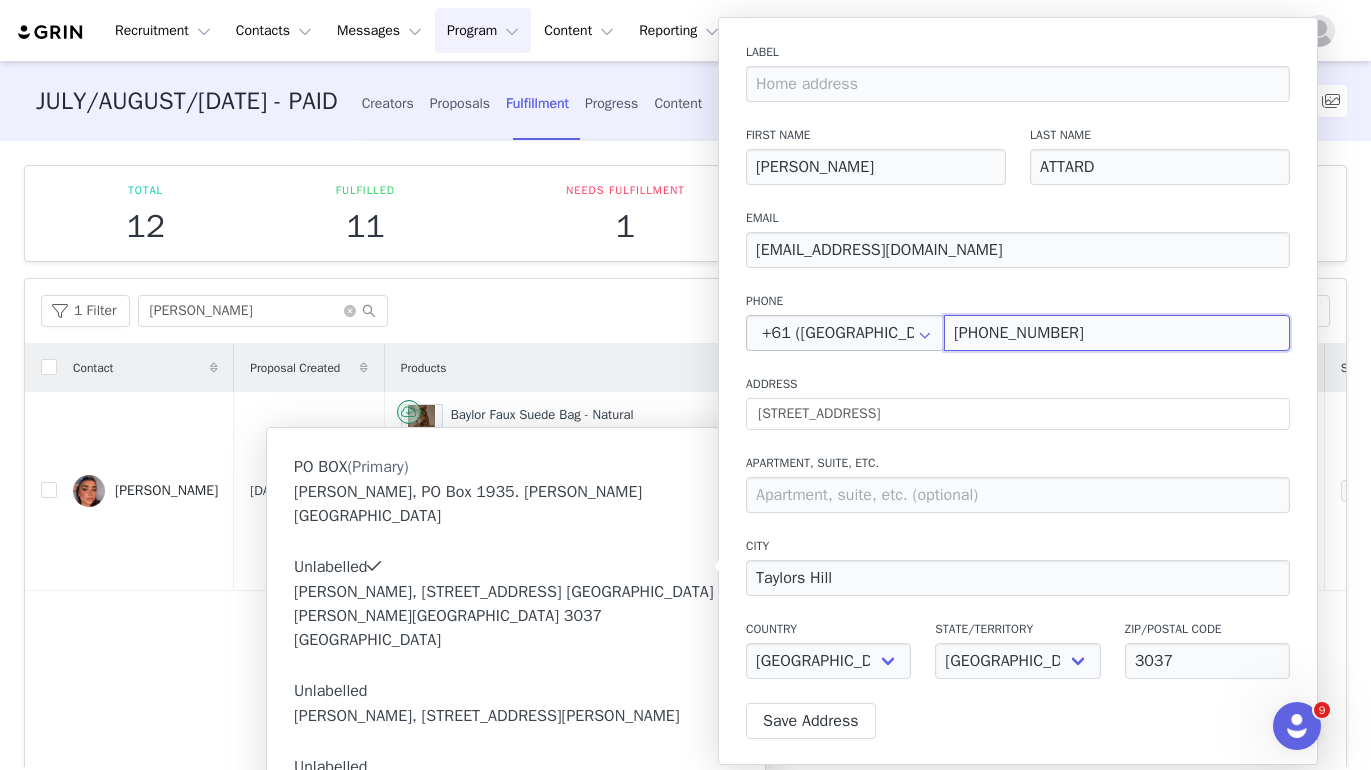 drag, startPoint x: 1010, startPoint y: 332, endPoint x: 937, endPoint y: 332, distance: 73 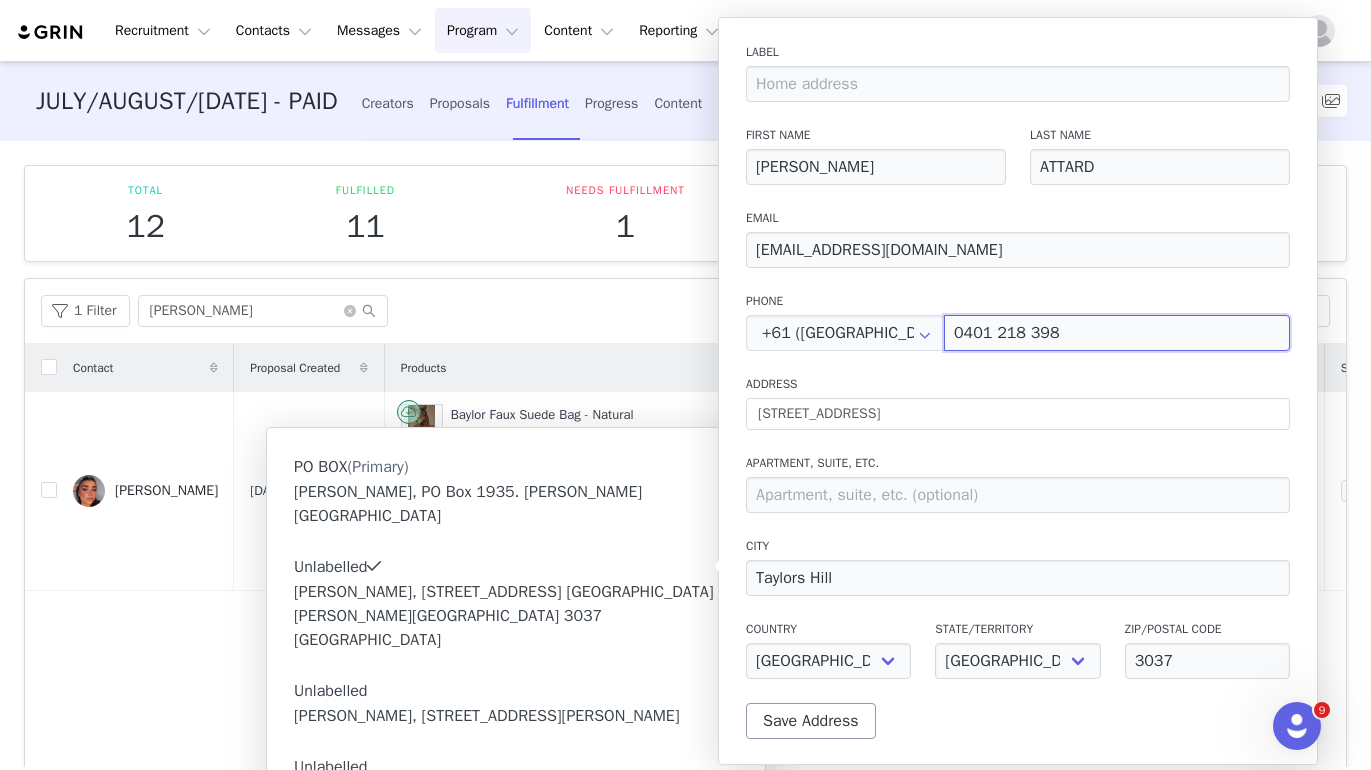 type on "0401 218 398" 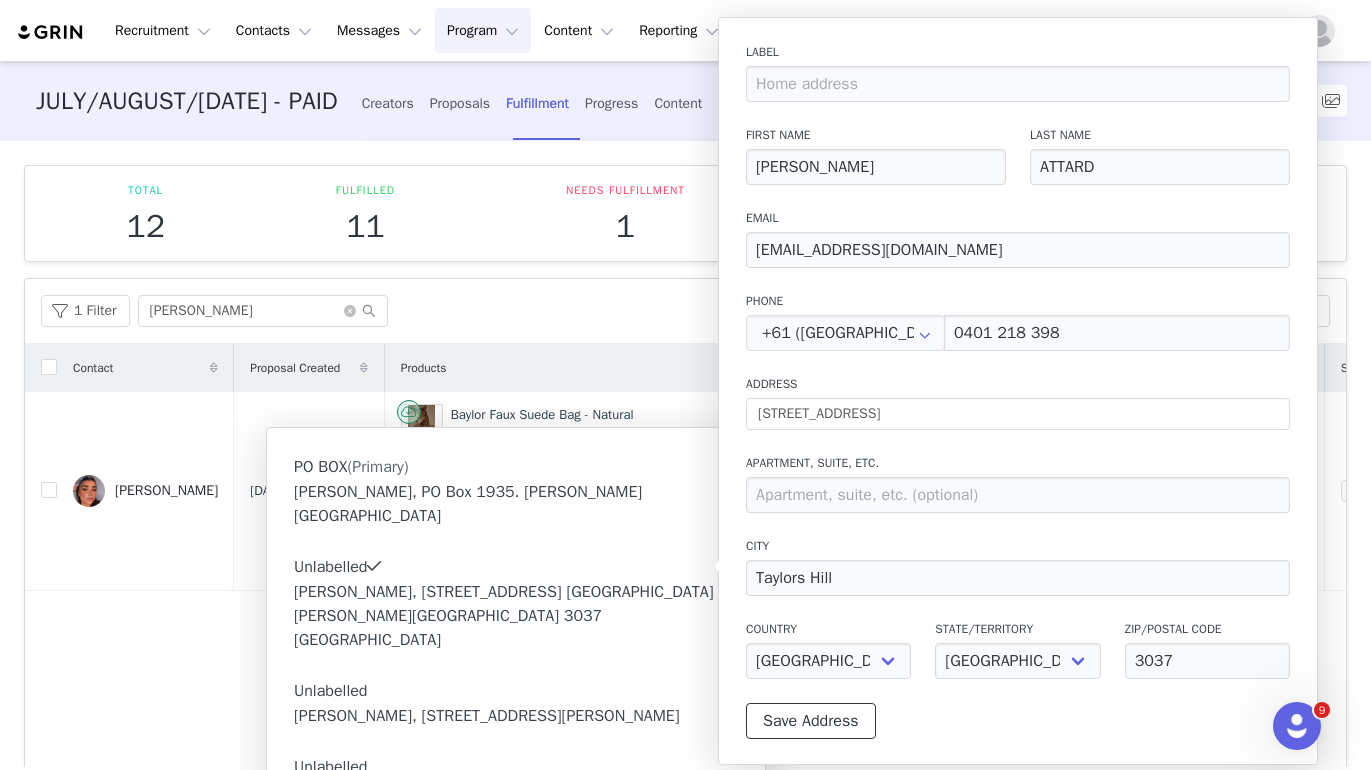 click on "Save Address" at bounding box center (811, 721) 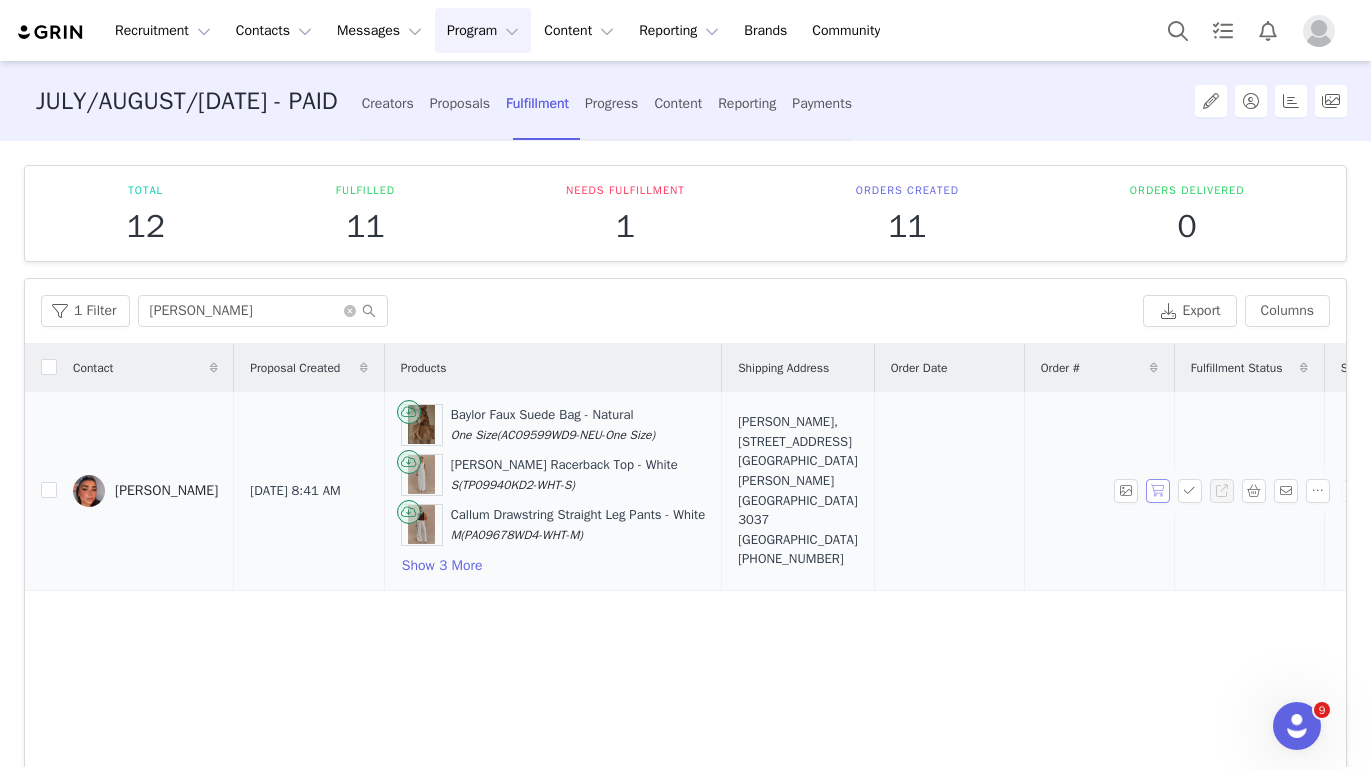 click at bounding box center (1158, 491) 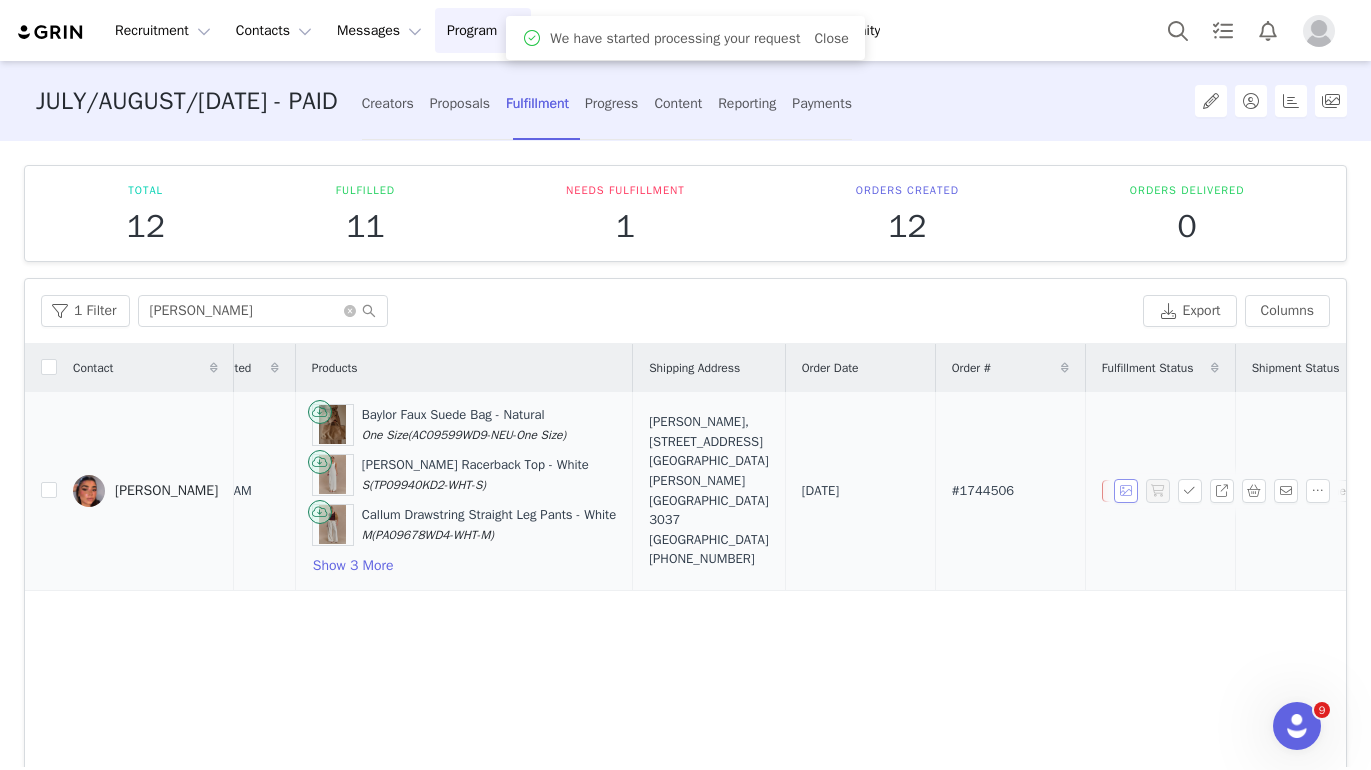scroll, scrollTop: 0, scrollLeft: 127, axis: horizontal 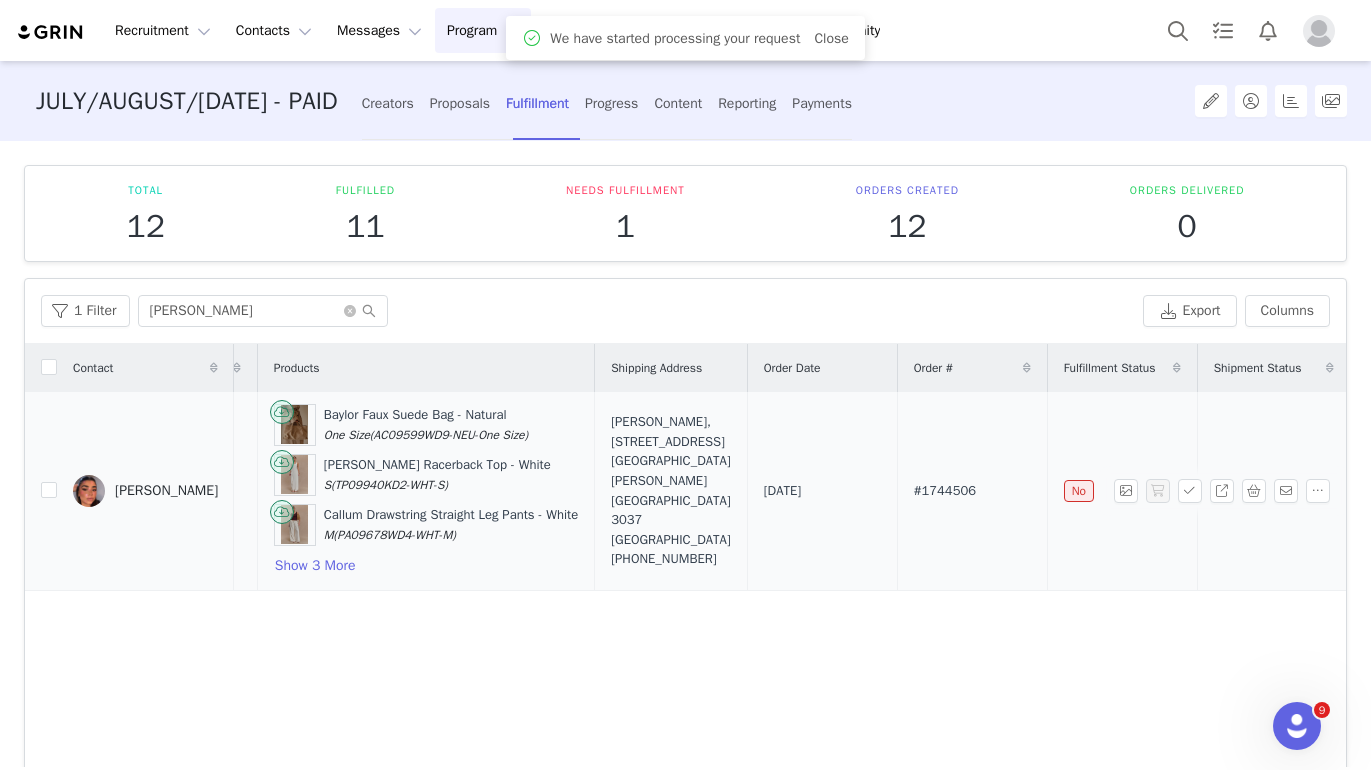 drag, startPoint x: 1022, startPoint y: 491, endPoint x: 921, endPoint y: 491, distance: 101 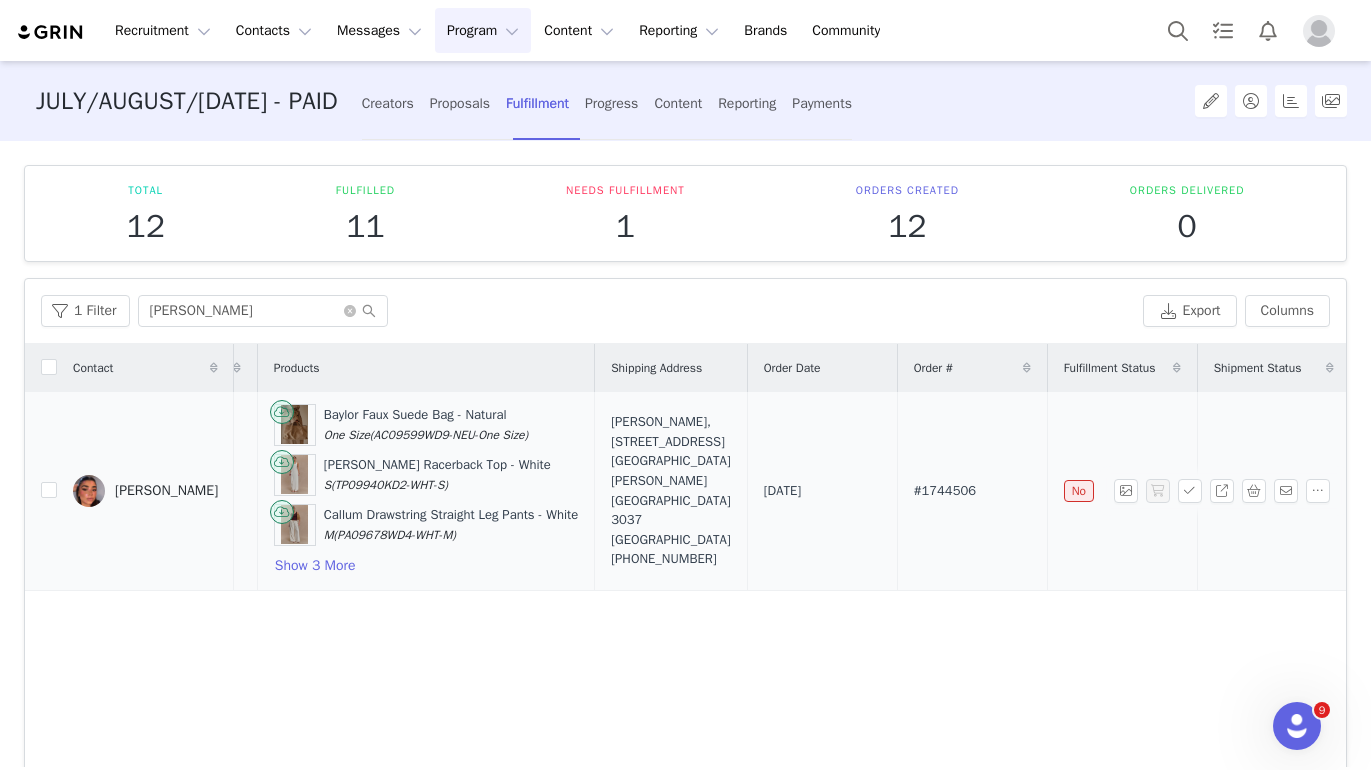 scroll, scrollTop: 0, scrollLeft: 254, axis: horizontal 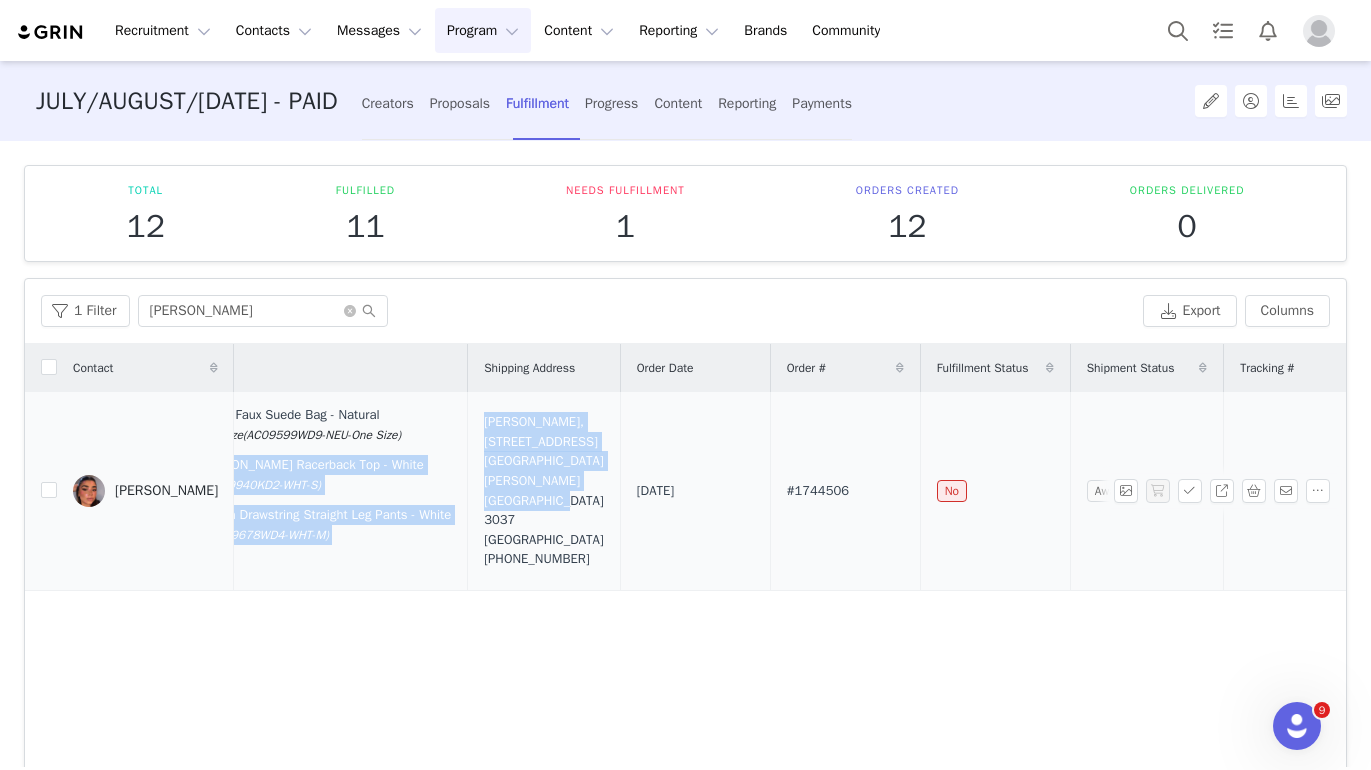 drag, startPoint x: 602, startPoint y: 519, endPoint x: 505, endPoint y: 464, distance: 111.50785 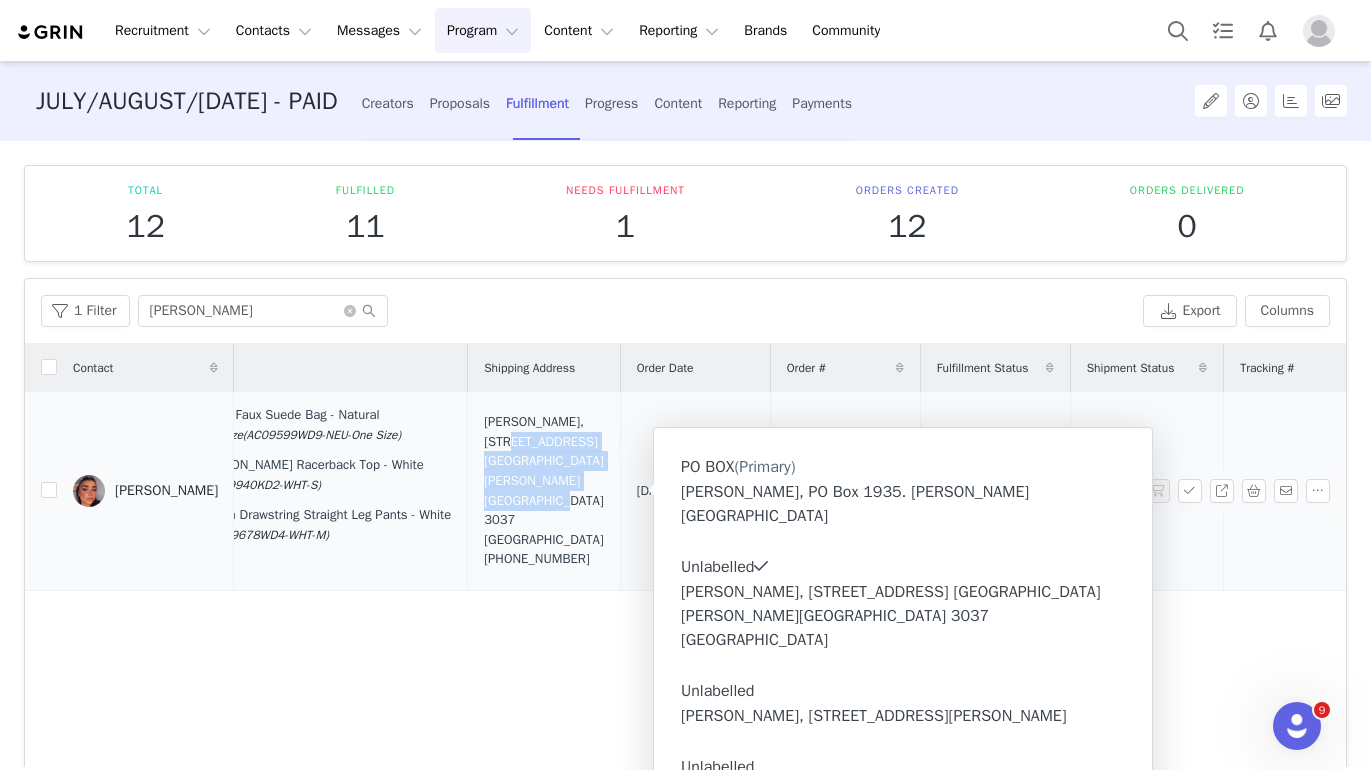 drag, startPoint x: 582, startPoint y: 524, endPoint x: 522, endPoint y: 467, distance: 82.75868 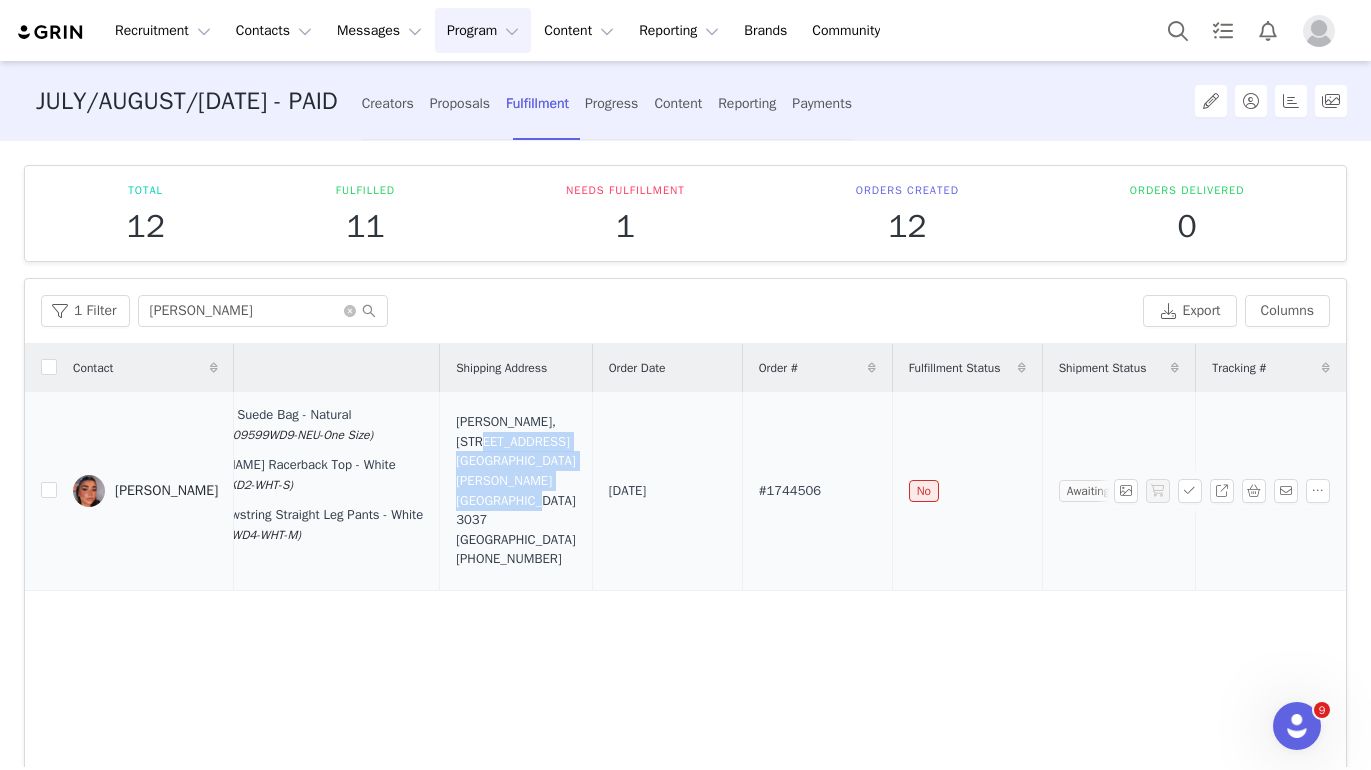 scroll, scrollTop: 0, scrollLeft: 329, axis: horizontal 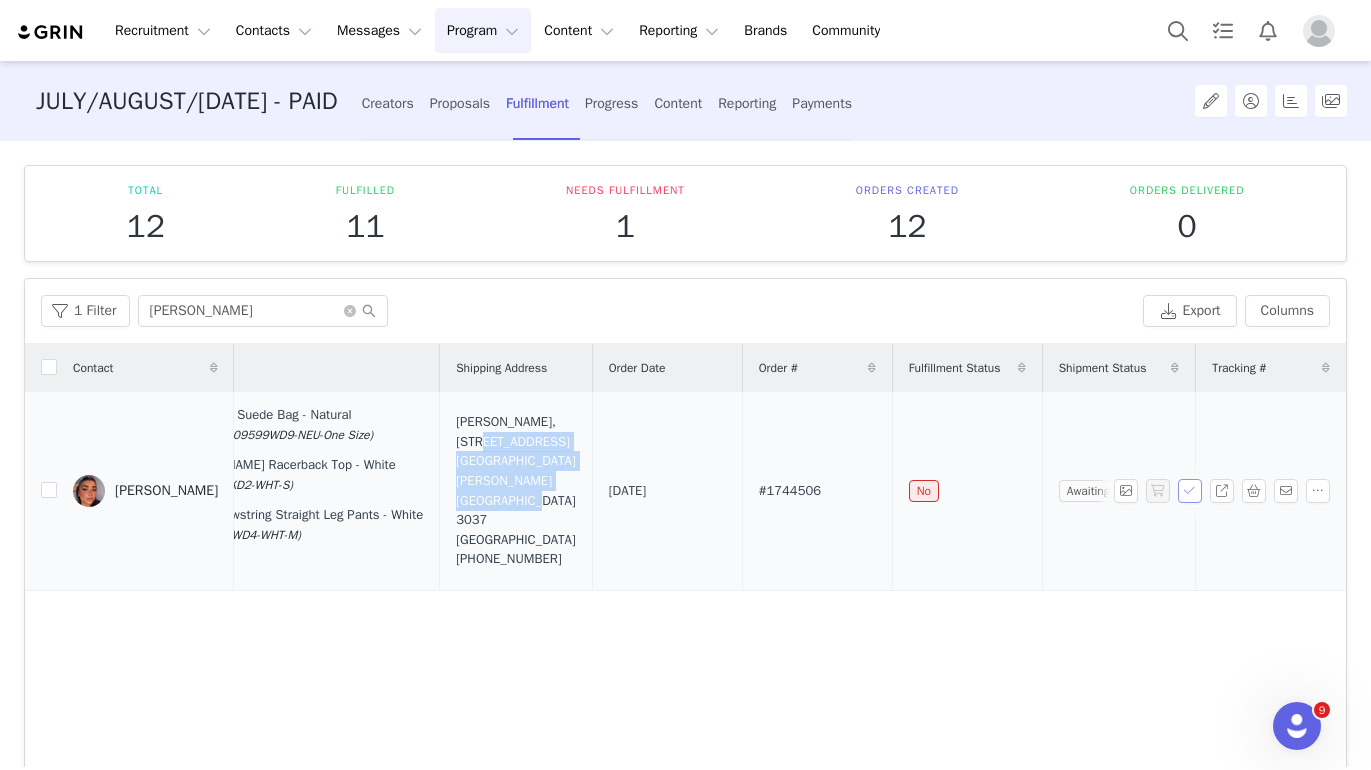 click at bounding box center (1190, 491) 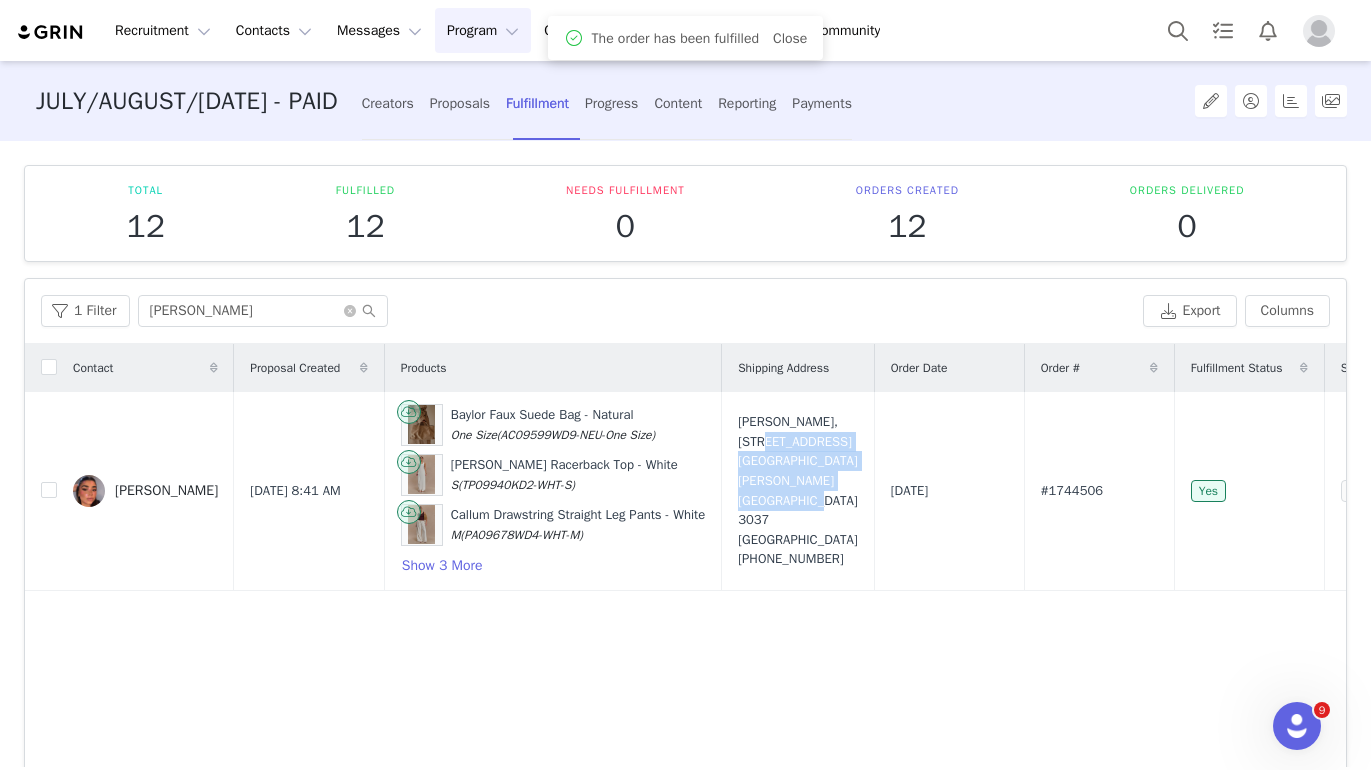 scroll, scrollTop: 0, scrollLeft: 322, axis: horizontal 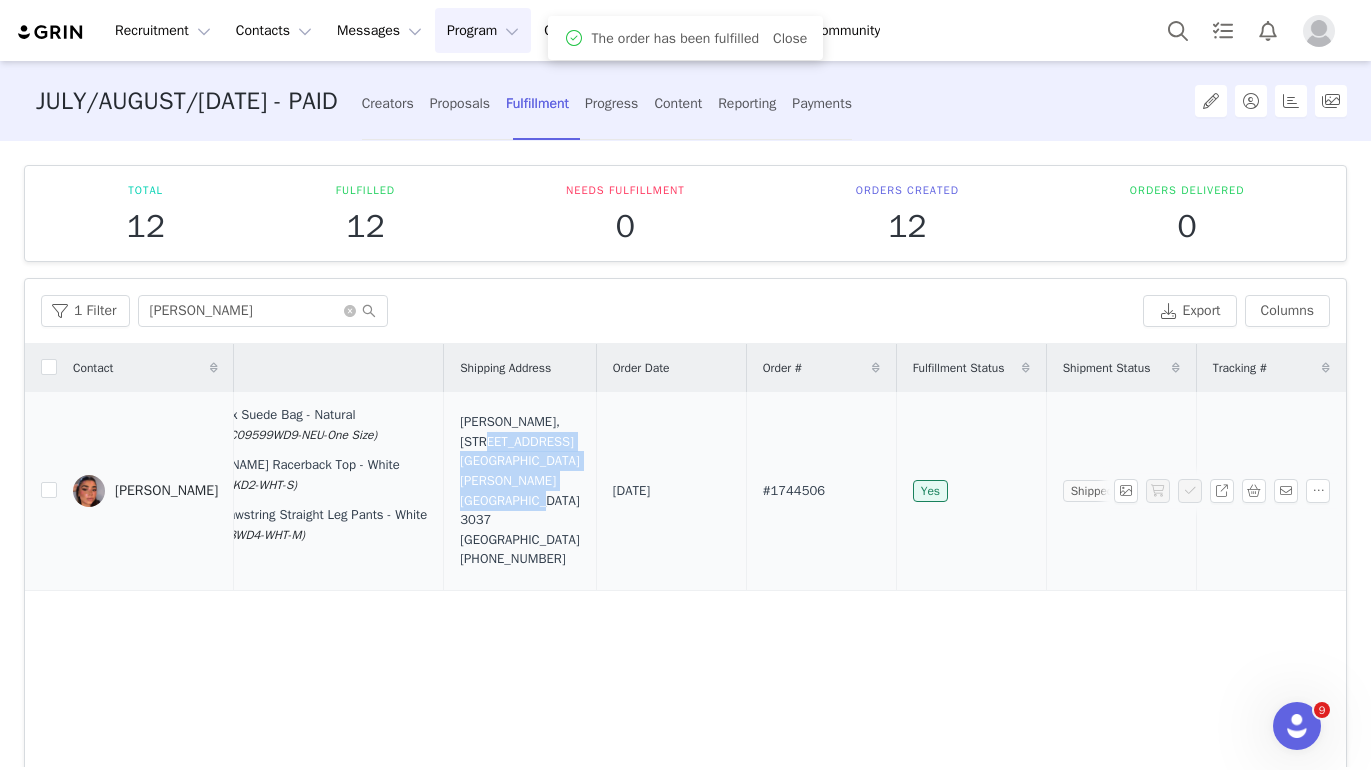 drag, startPoint x: 865, startPoint y: 491, endPoint x: 630, endPoint y: 491, distance: 235 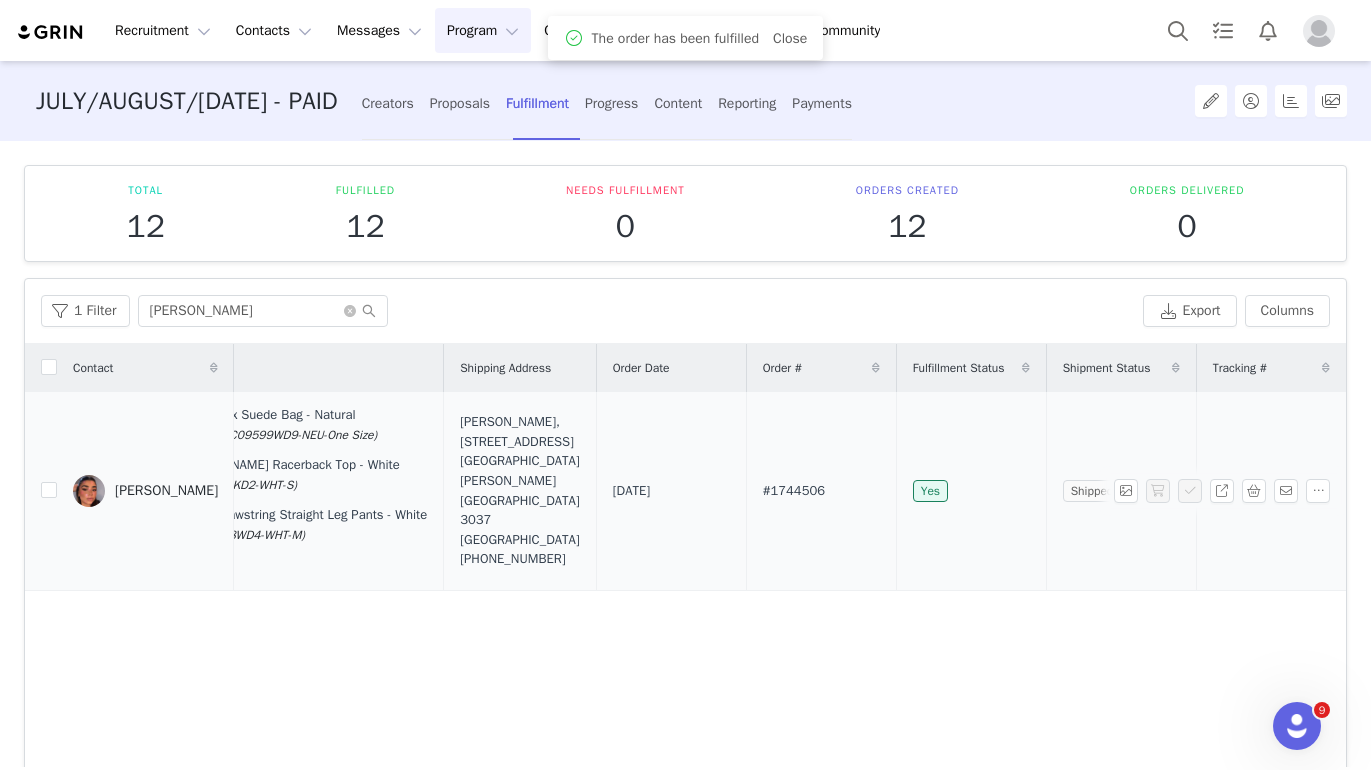 click on "#1744506" at bounding box center [821, 491] 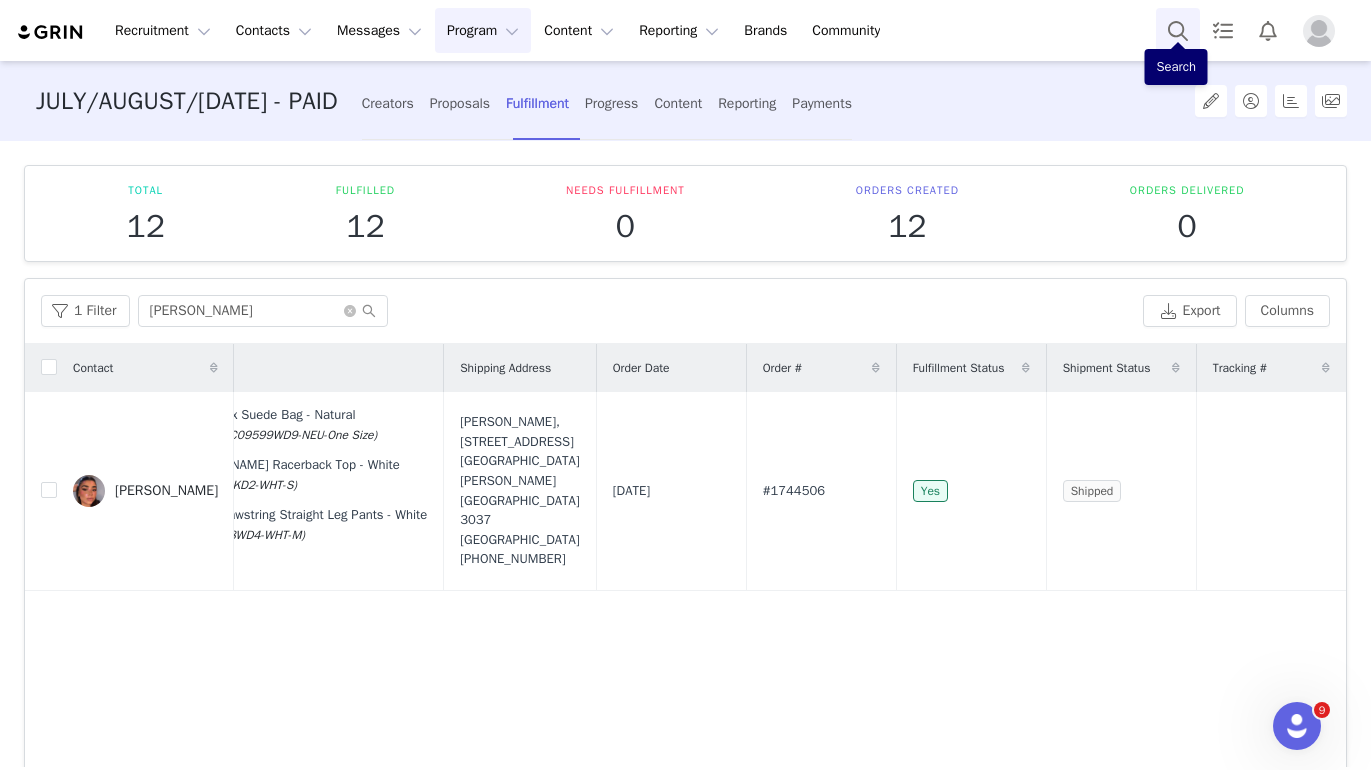 click at bounding box center [1178, 30] 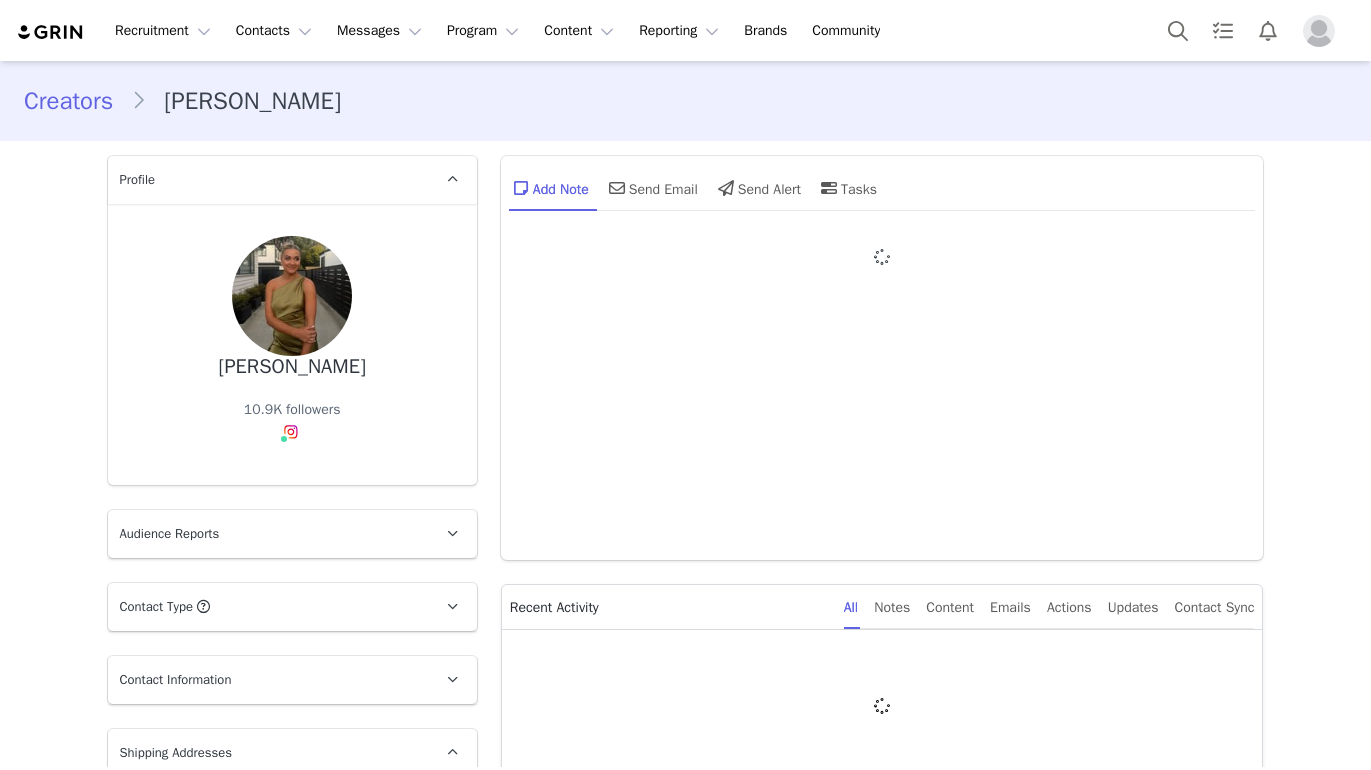 scroll, scrollTop: 0, scrollLeft: 0, axis: both 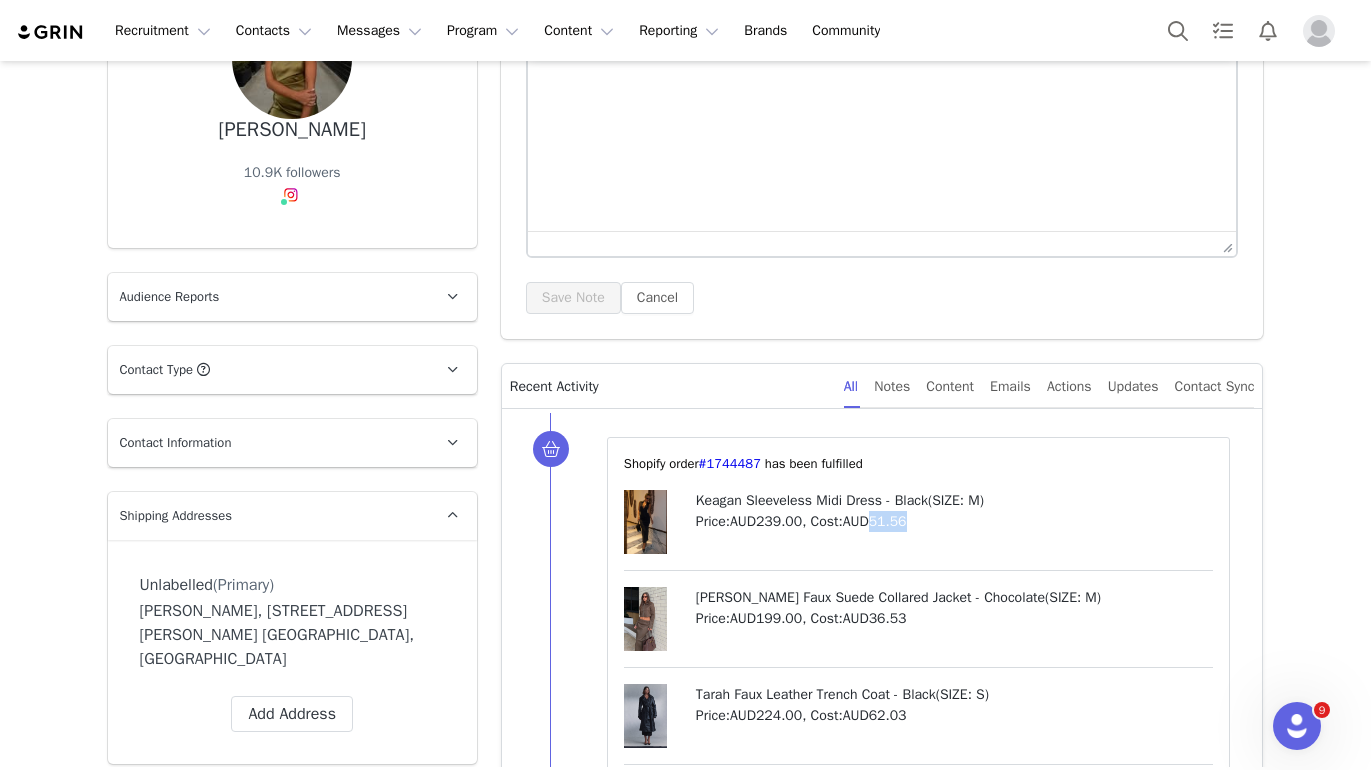 drag, startPoint x: 949, startPoint y: 519, endPoint x: 893, endPoint y: 519, distance: 56 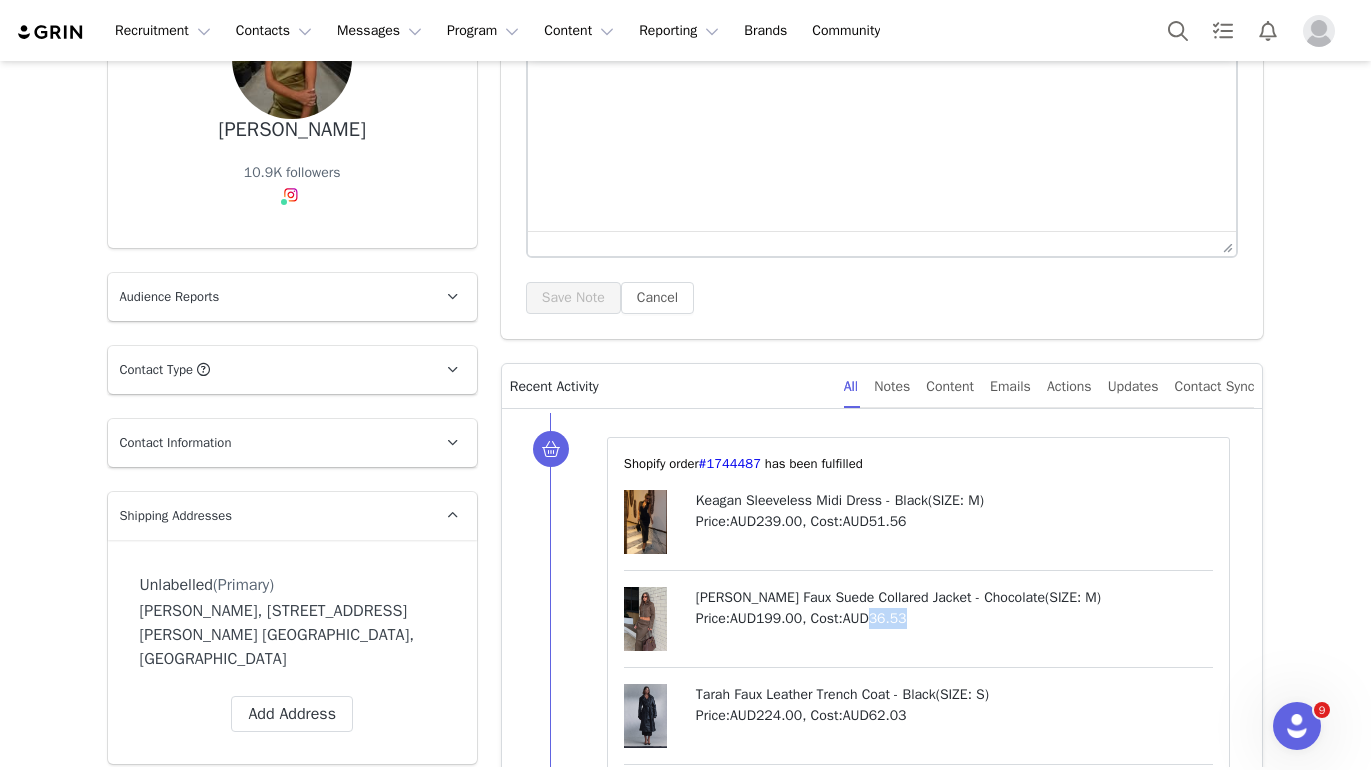 drag, startPoint x: 930, startPoint y: 621, endPoint x: 890, endPoint y: 619, distance: 40.04997 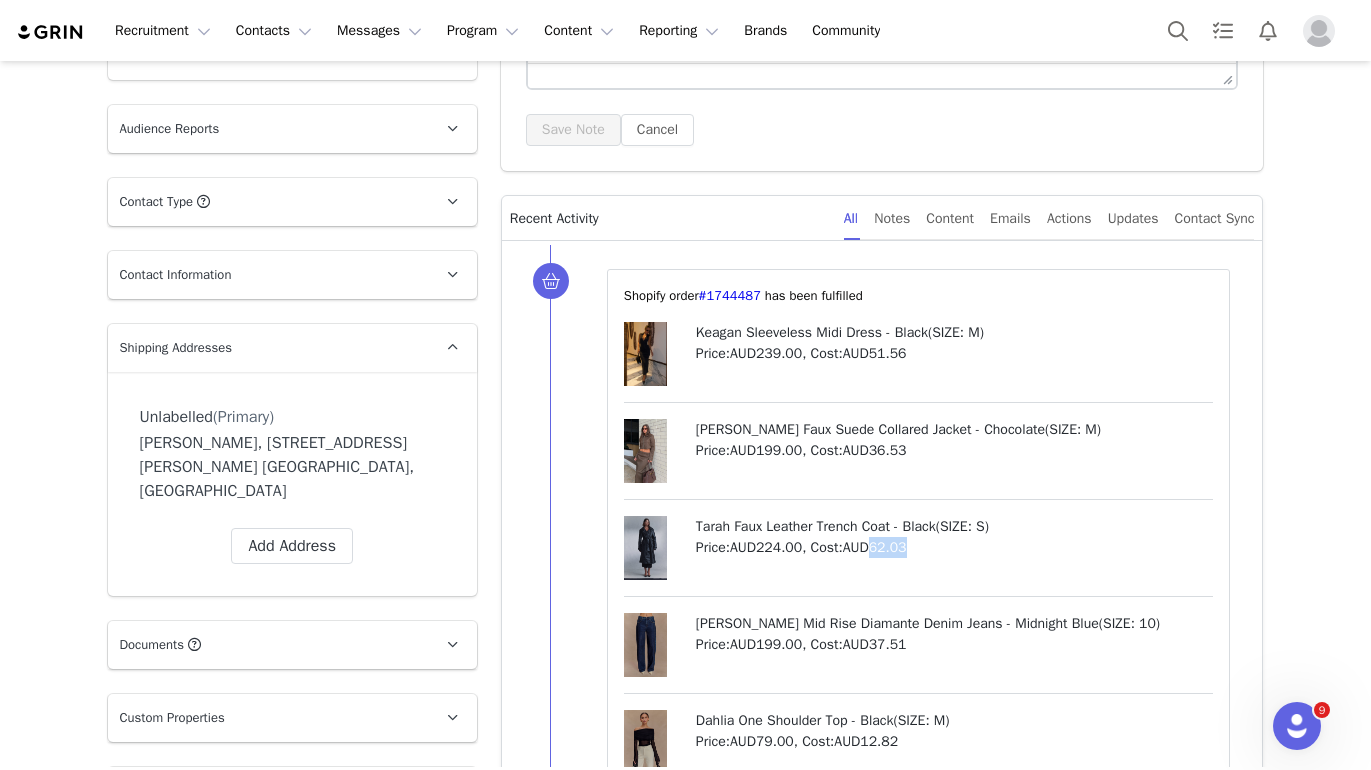drag, startPoint x: 935, startPoint y: 547, endPoint x: 895, endPoint y: 547, distance: 40 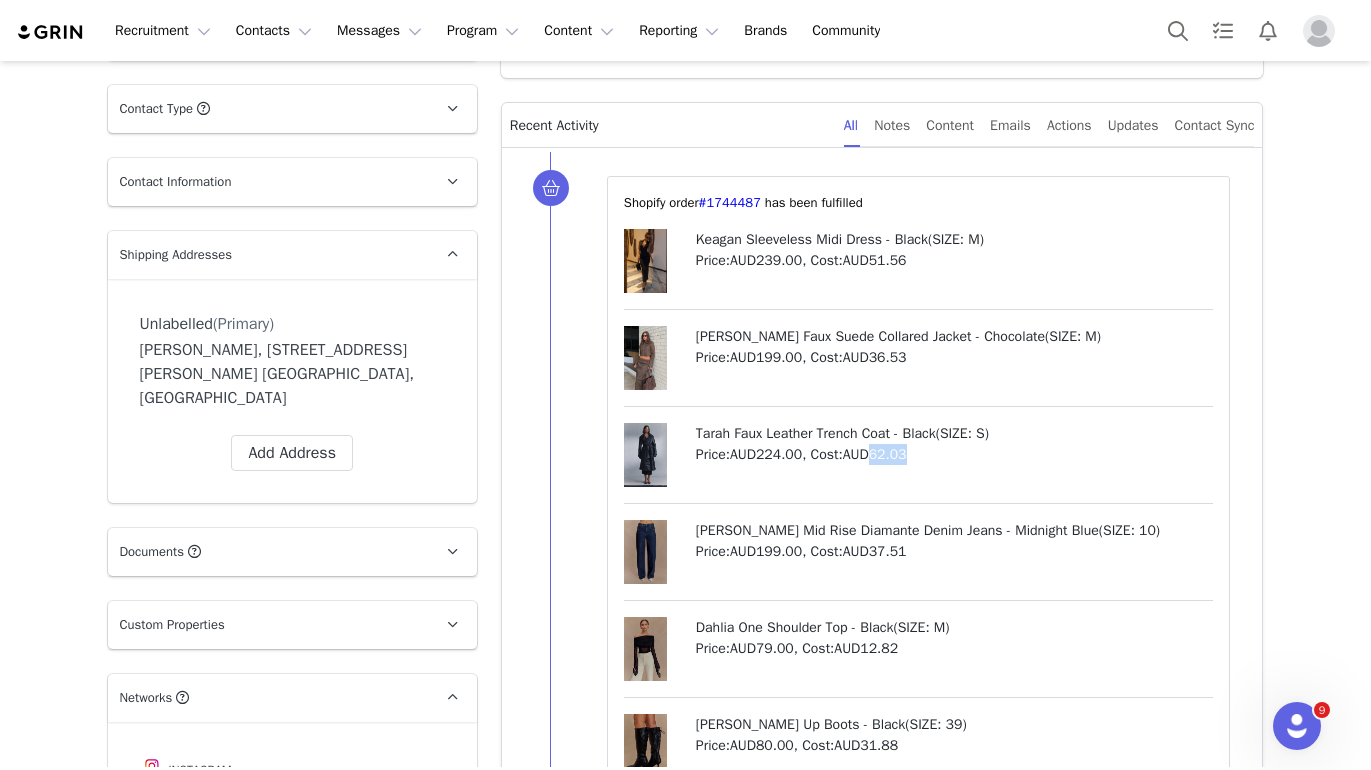 scroll, scrollTop: 518, scrollLeft: 0, axis: vertical 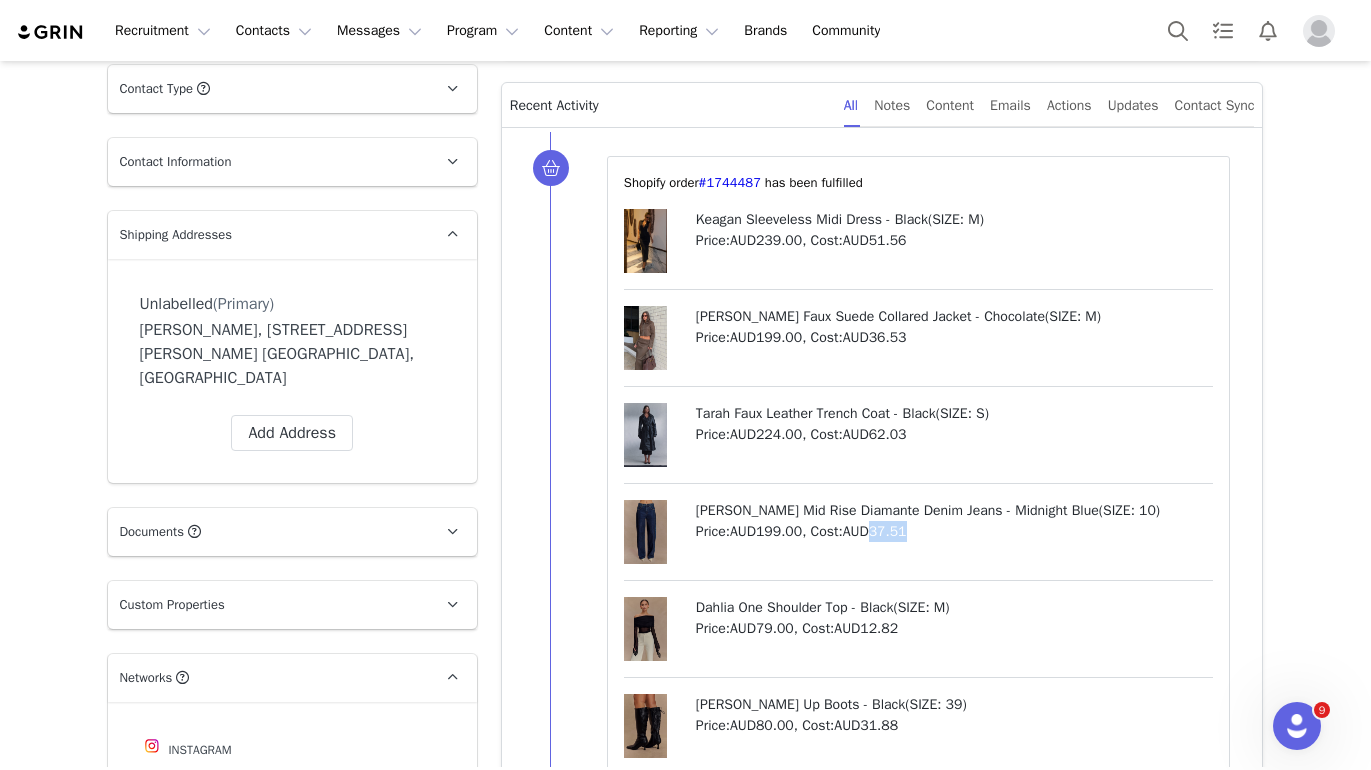 drag, startPoint x: 948, startPoint y: 530, endPoint x: 890, endPoint y: 529, distance: 58.00862 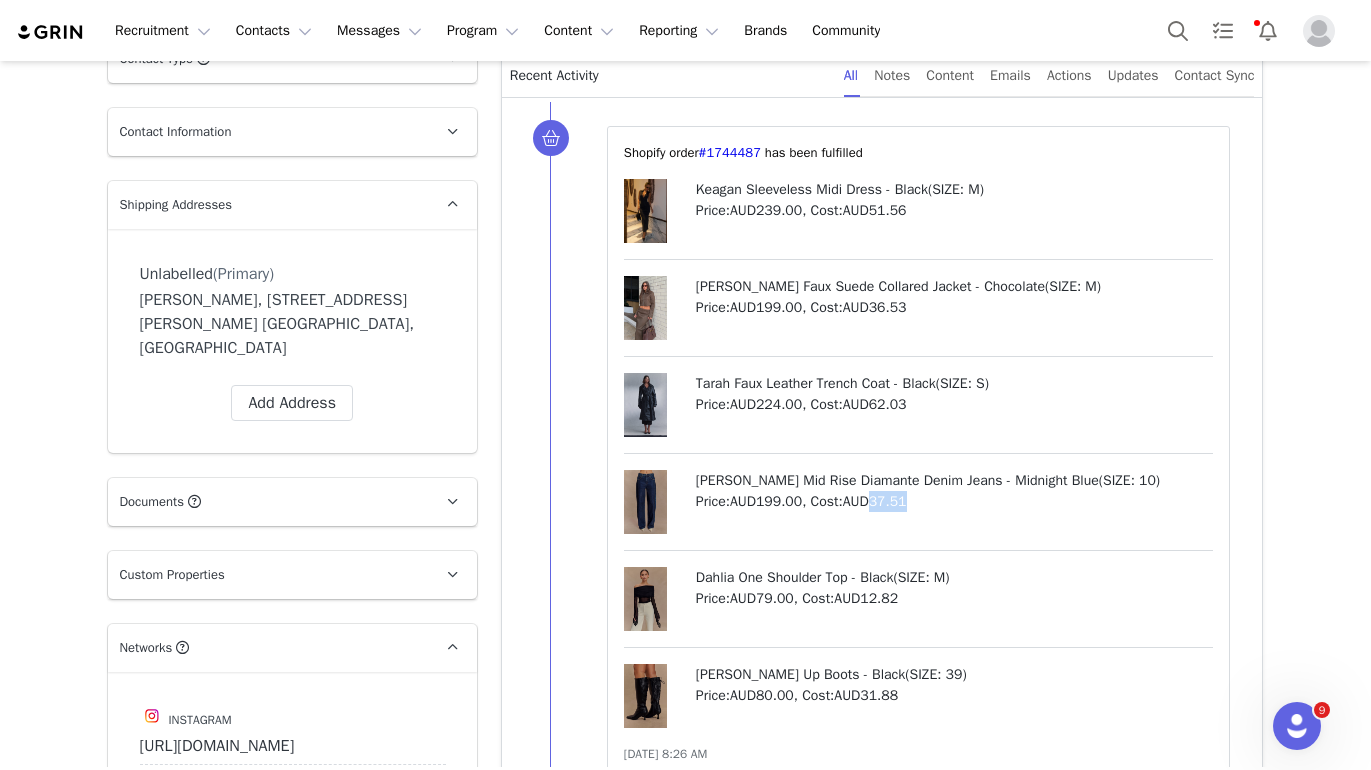 scroll, scrollTop: 549, scrollLeft: 0, axis: vertical 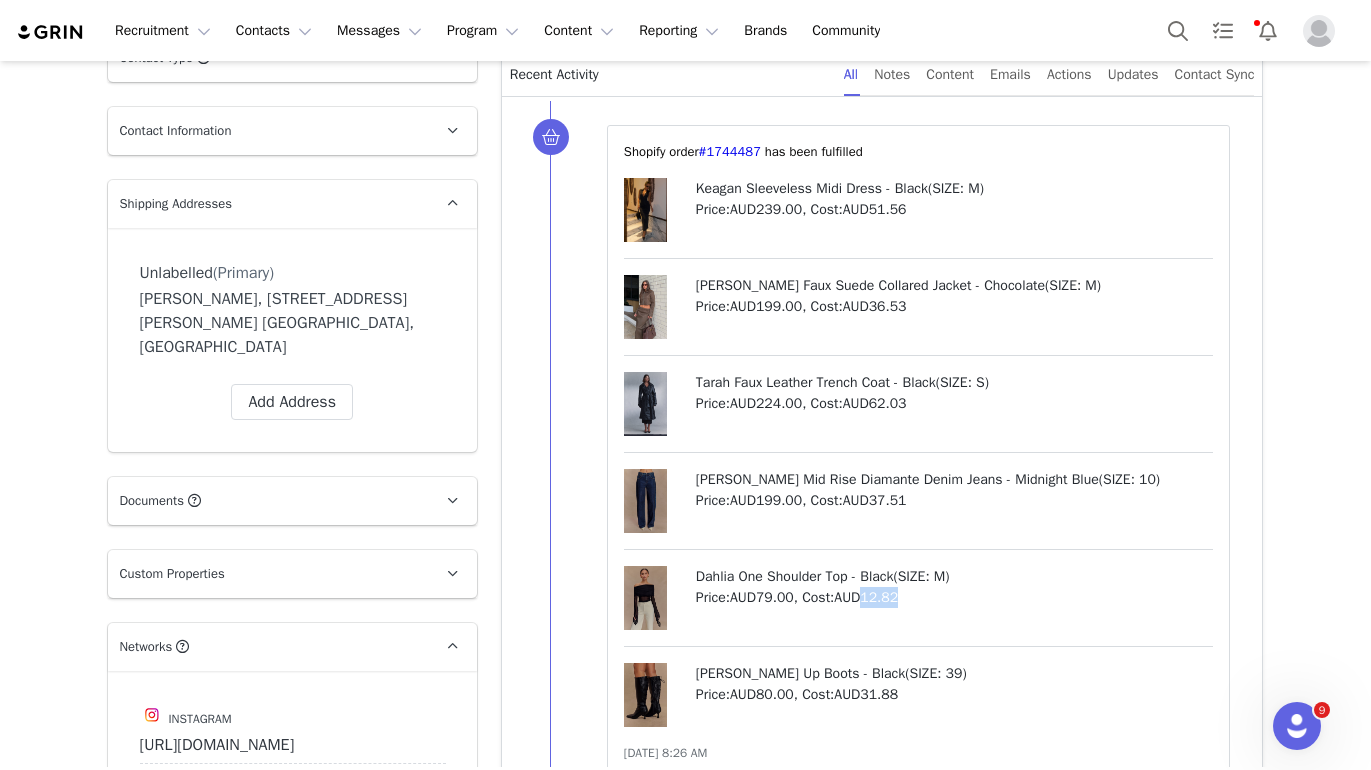 drag, startPoint x: 924, startPoint y: 597, endPoint x: 881, endPoint y: 595, distance: 43.046486 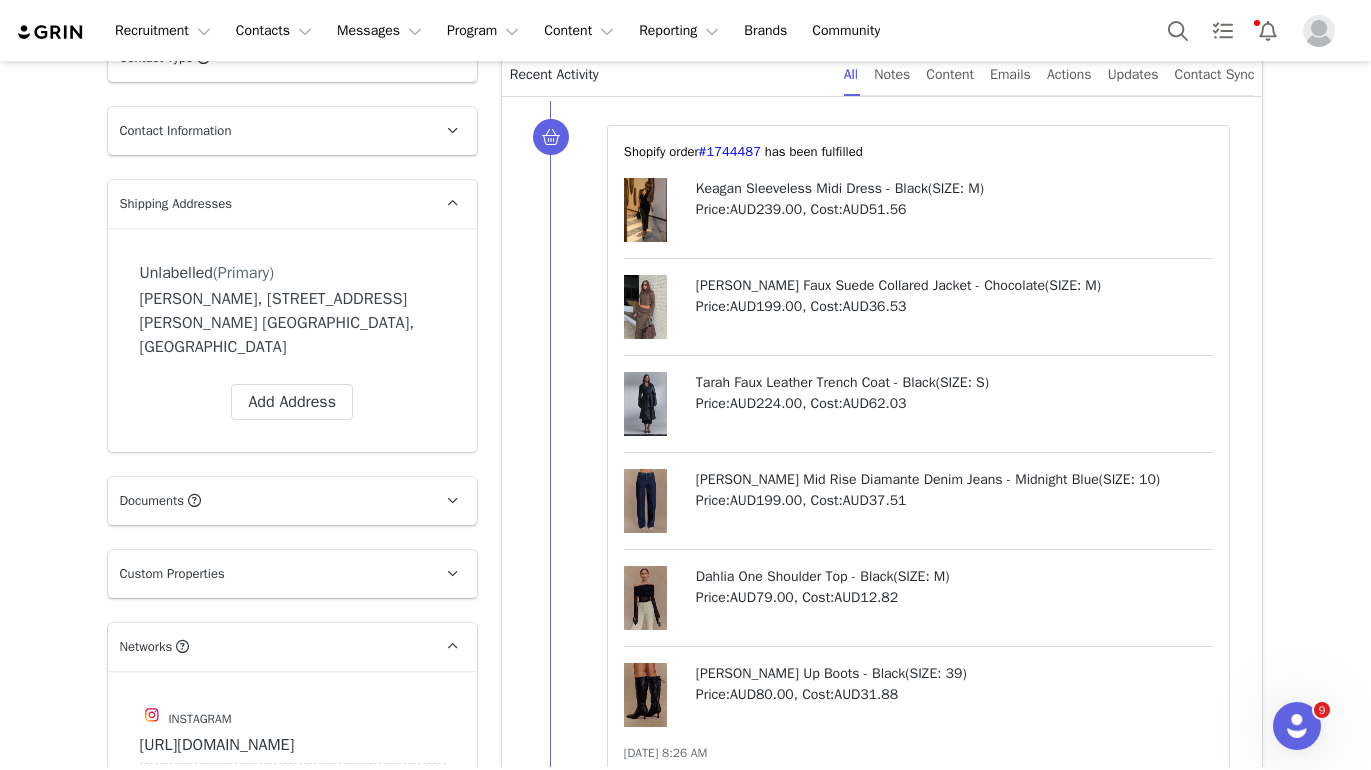 drag, startPoint x: 918, startPoint y: 703, endPoint x: 879, endPoint y: 705, distance: 39.051247 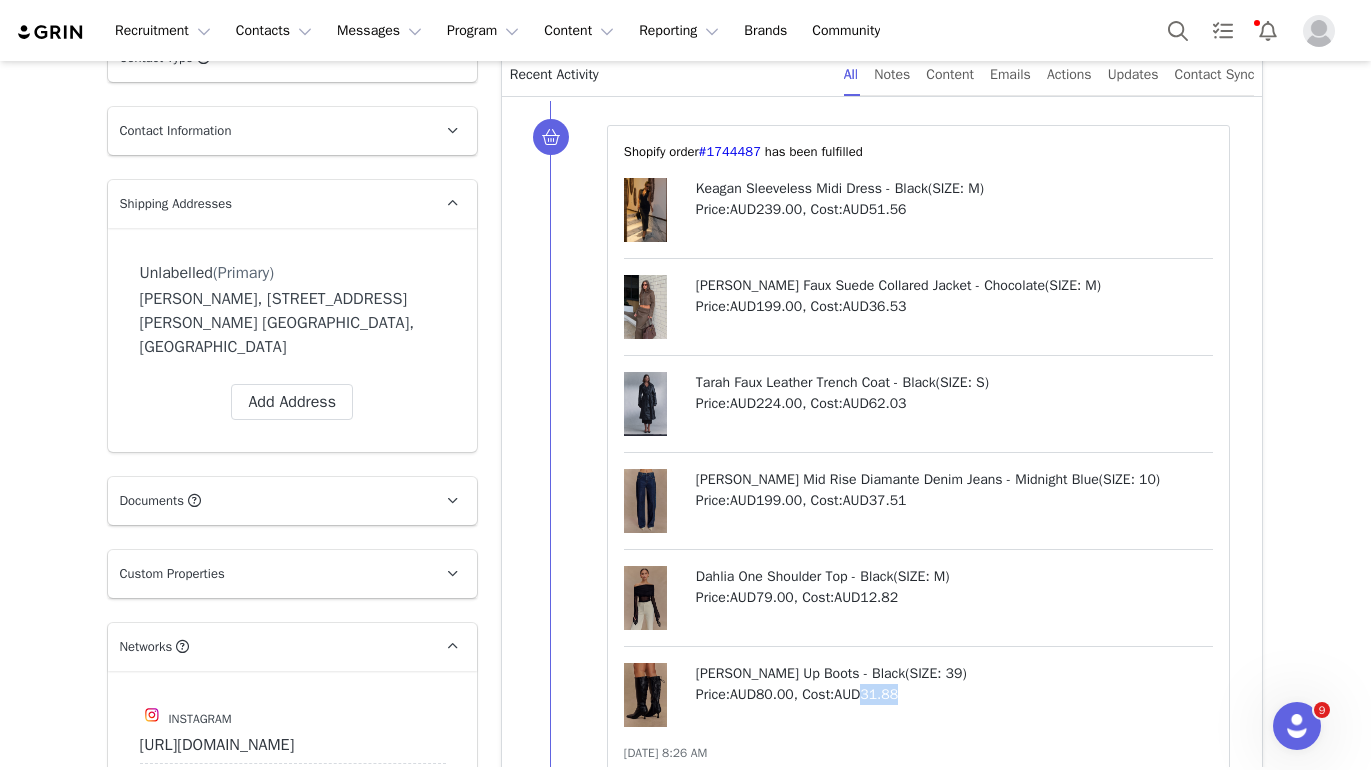drag, startPoint x: 935, startPoint y: 692, endPoint x: 887, endPoint y: 691, distance: 48.010414 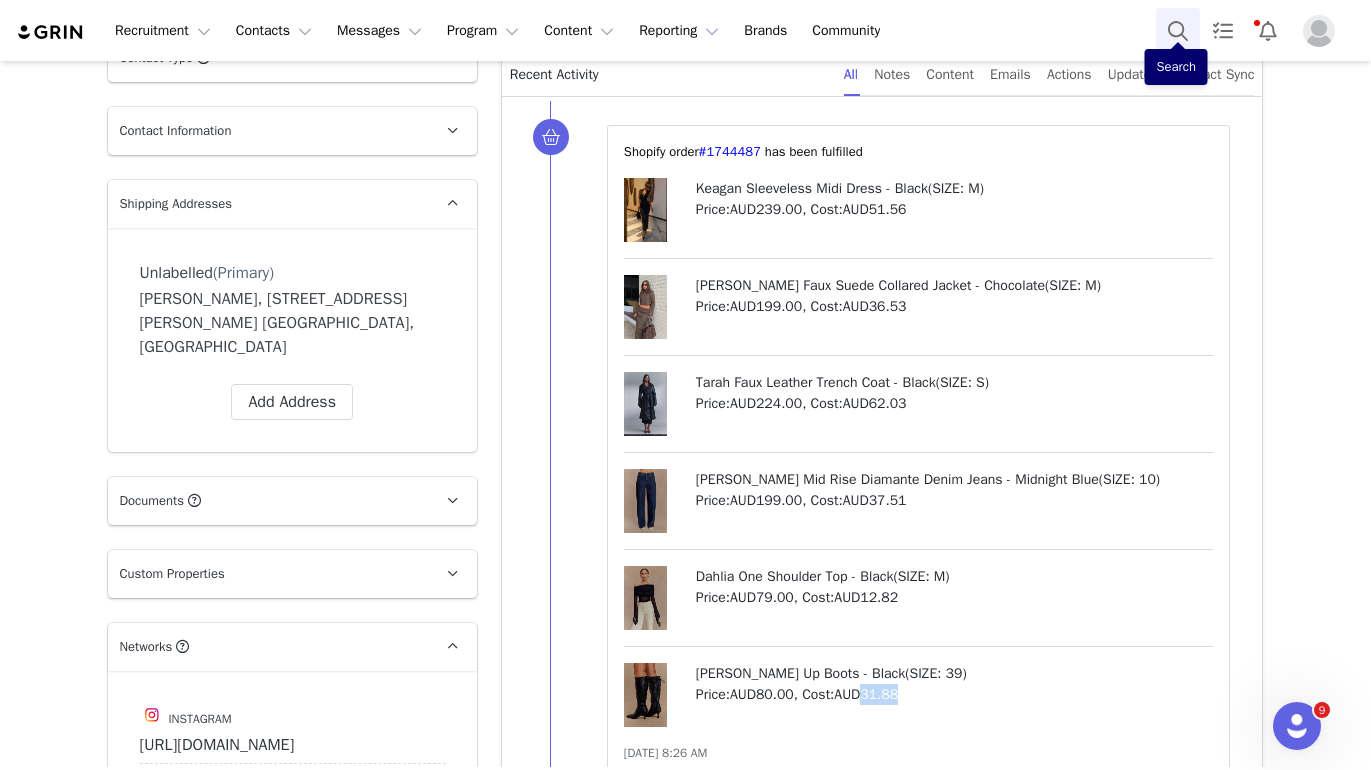click at bounding box center [1178, 30] 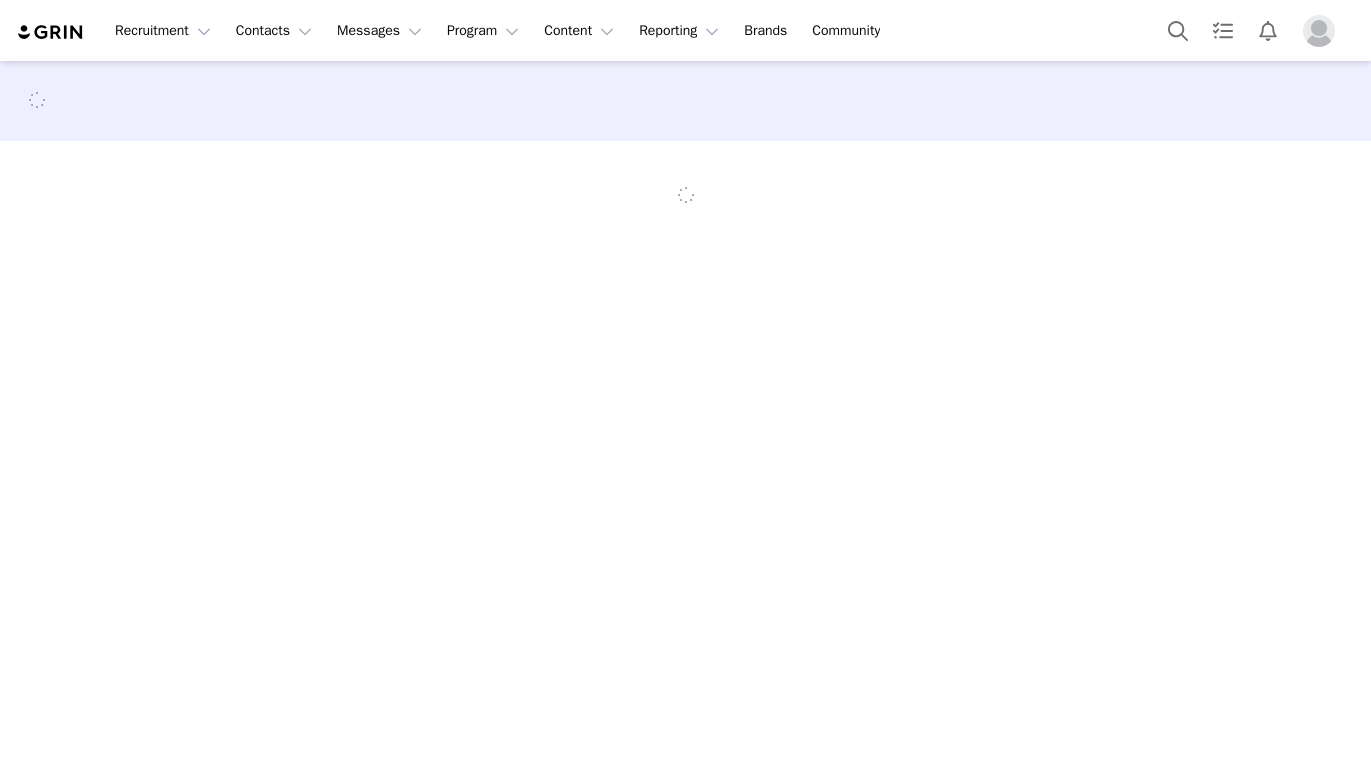 scroll, scrollTop: 0, scrollLeft: 0, axis: both 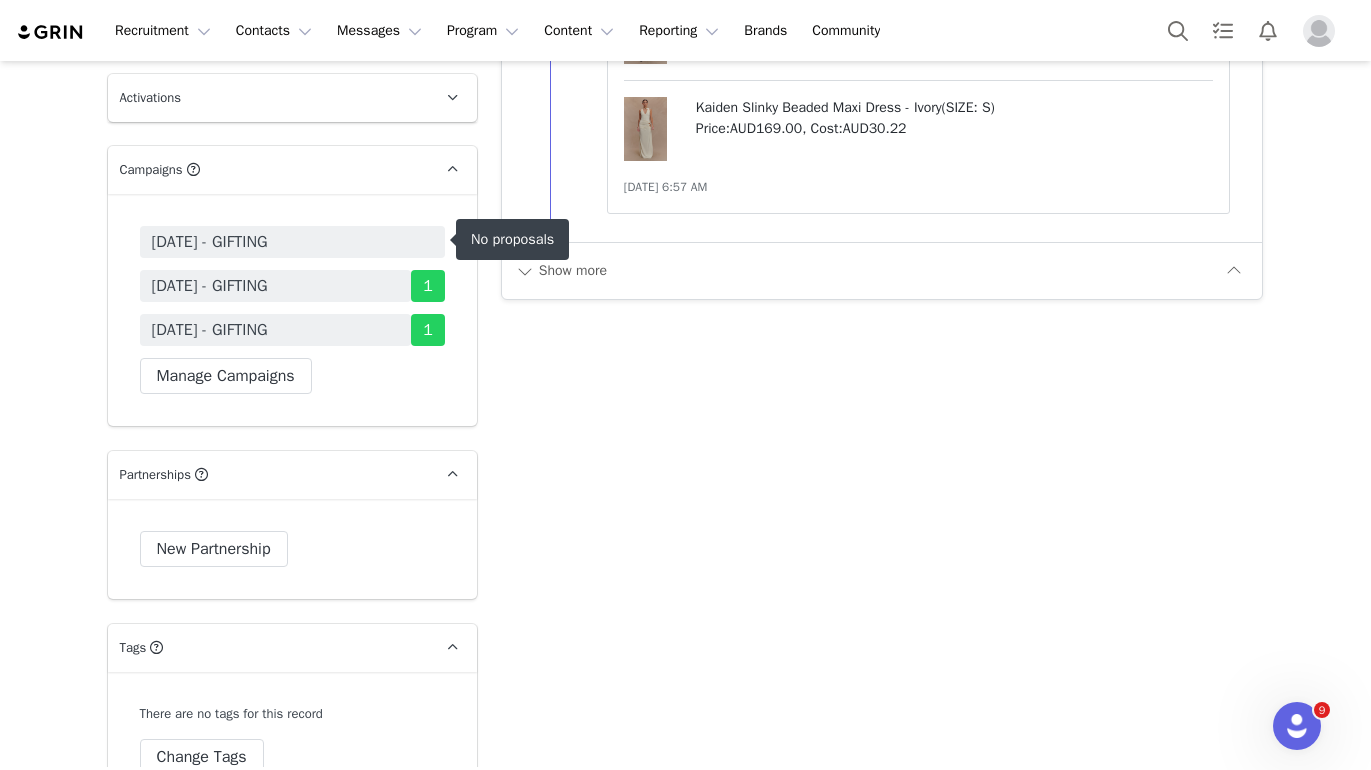 click on "[DATE] - GIFTING" at bounding box center [292, 242] 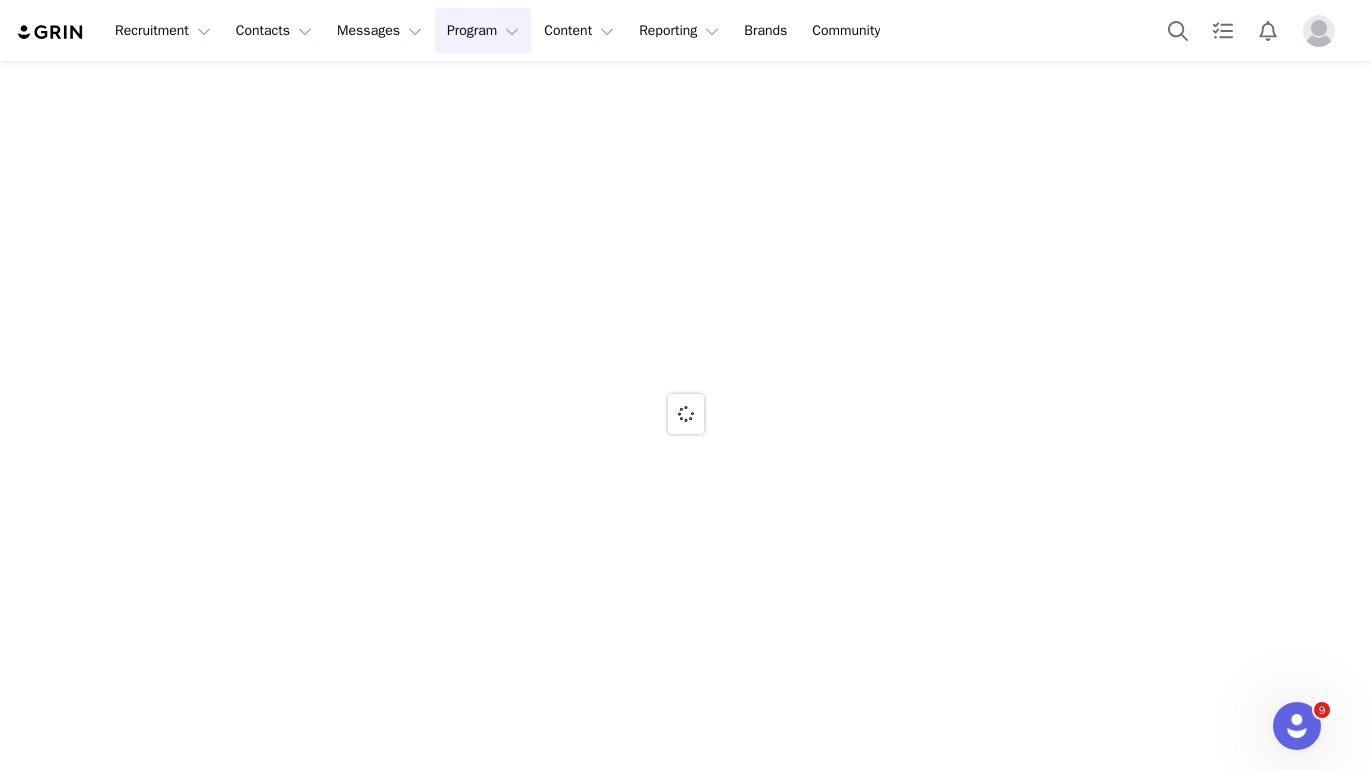 scroll, scrollTop: 0, scrollLeft: 0, axis: both 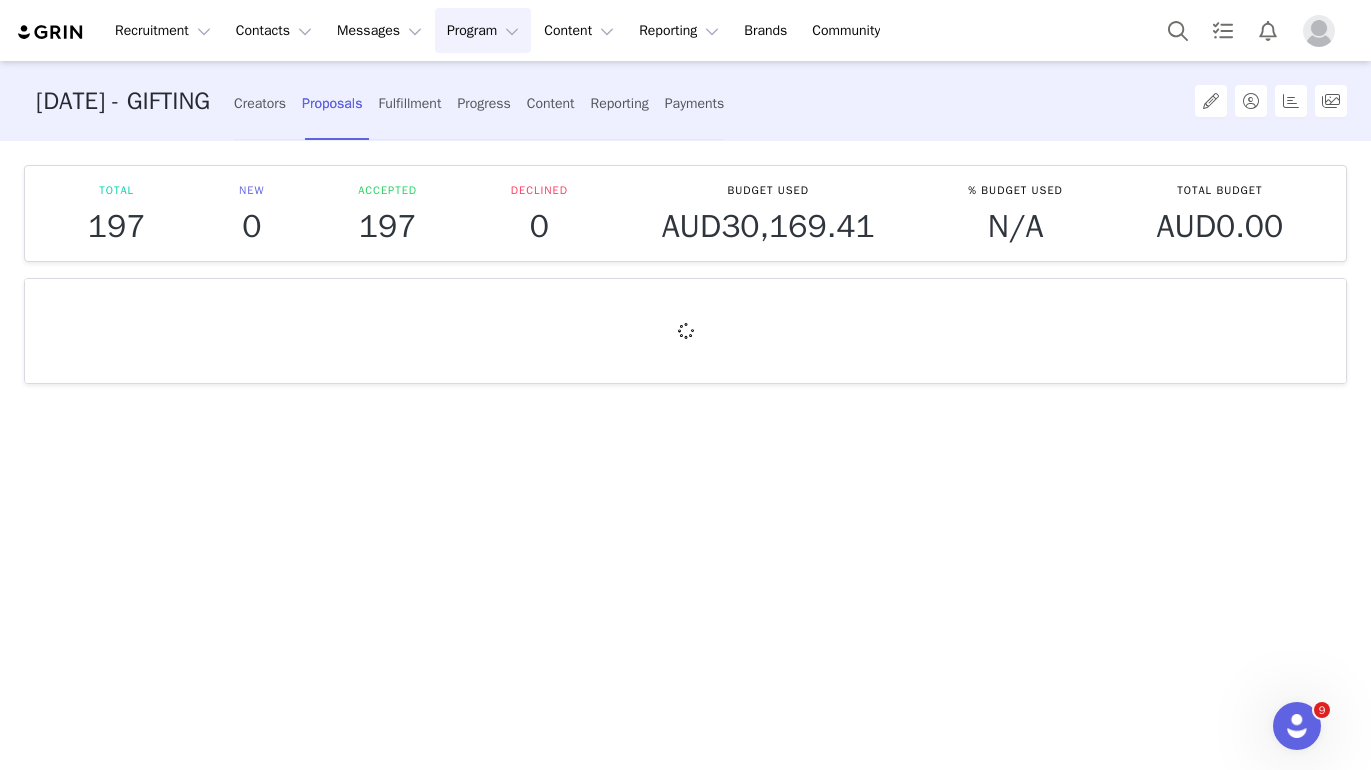 click on "Creators Proposals Fulfillment Progress Content Reporting Payments" at bounding box center [479, 101] 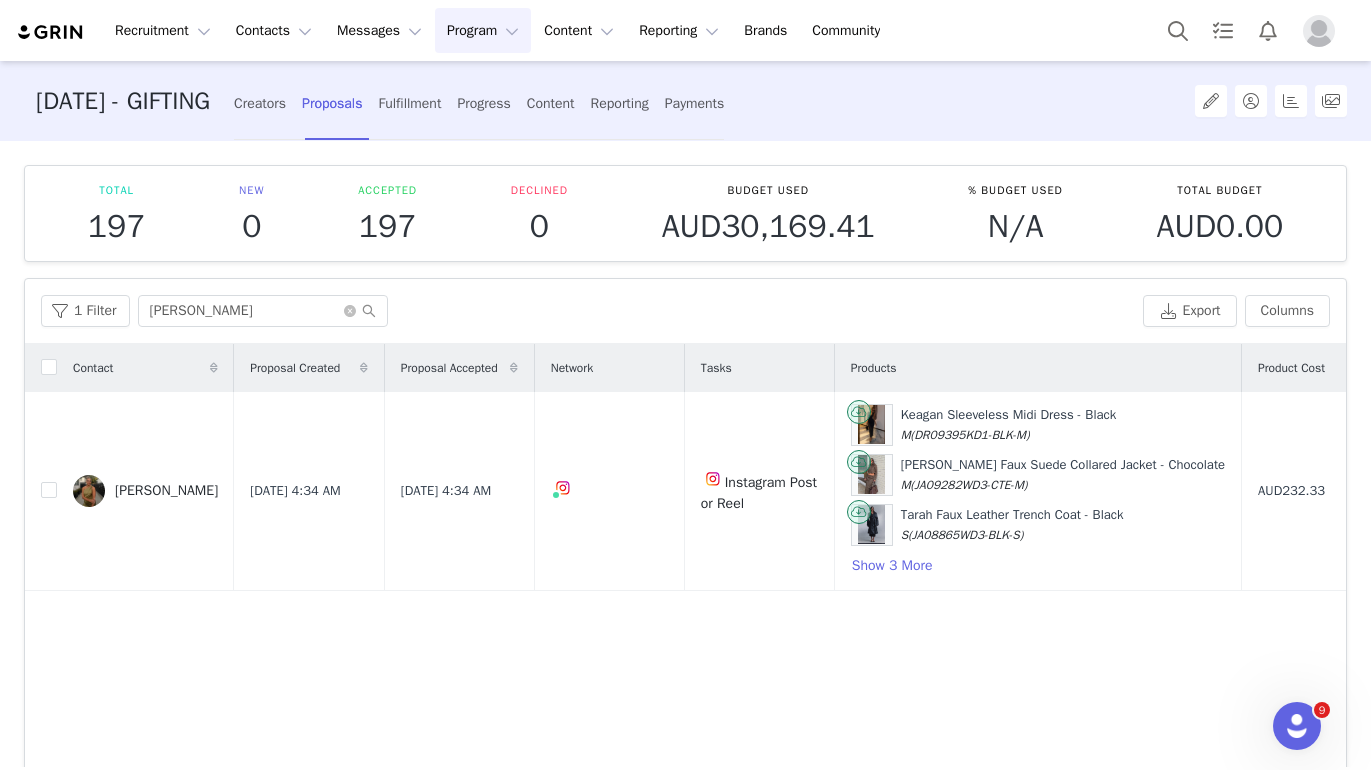 click on "Creators Proposals Fulfillment Progress Content Reporting Payments" at bounding box center [479, 103] 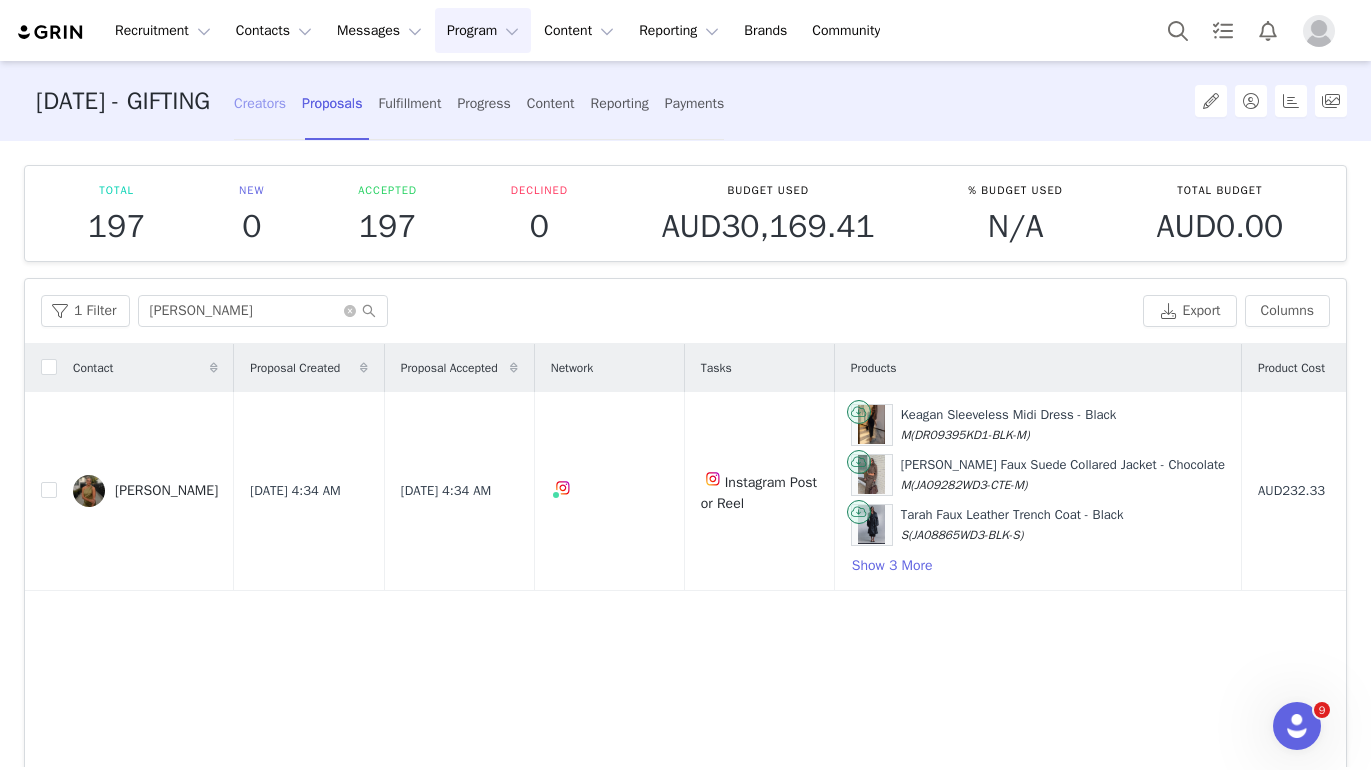 click on "Creators" at bounding box center (260, 103) 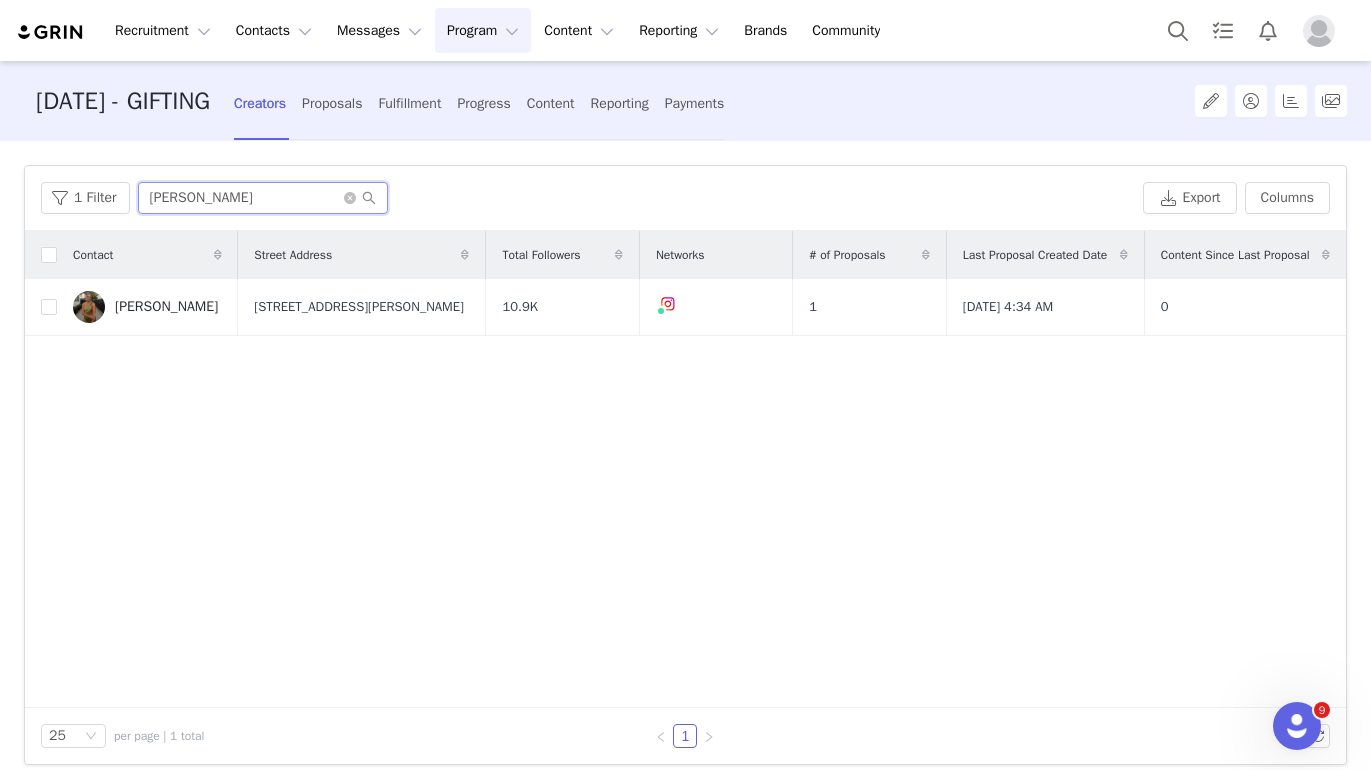 drag, startPoint x: 238, startPoint y: 205, endPoint x: -33, endPoint y: 180, distance: 272.1507 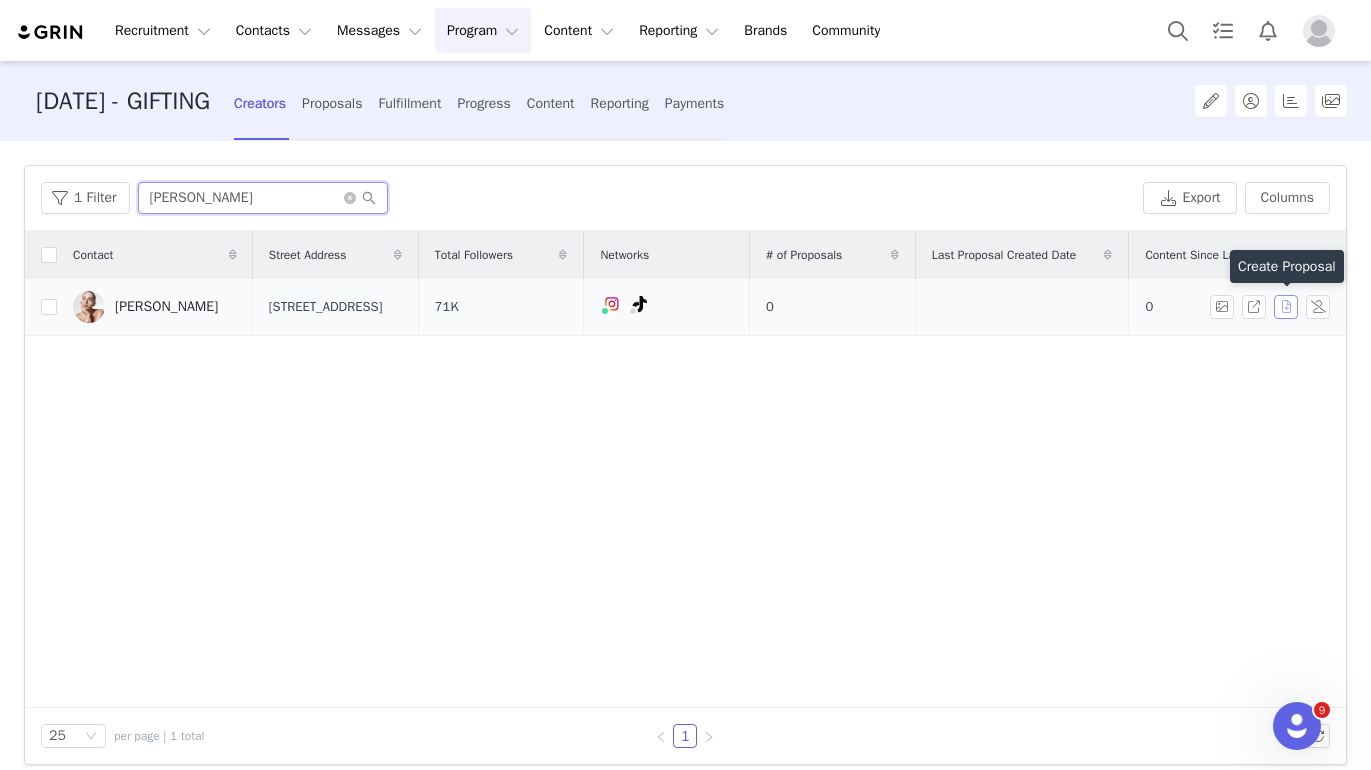type on "[PERSON_NAME]" 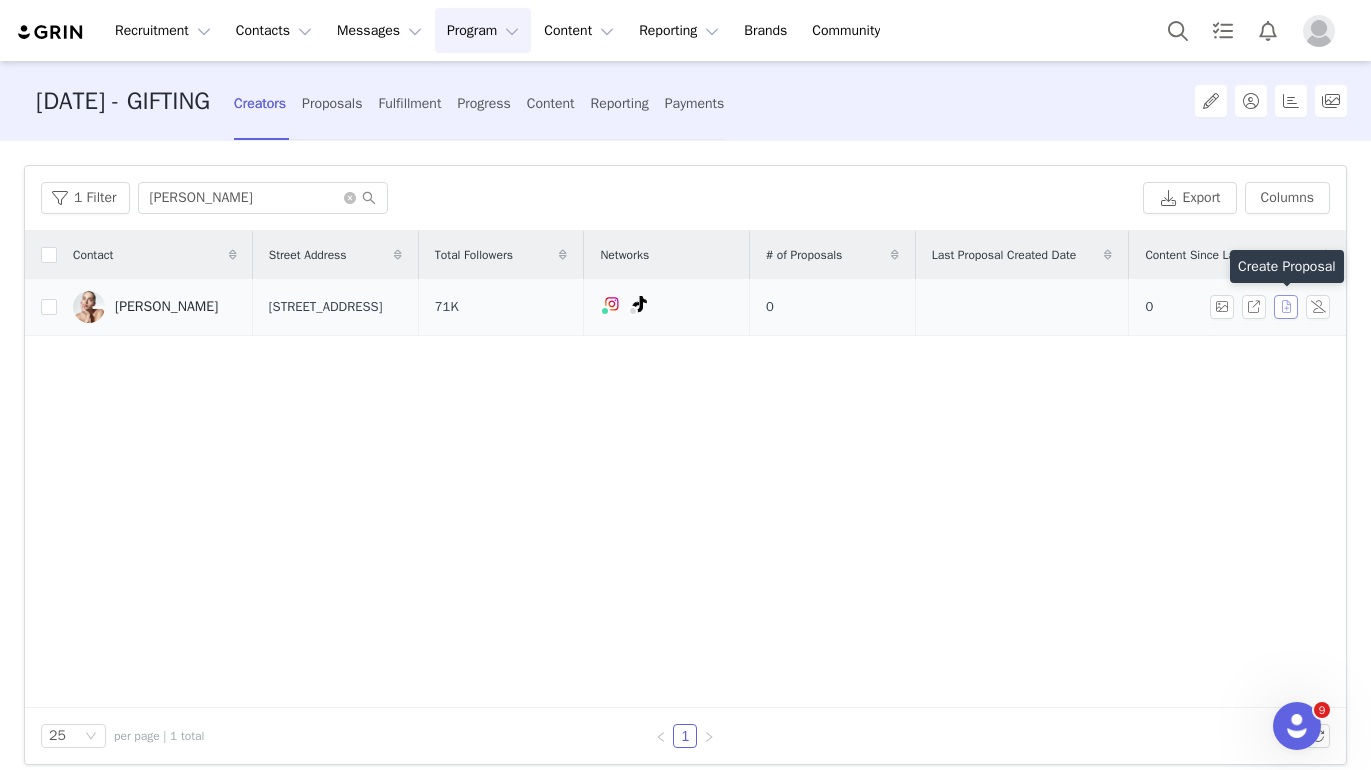 click at bounding box center (1286, 307) 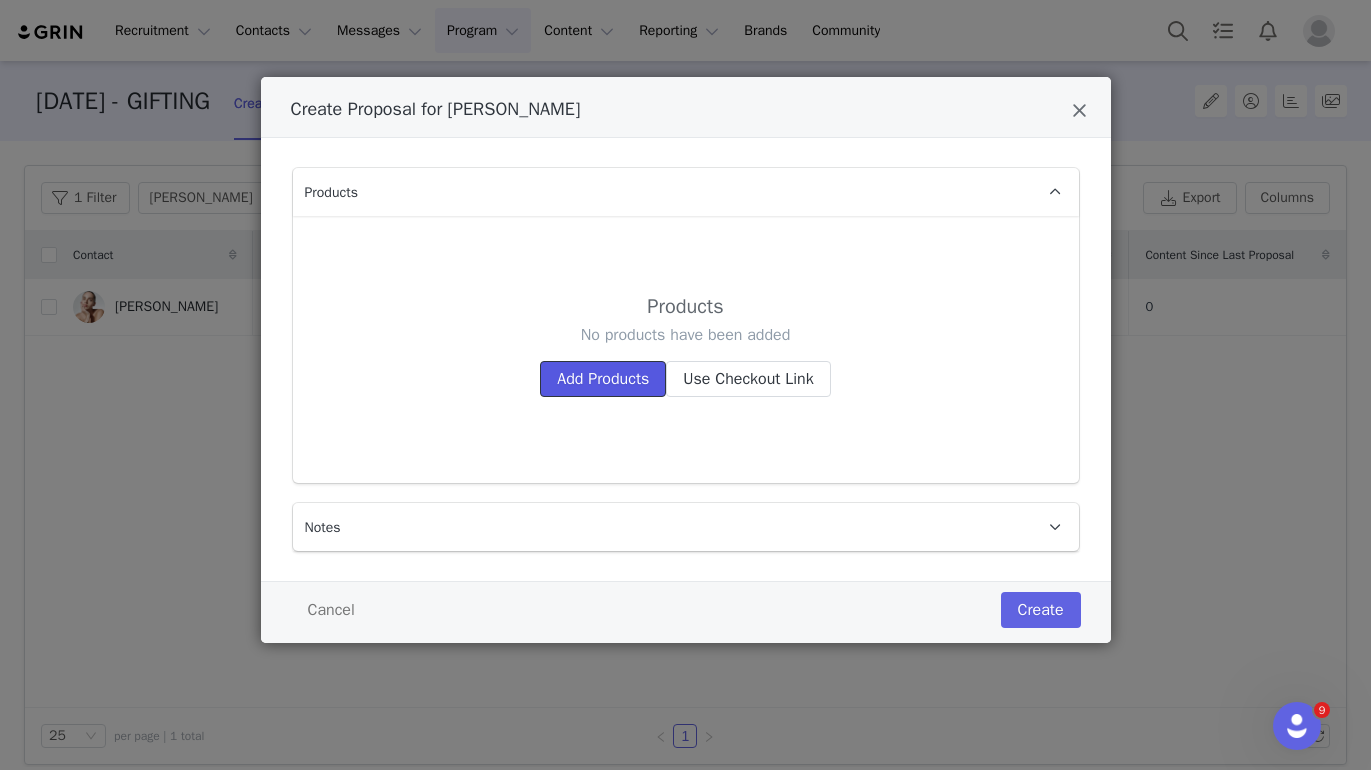 click on "Add Products" at bounding box center [603, 379] 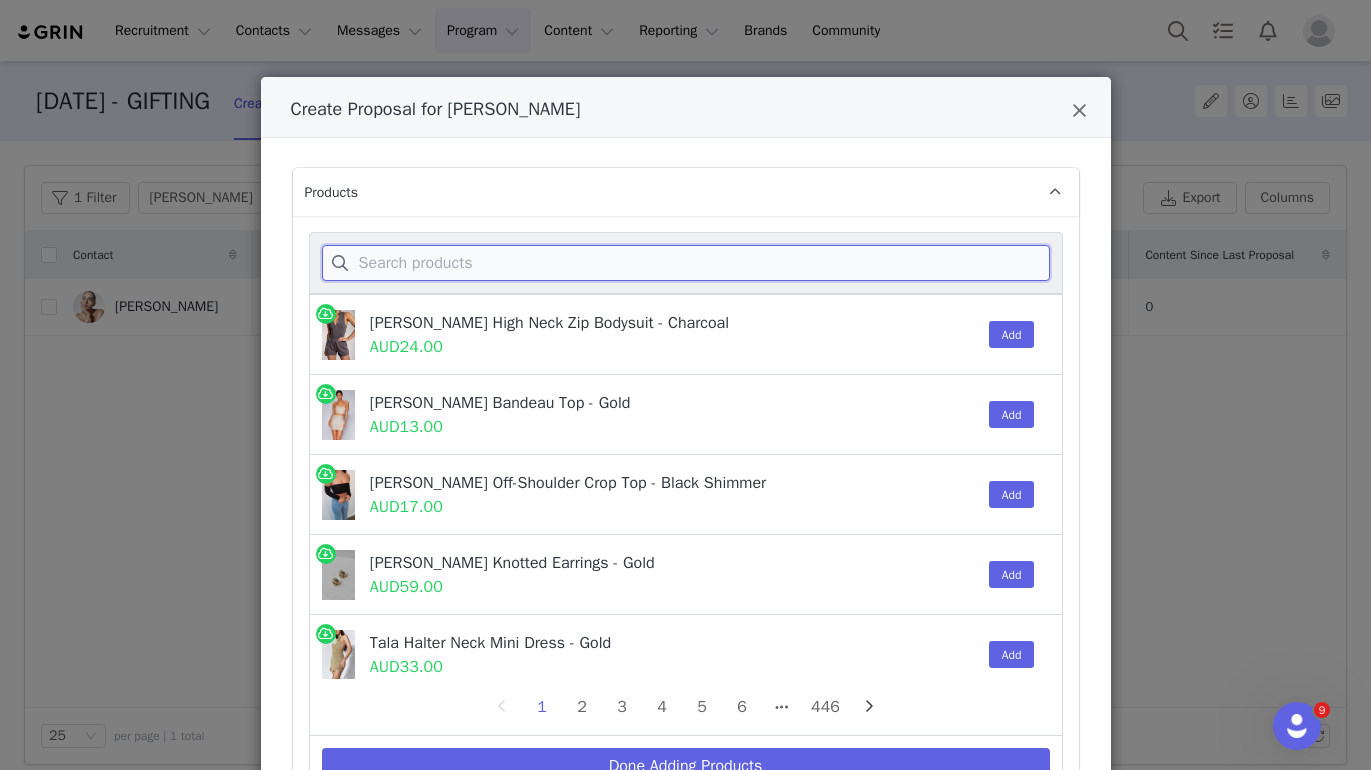 click at bounding box center [686, 263] 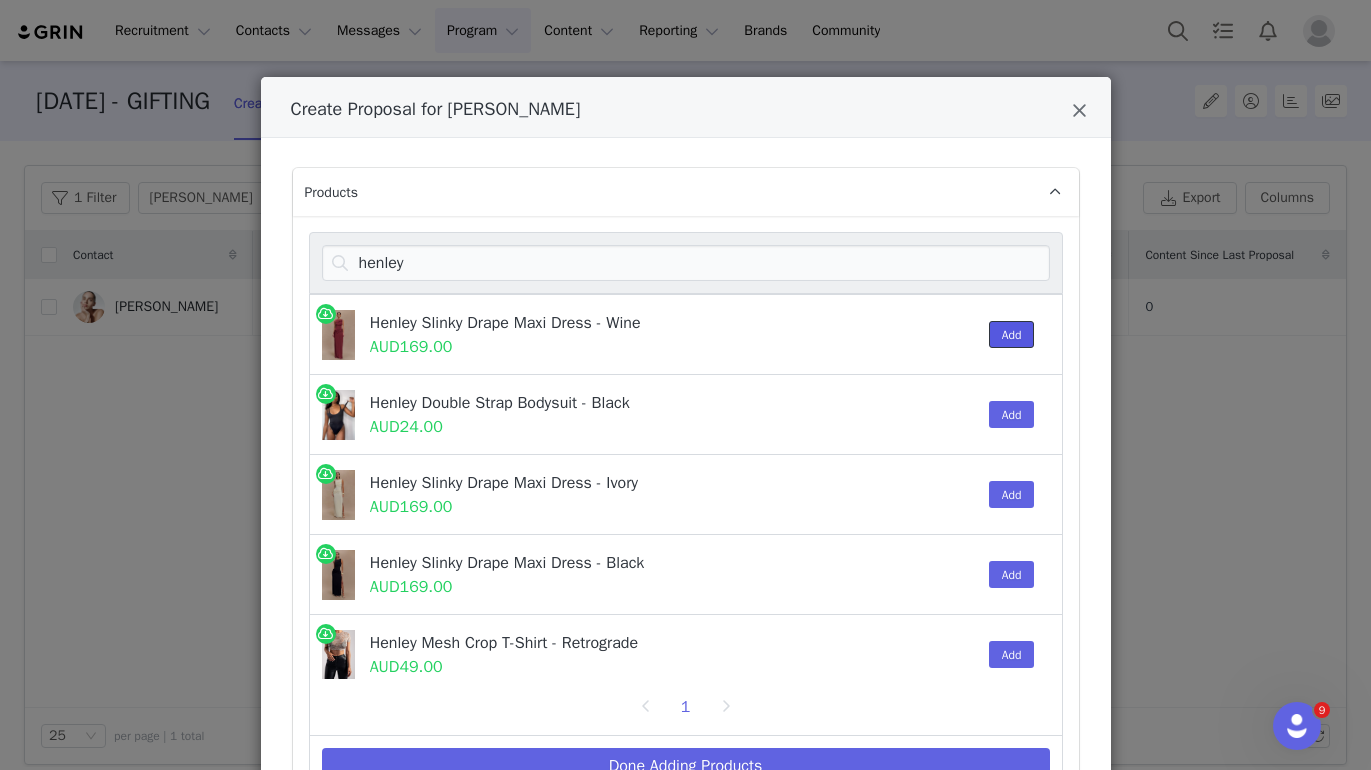 click on "Add" at bounding box center (1012, 334) 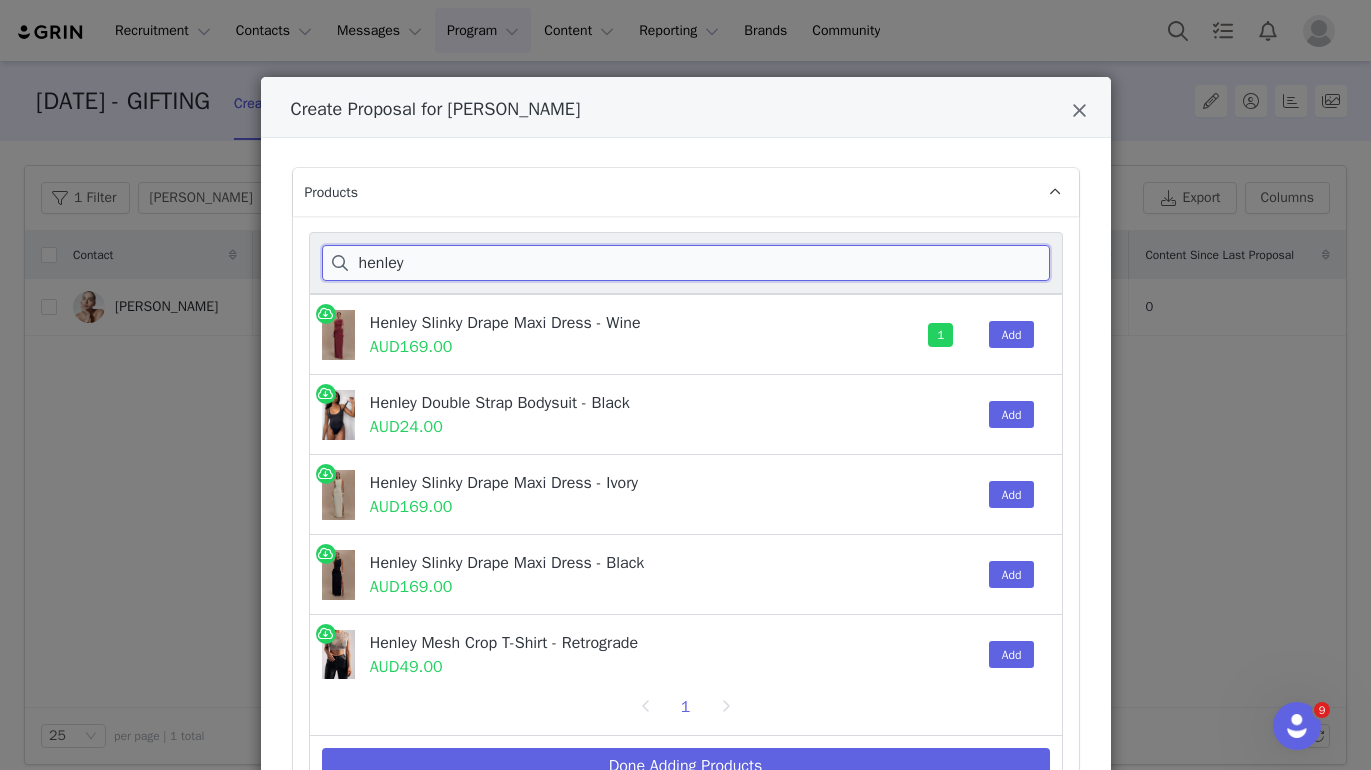 click on "henley" at bounding box center [686, 263] 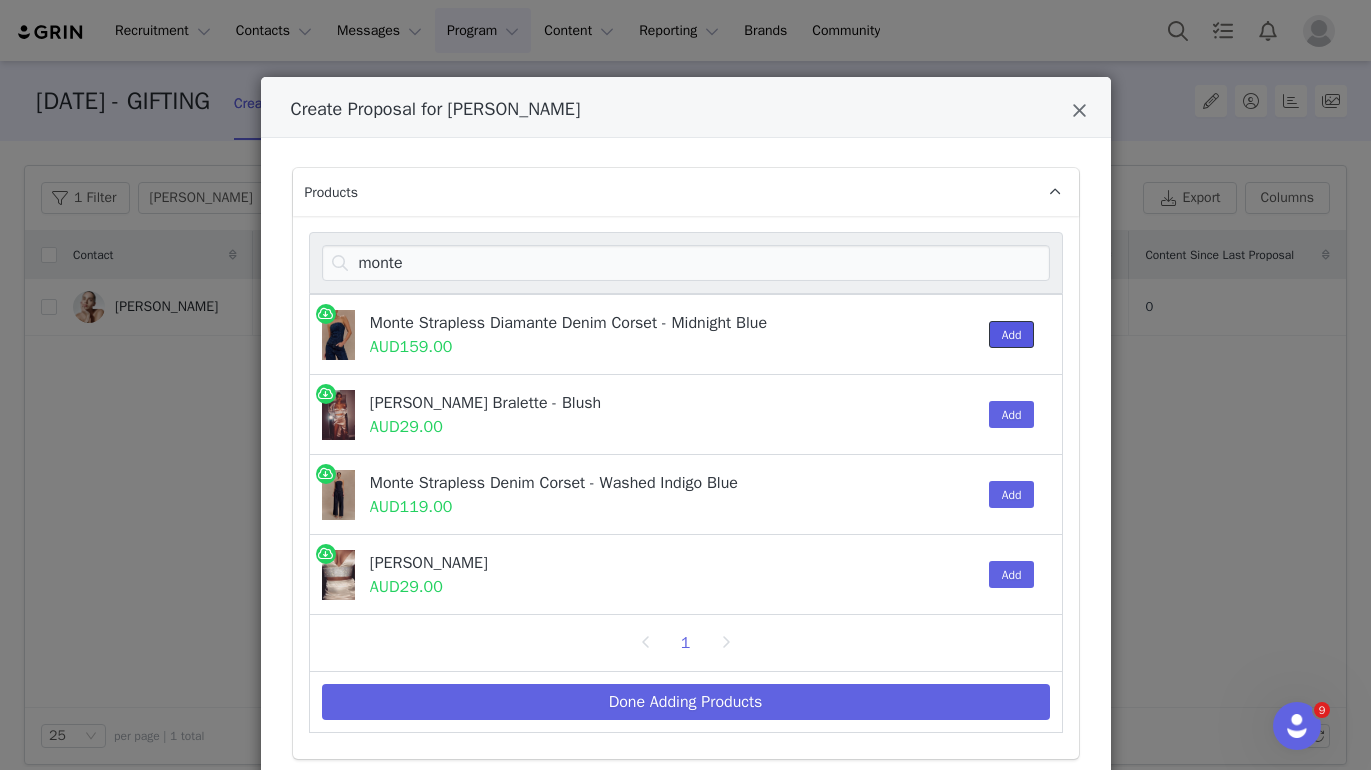 click on "Add" at bounding box center (1012, 334) 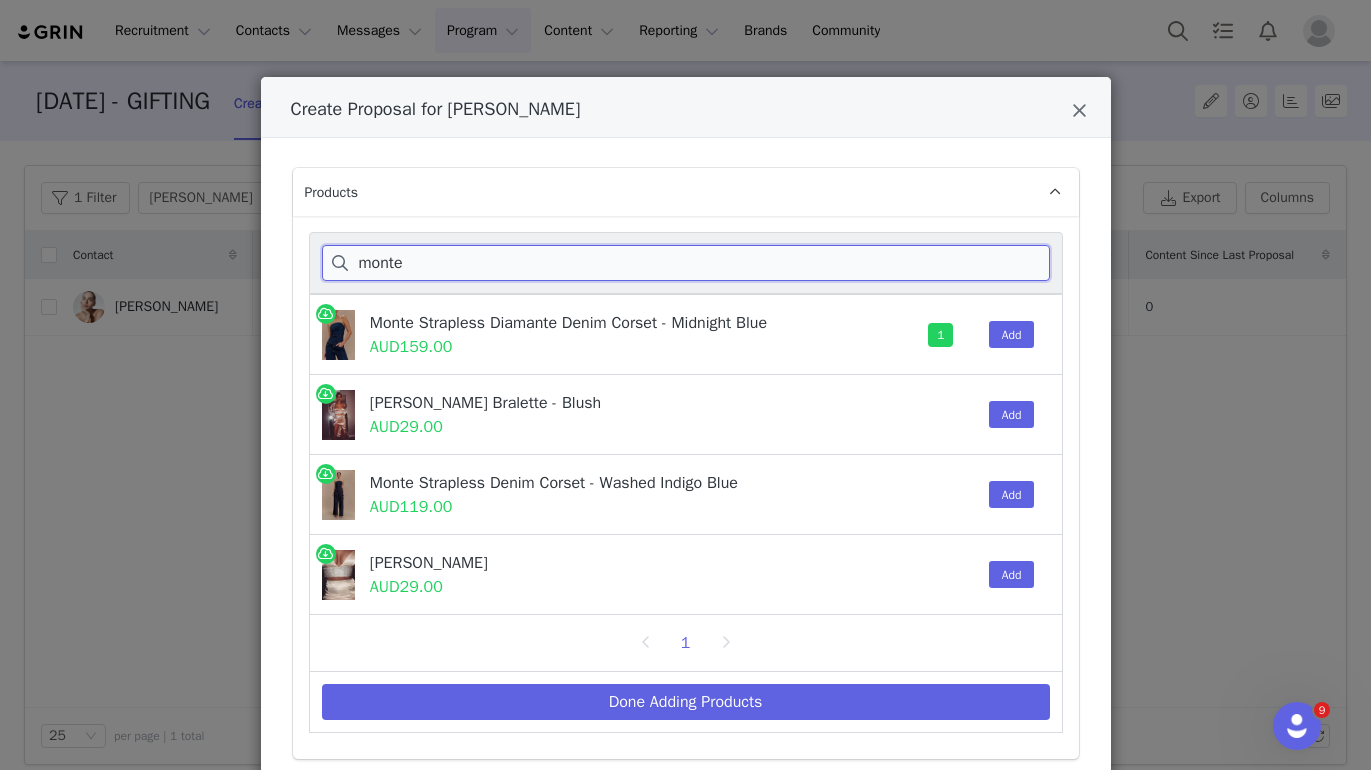 click on "monte" at bounding box center [686, 263] 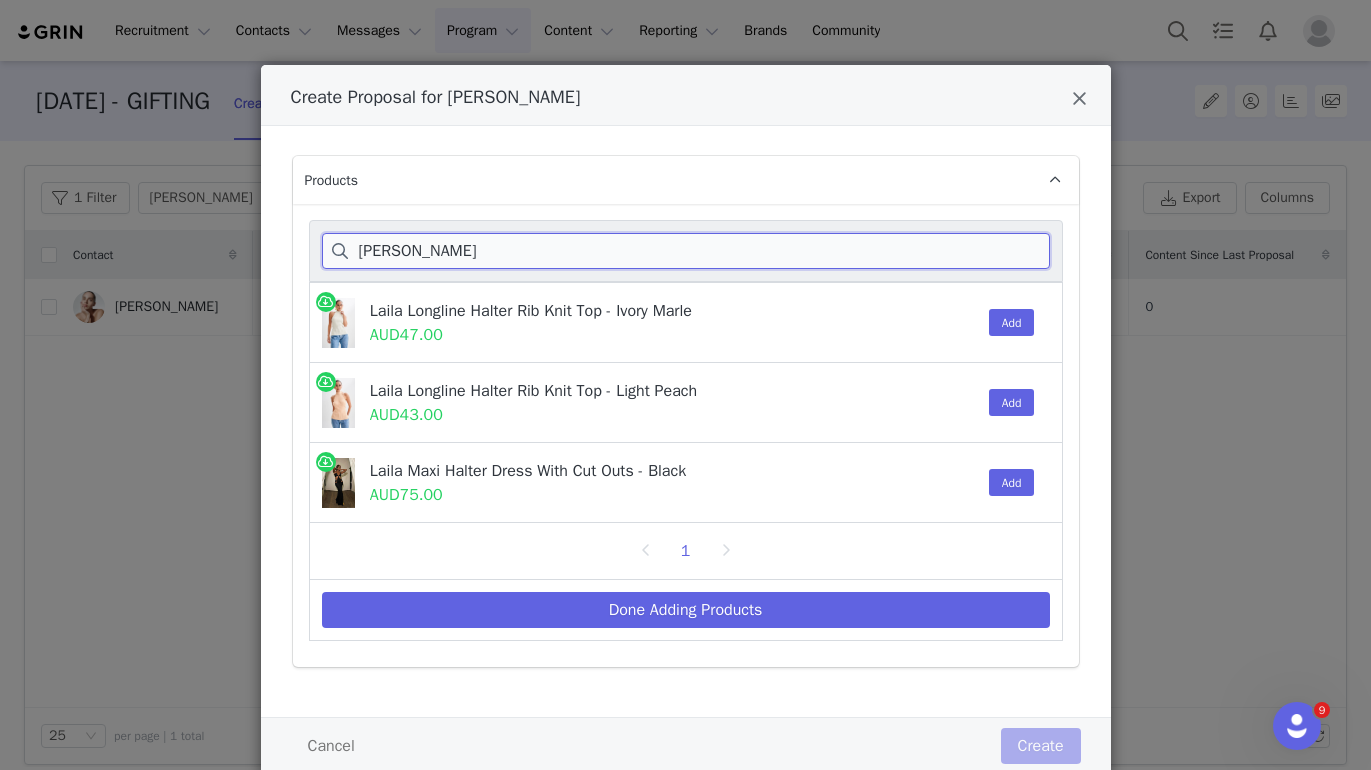 scroll, scrollTop: 0, scrollLeft: 0, axis: both 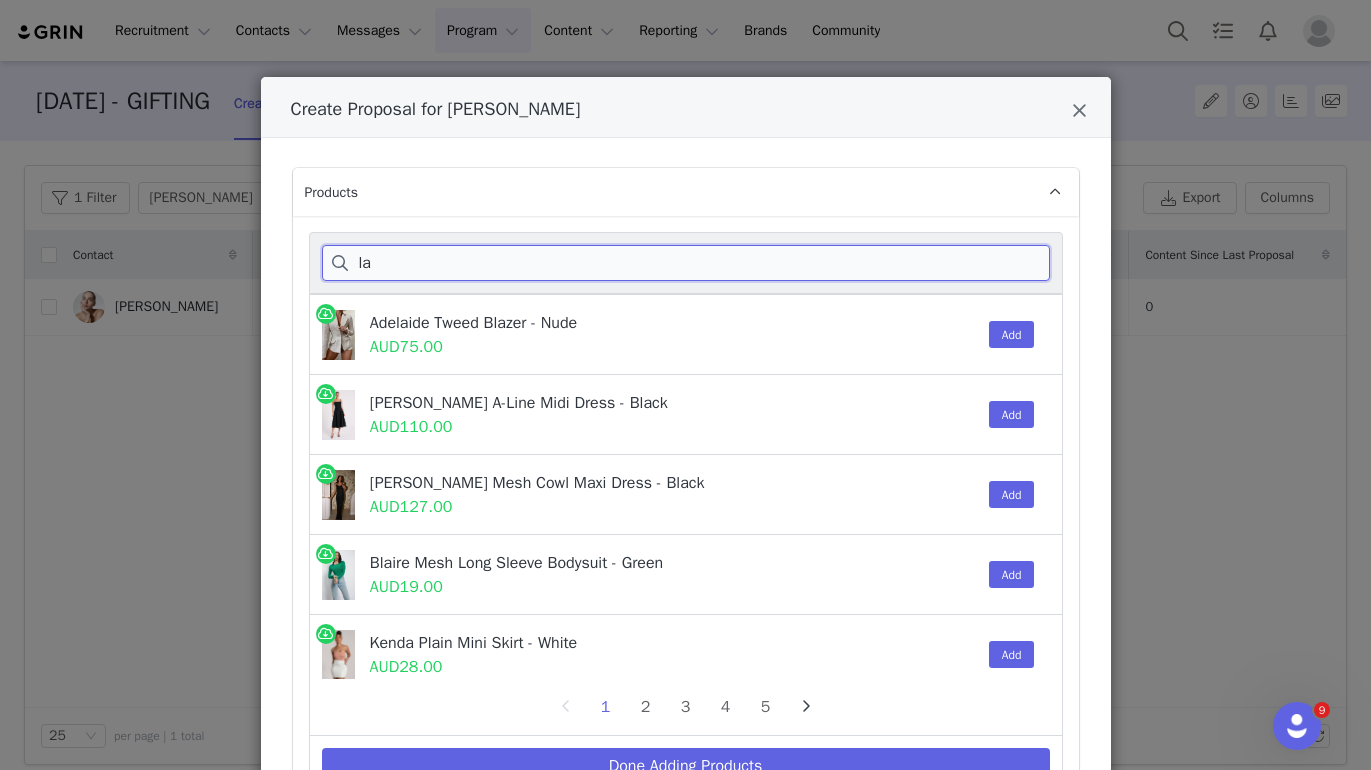 type on "l" 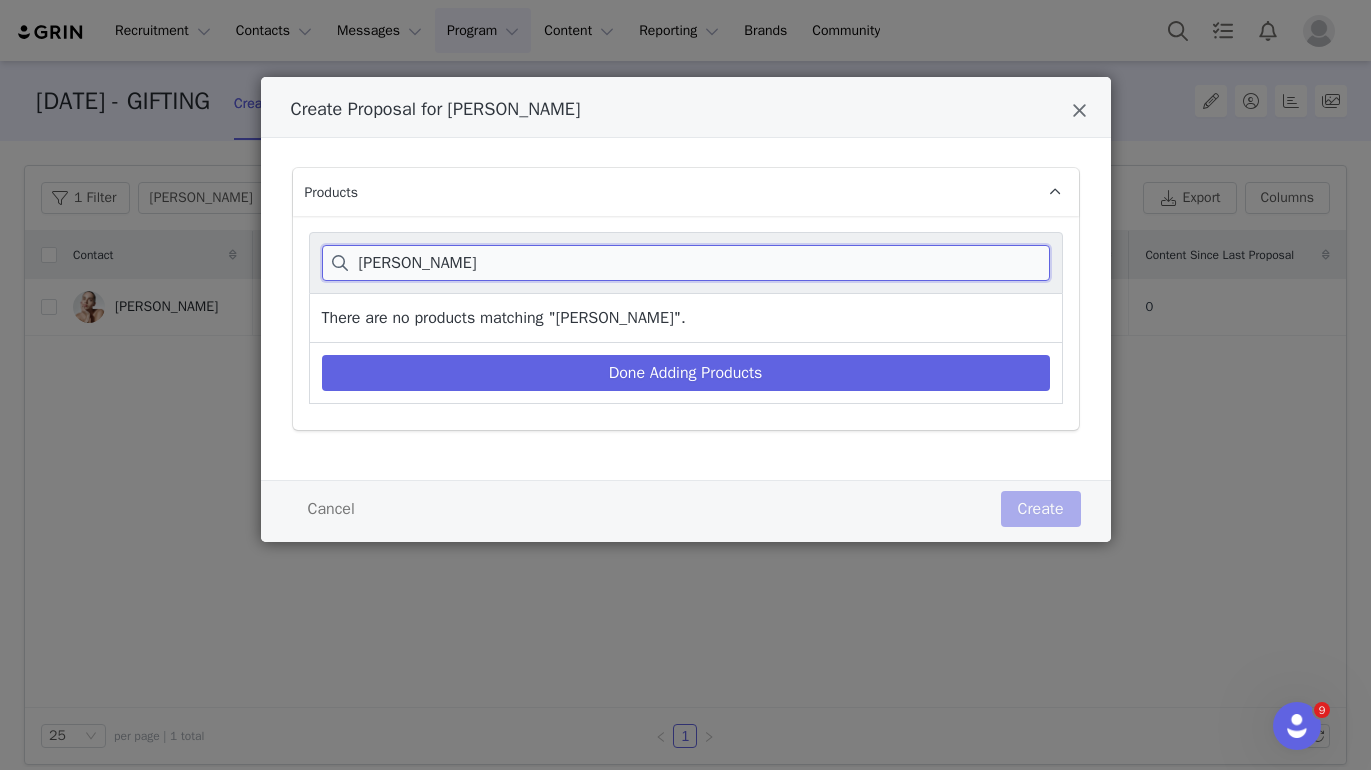 drag, startPoint x: 492, startPoint y: 256, endPoint x: 44, endPoint y: 242, distance: 448.2187 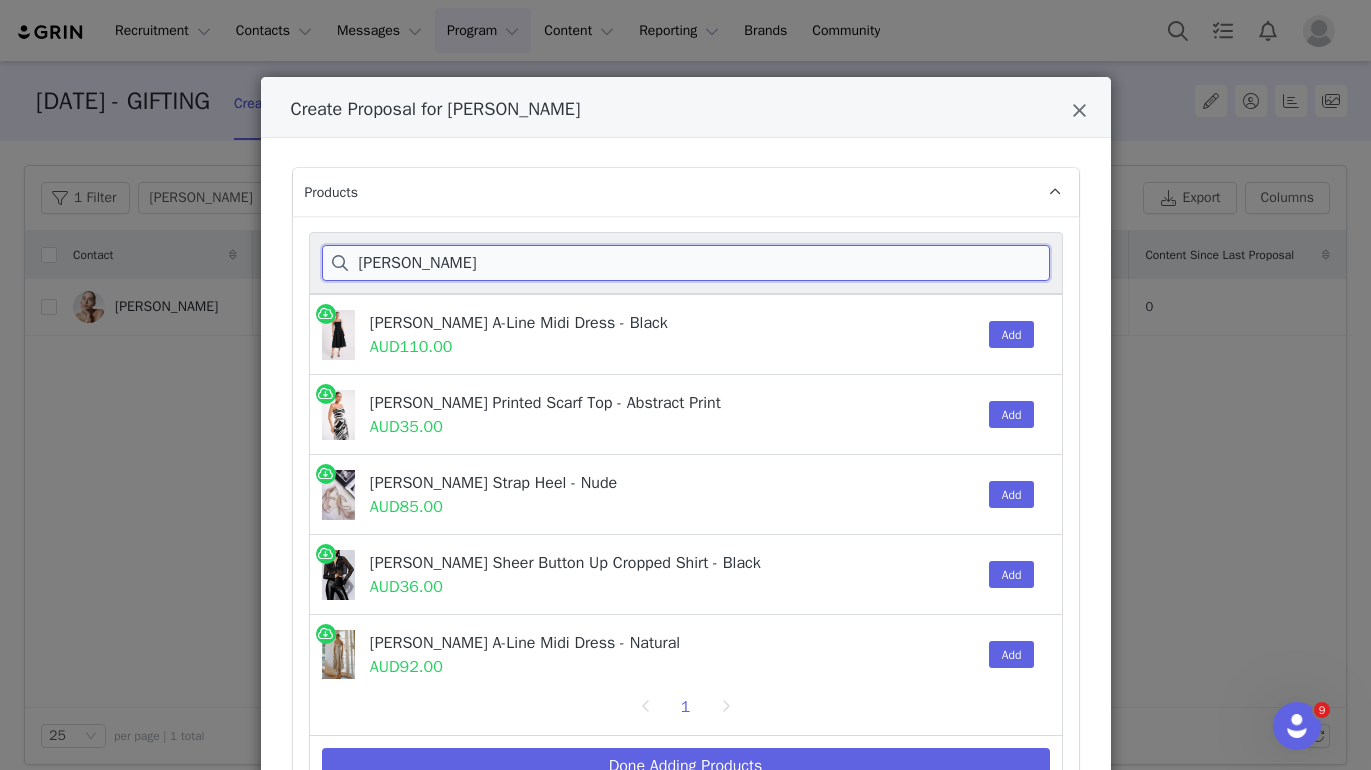 scroll, scrollTop: 96, scrollLeft: 0, axis: vertical 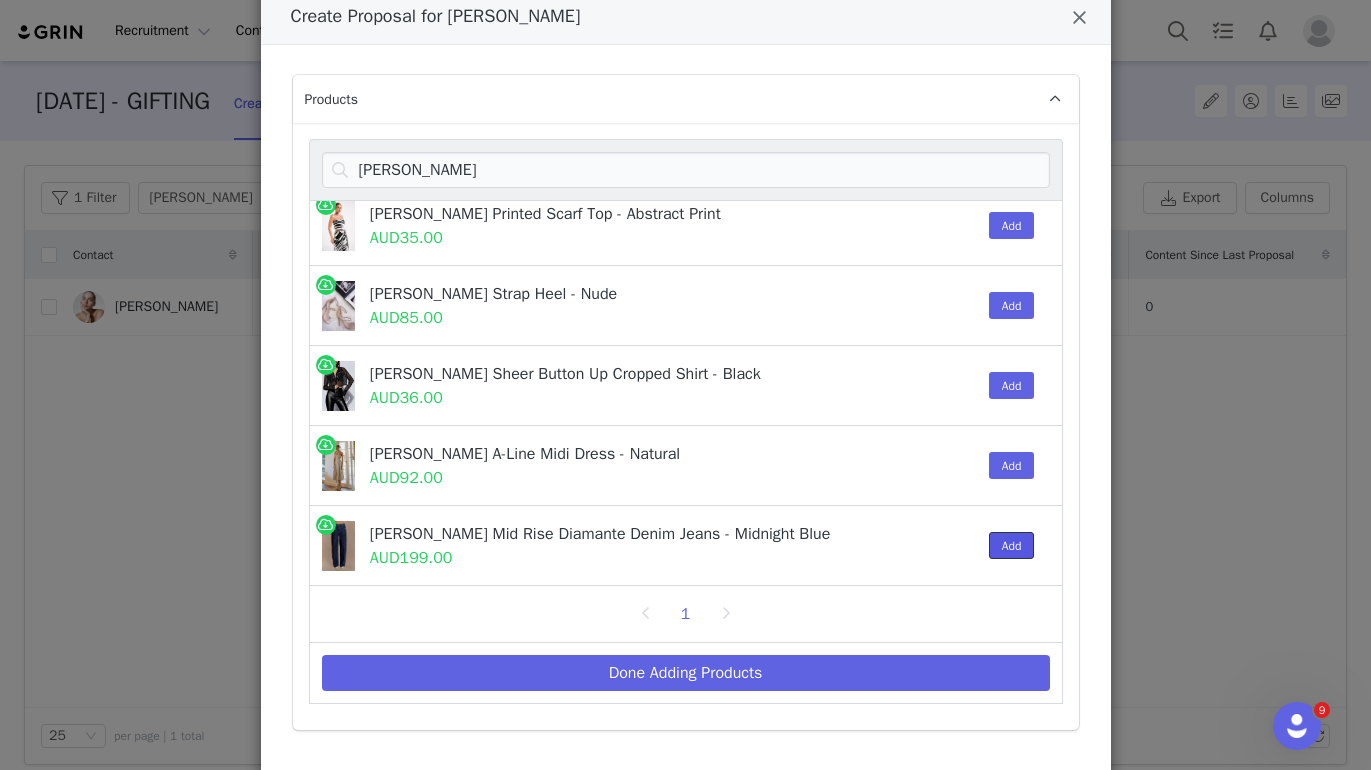click on "Add" at bounding box center (1012, 545) 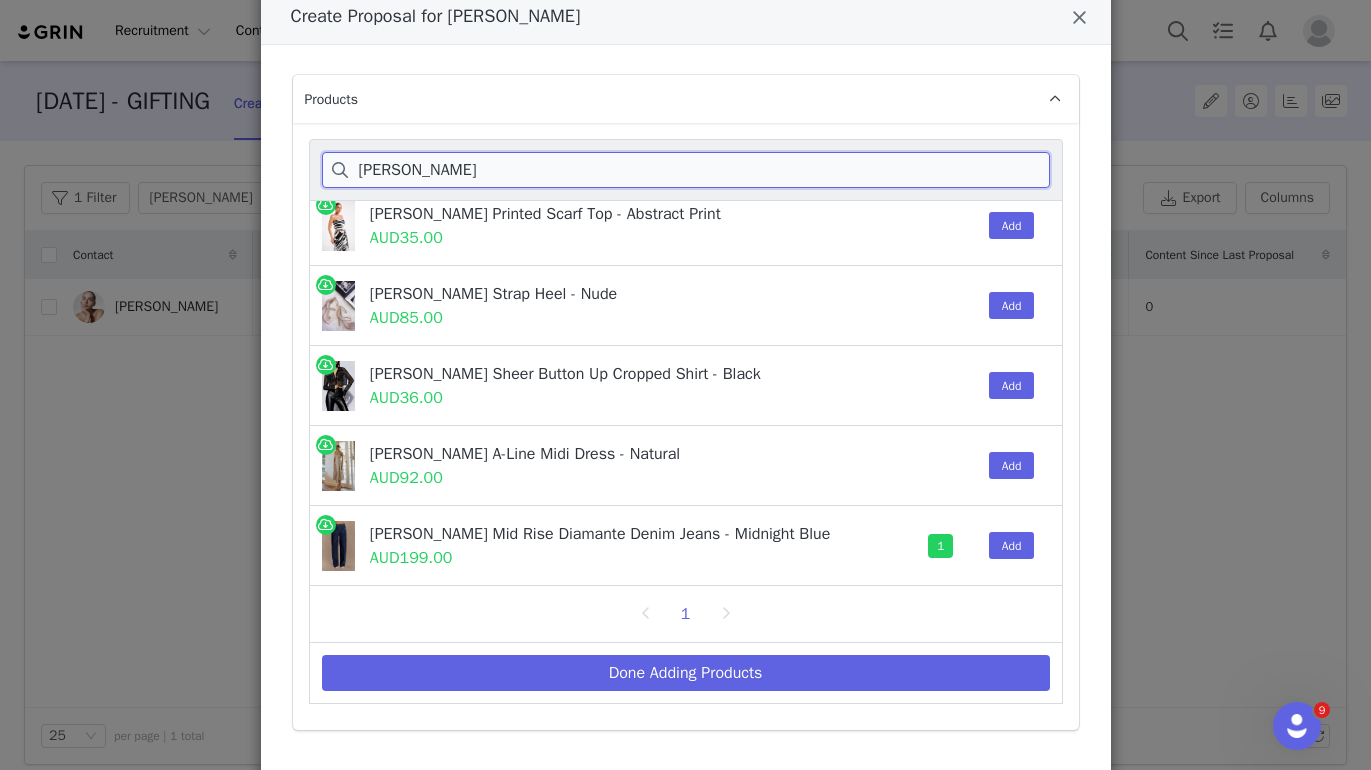 click on "[PERSON_NAME]" at bounding box center [686, 170] 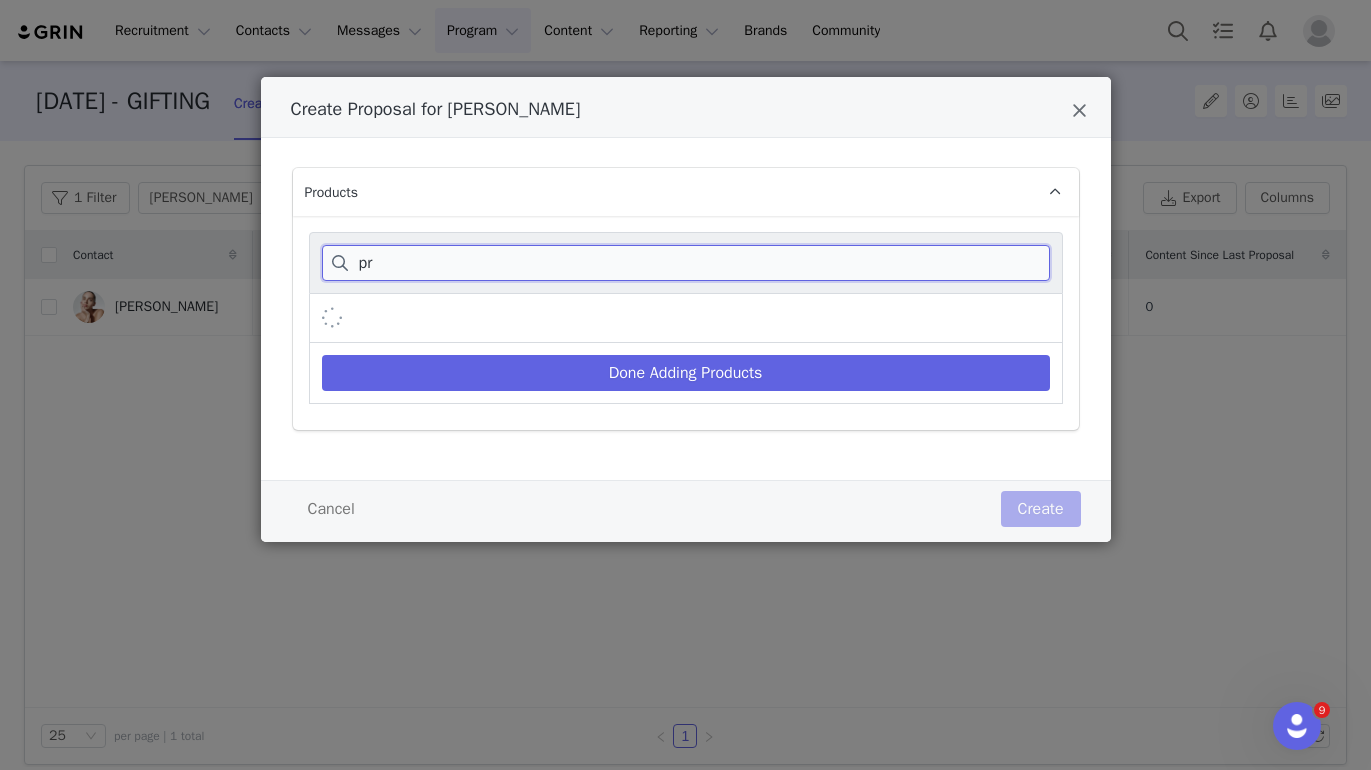 scroll, scrollTop: 0, scrollLeft: 0, axis: both 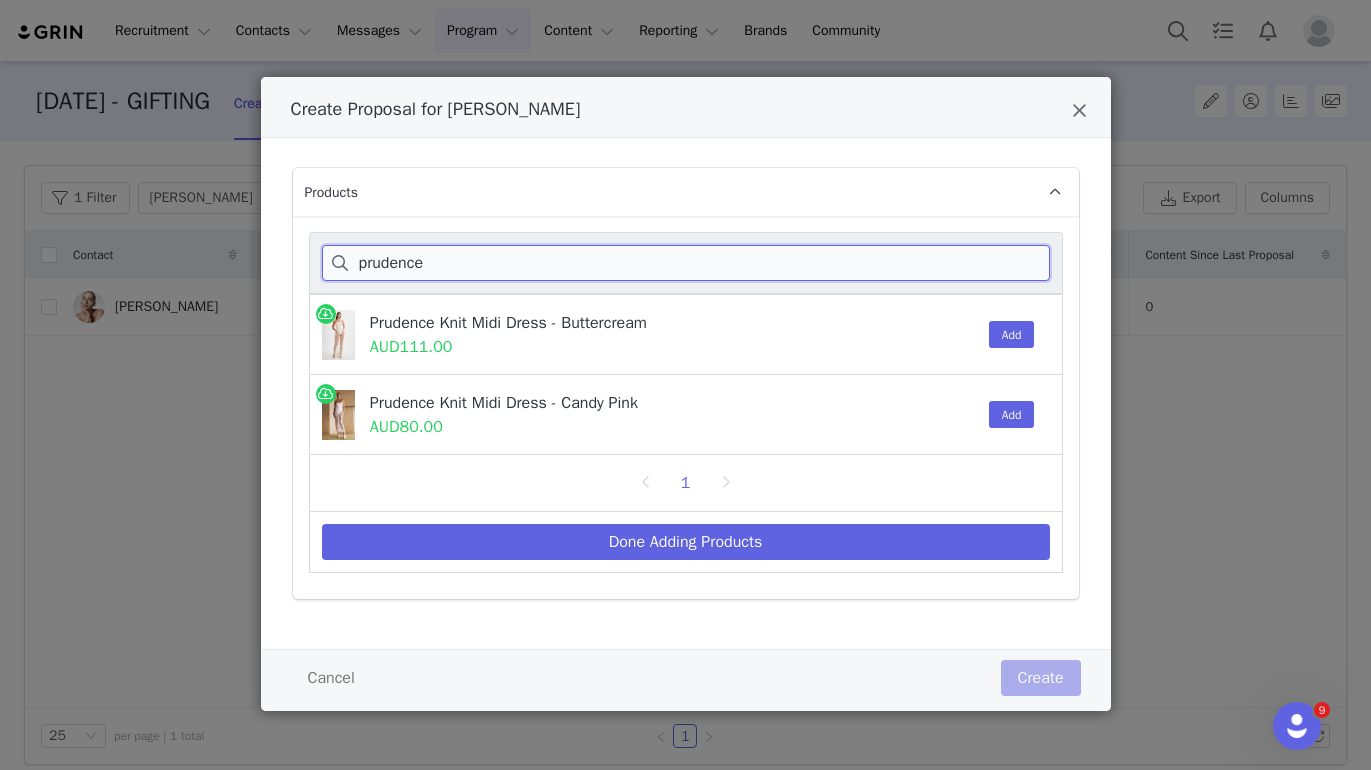 click on "prudence" at bounding box center [686, 263] 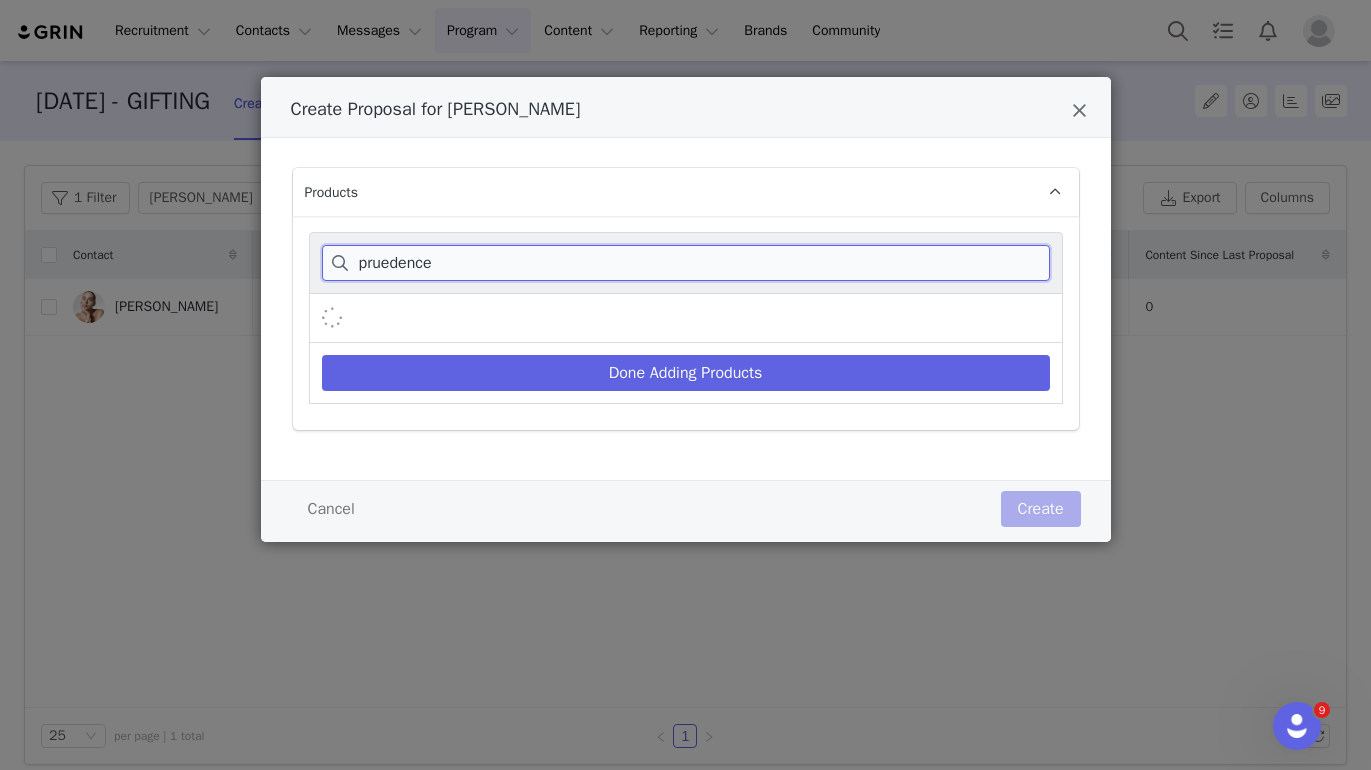 click on "pruedence" at bounding box center (686, 263) 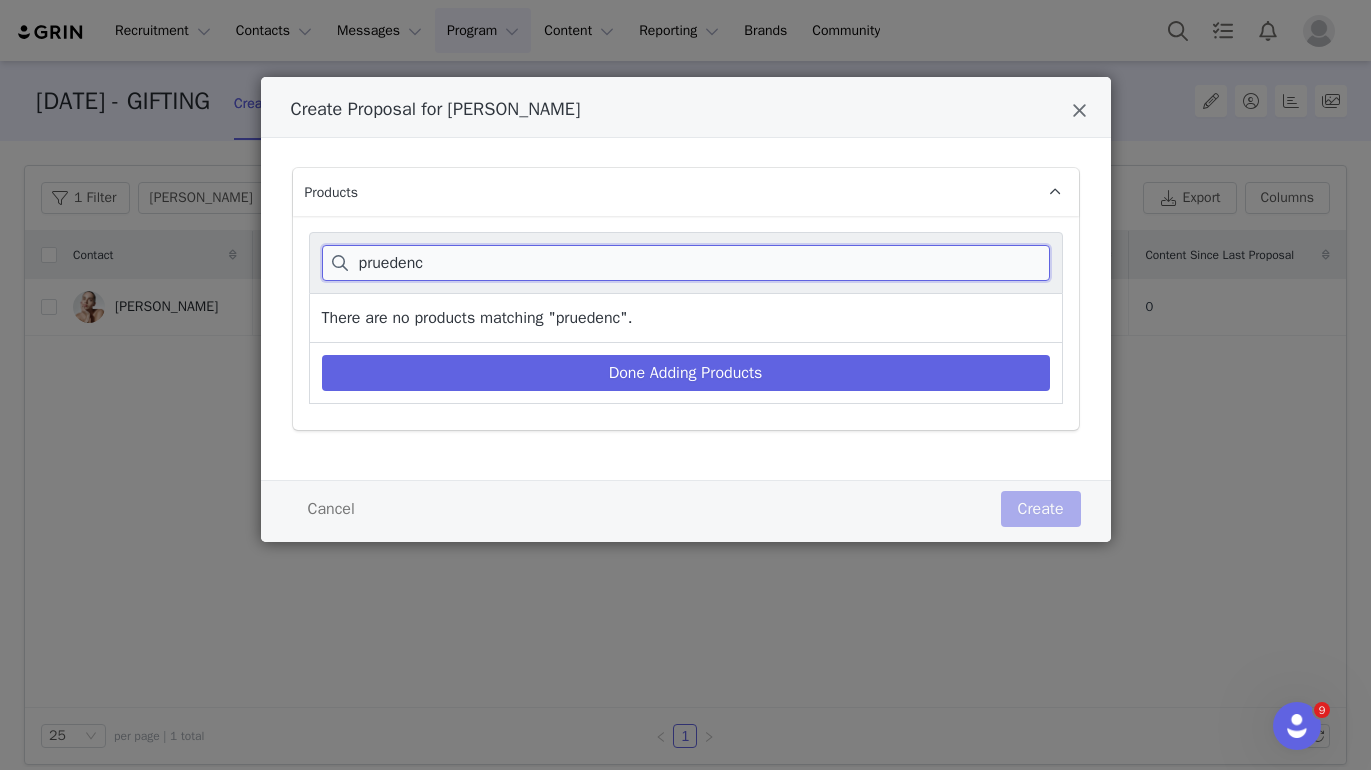 click on "pruedenc" at bounding box center (686, 263) 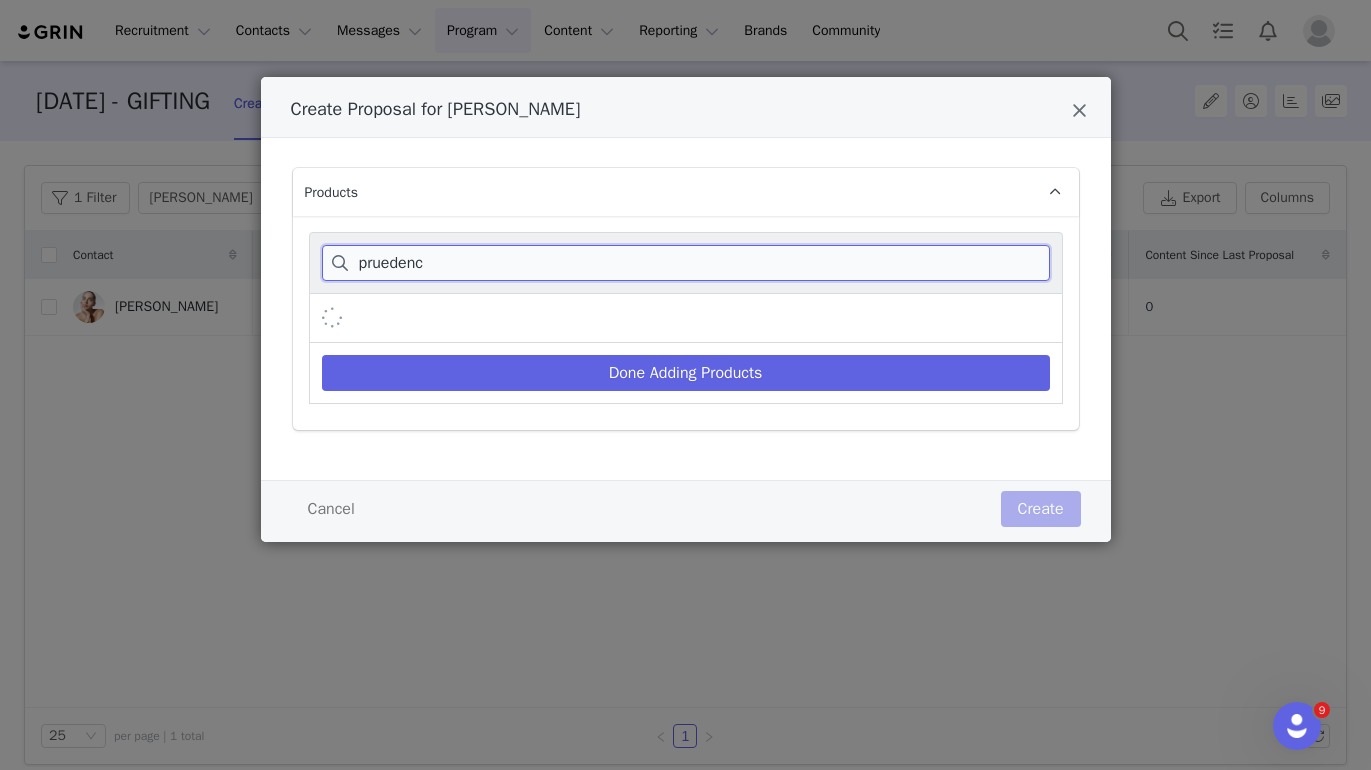 click on "pruedenc" at bounding box center (686, 263) 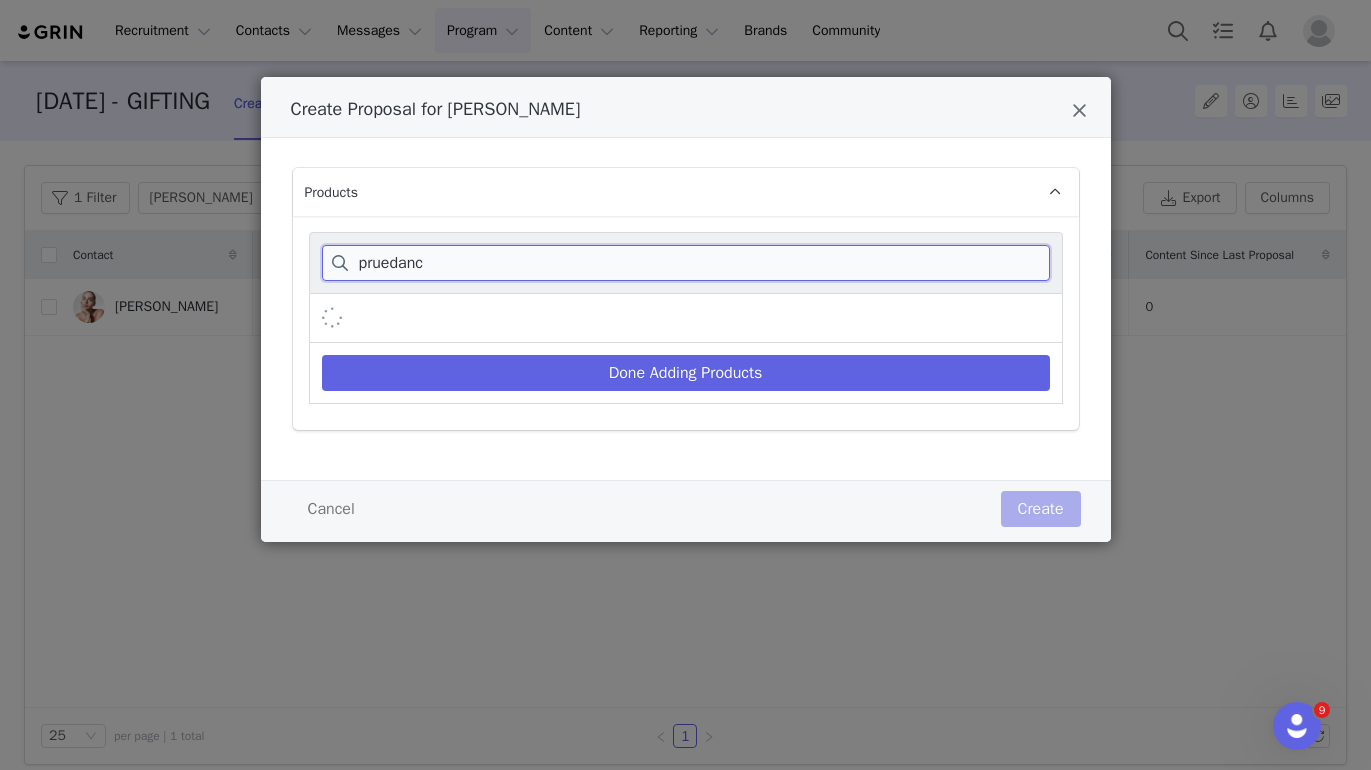 click on "pruedanc" at bounding box center (686, 263) 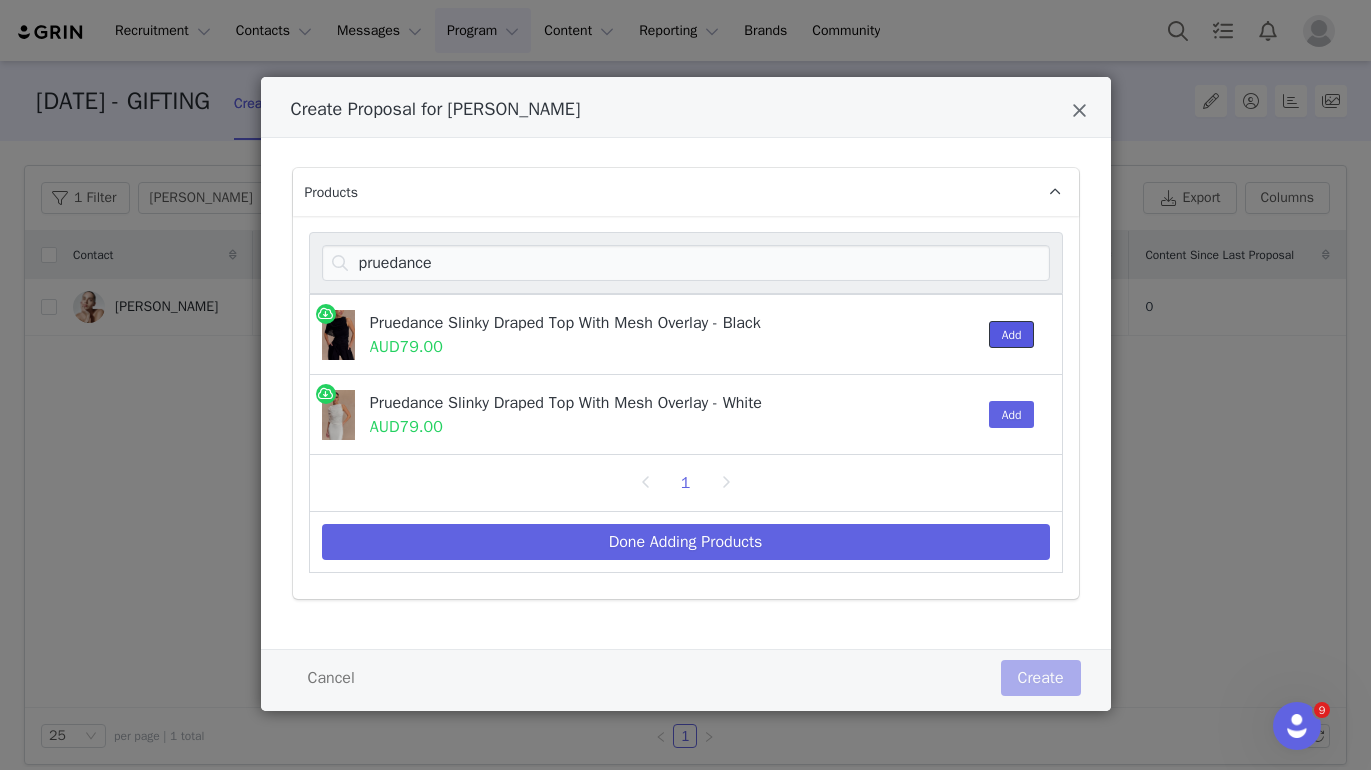click on "Add" at bounding box center [1012, 334] 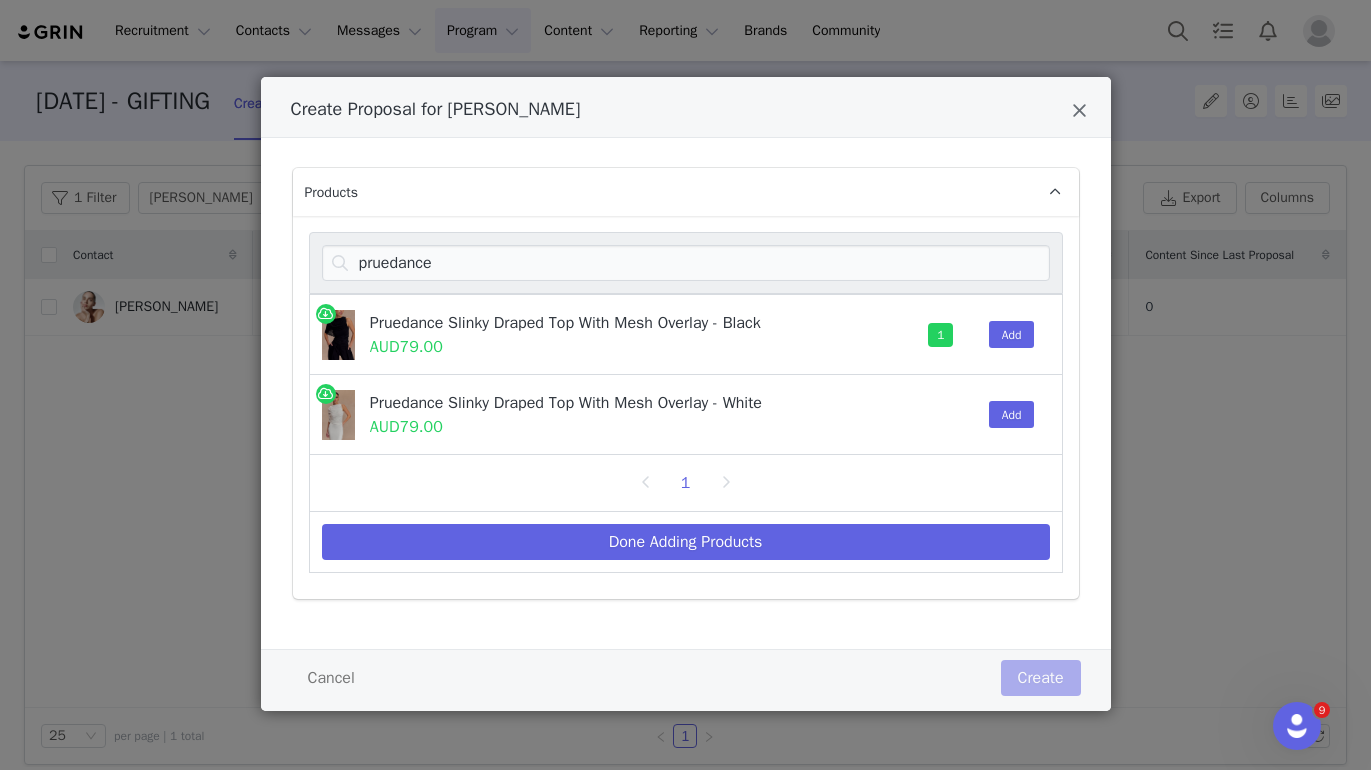click on "pruedance" at bounding box center [686, 263] 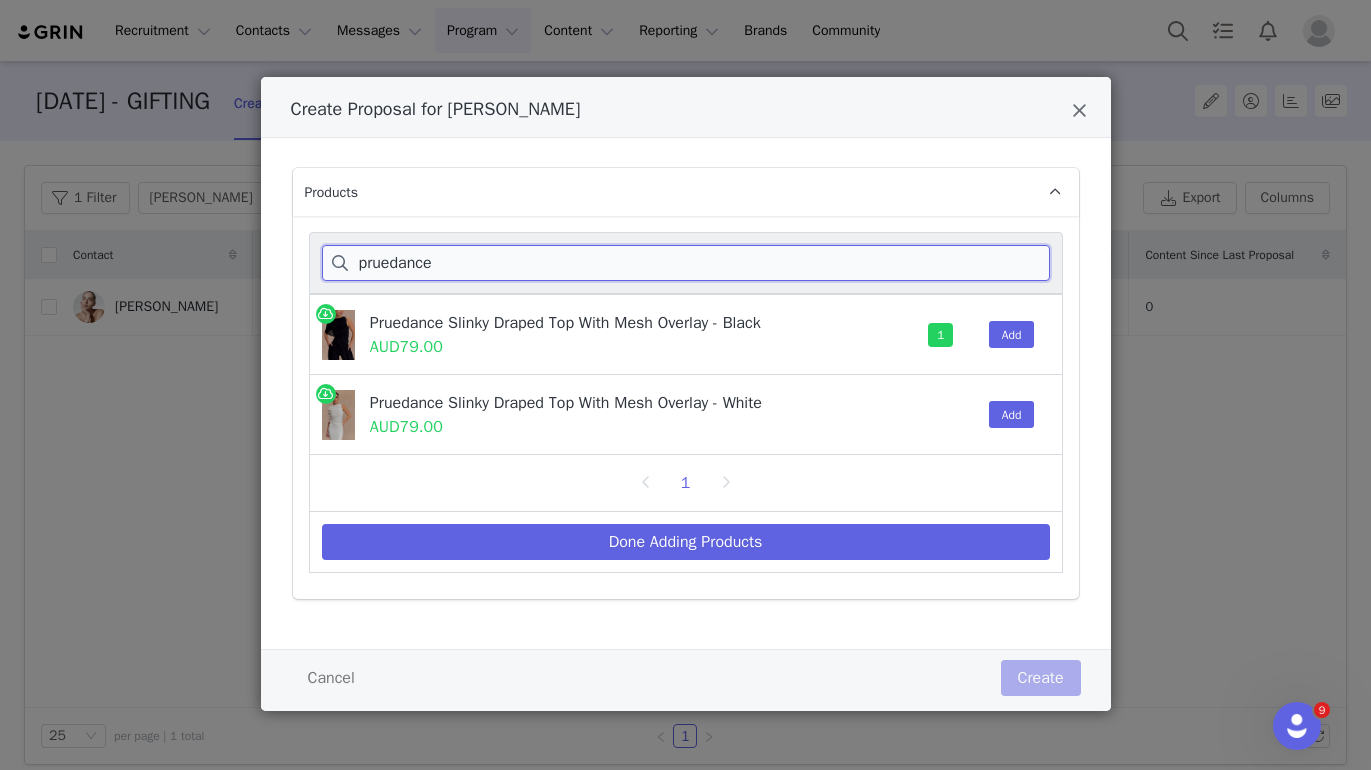 drag, startPoint x: 445, startPoint y: 268, endPoint x: 116, endPoint y: 261, distance: 329.07446 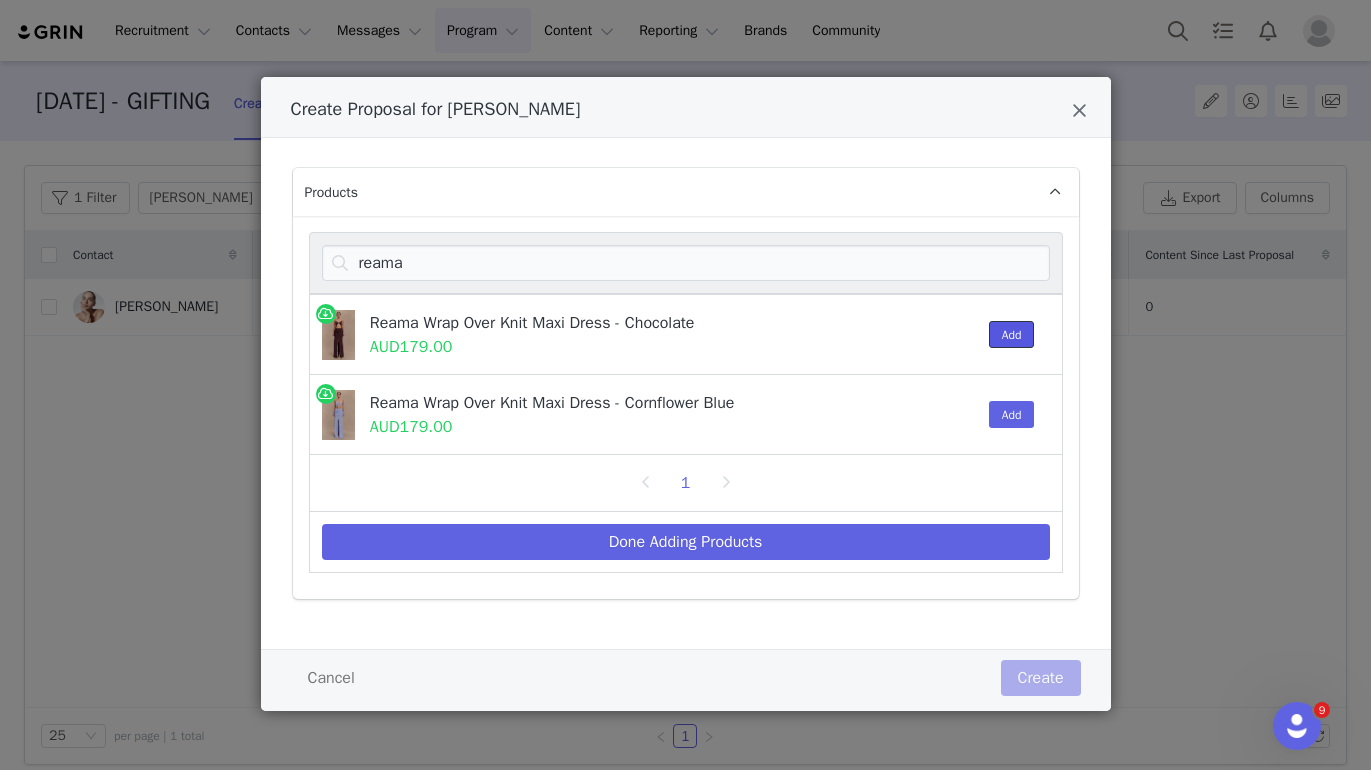 click on "Add" at bounding box center (1012, 334) 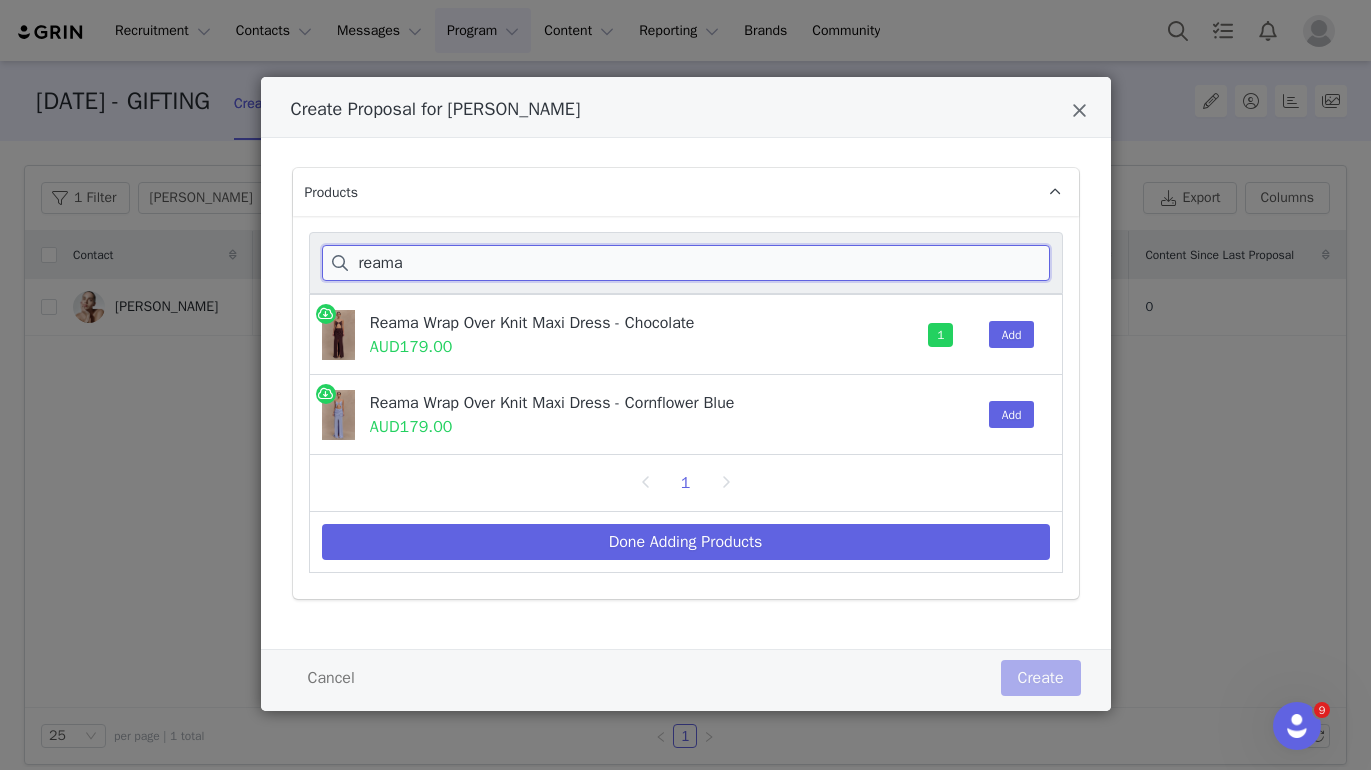 click on "reama" at bounding box center [686, 263] 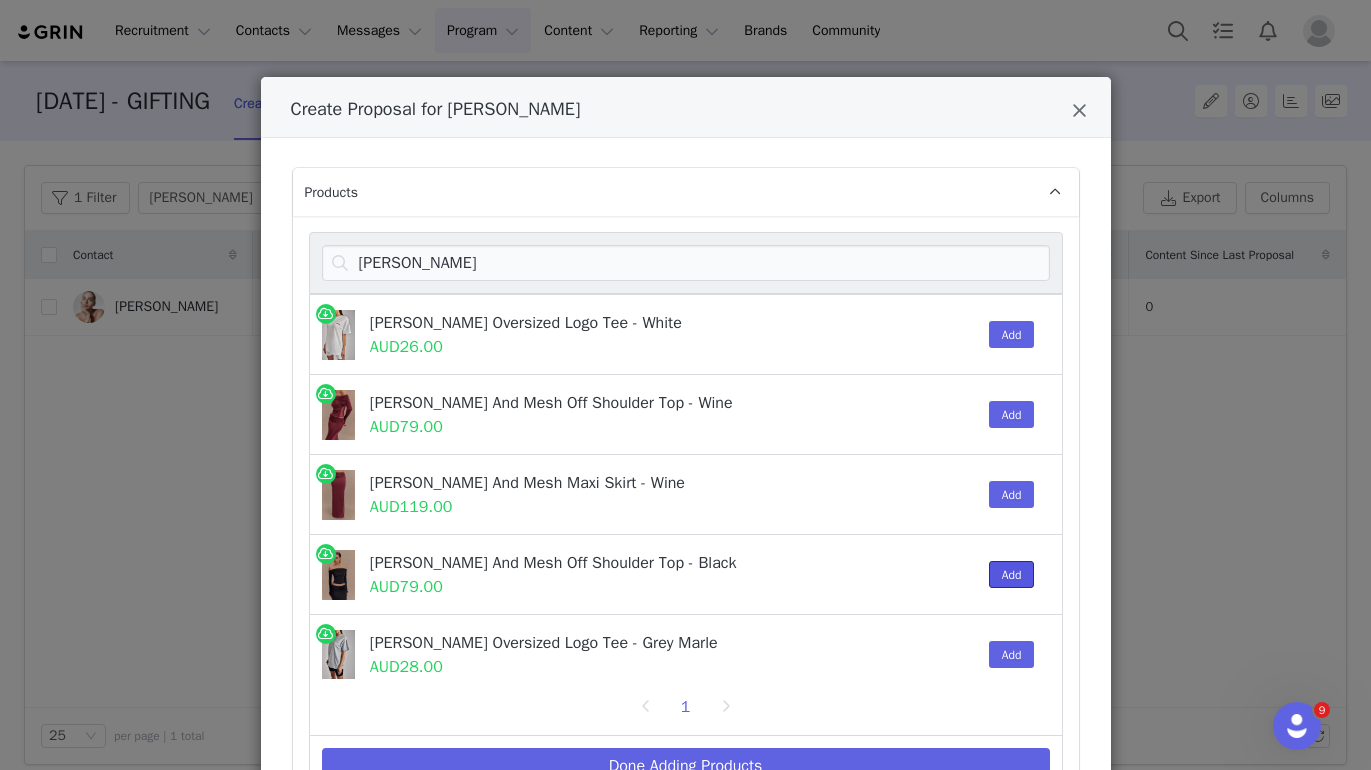 click on "Add" at bounding box center (1012, 574) 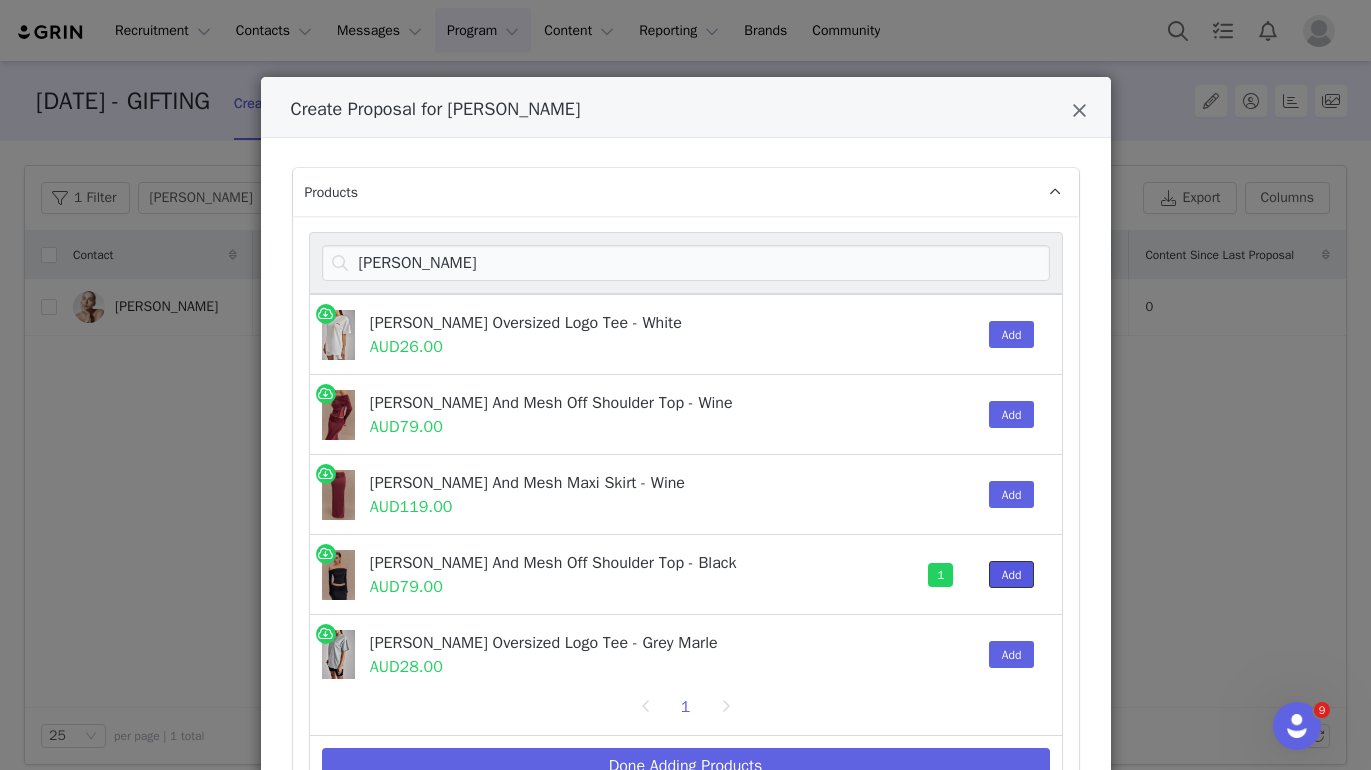scroll, scrollTop: 96, scrollLeft: 0, axis: vertical 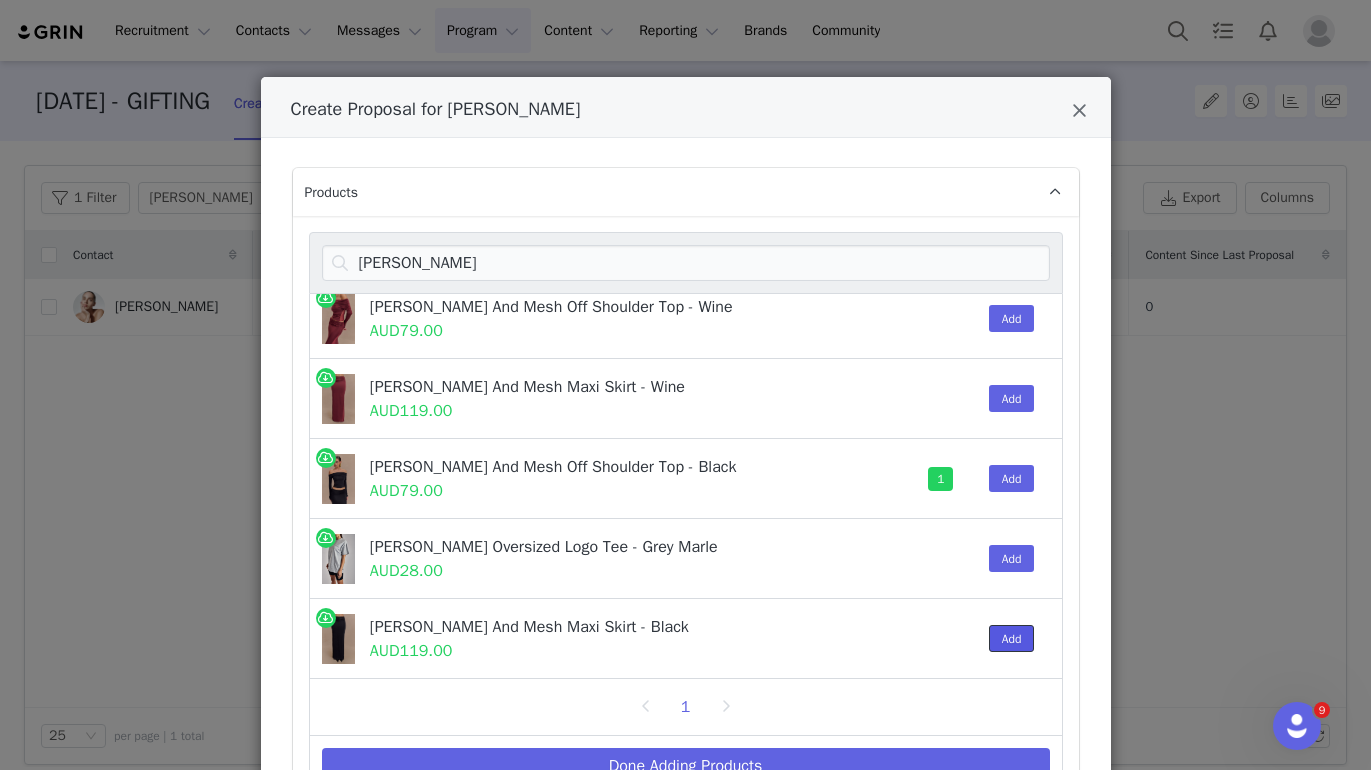click on "Add" at bounding box center [1012, 638] 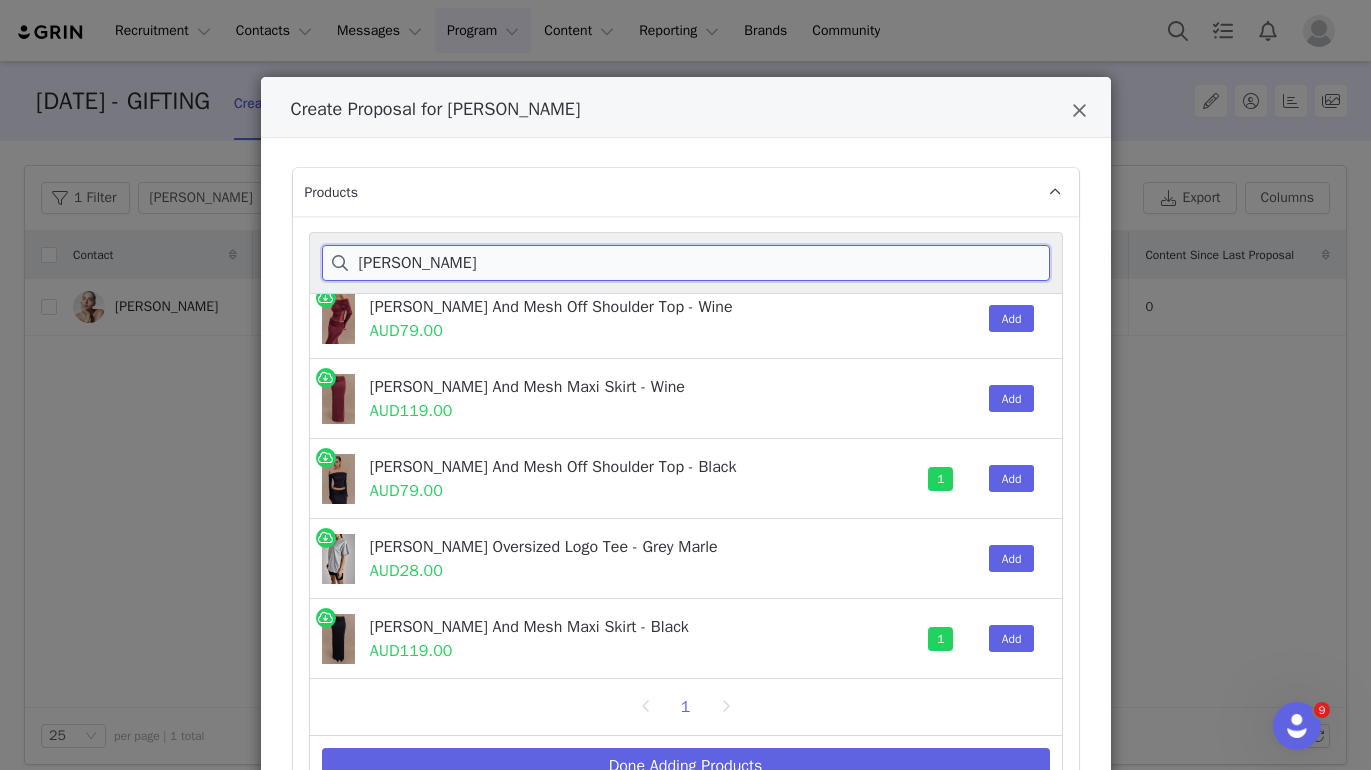 drag, startPoint x: 411, startPoint y: 270, endPoint x: 187, endPoint y: 253, distance: 224.64417 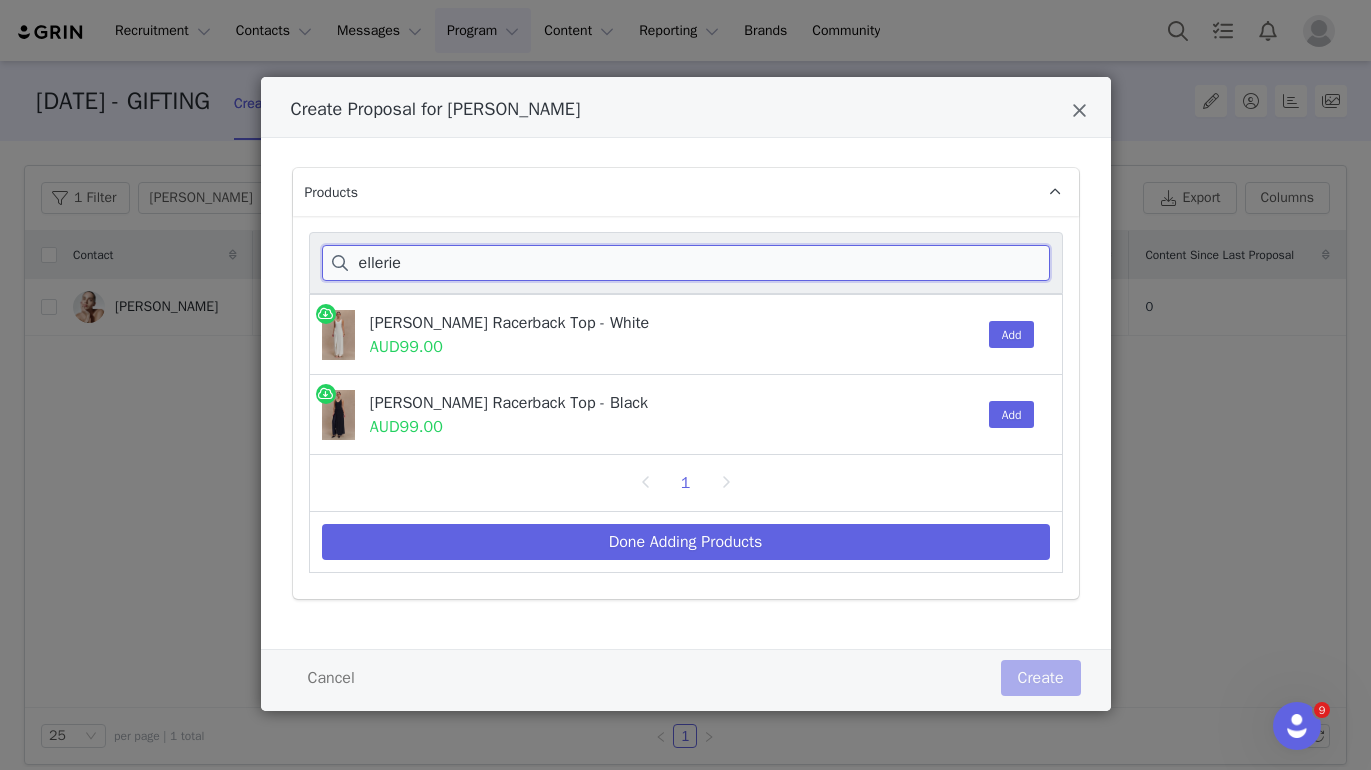 scroll, scrollTop: 0, scrollLeft: 0, axis: both 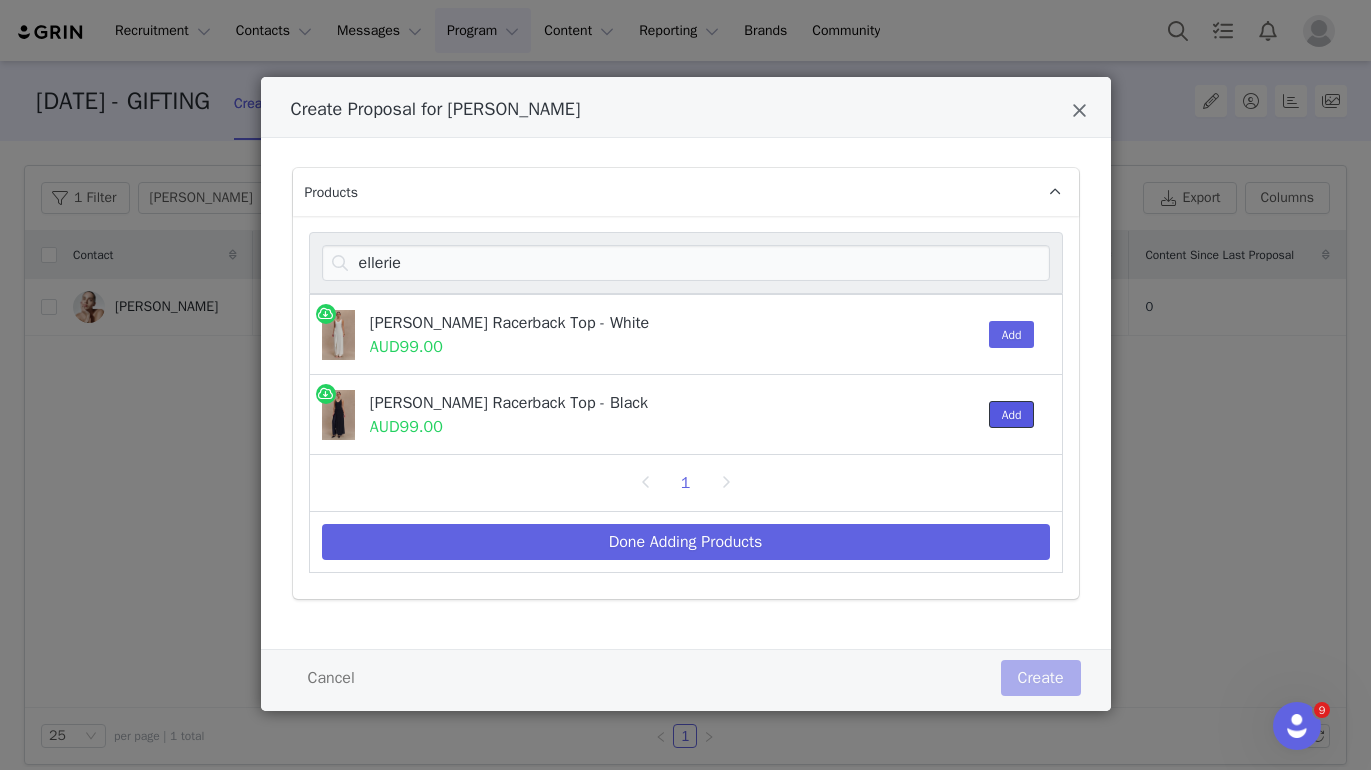 click on "Add" at bounding box center [1012, 414] 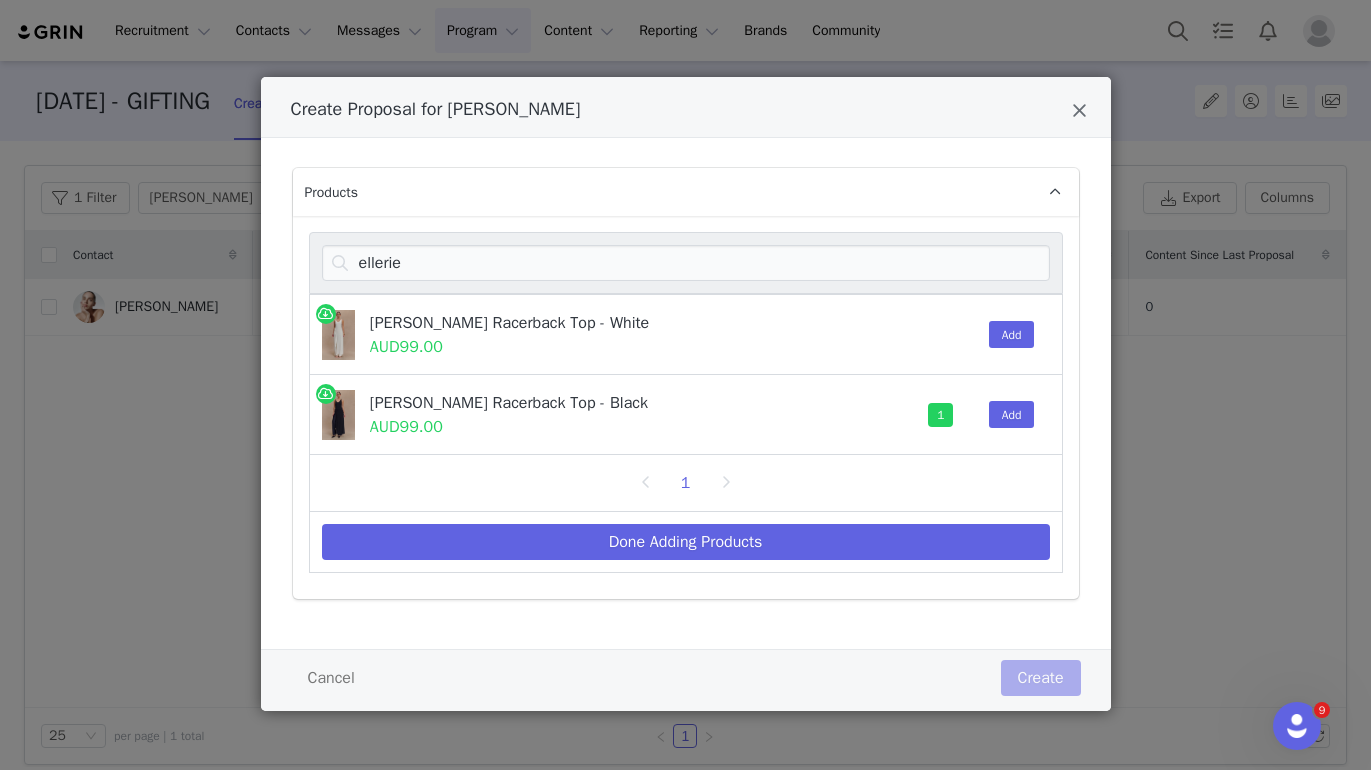click on "ellerie" at bounding box center [686, 263] 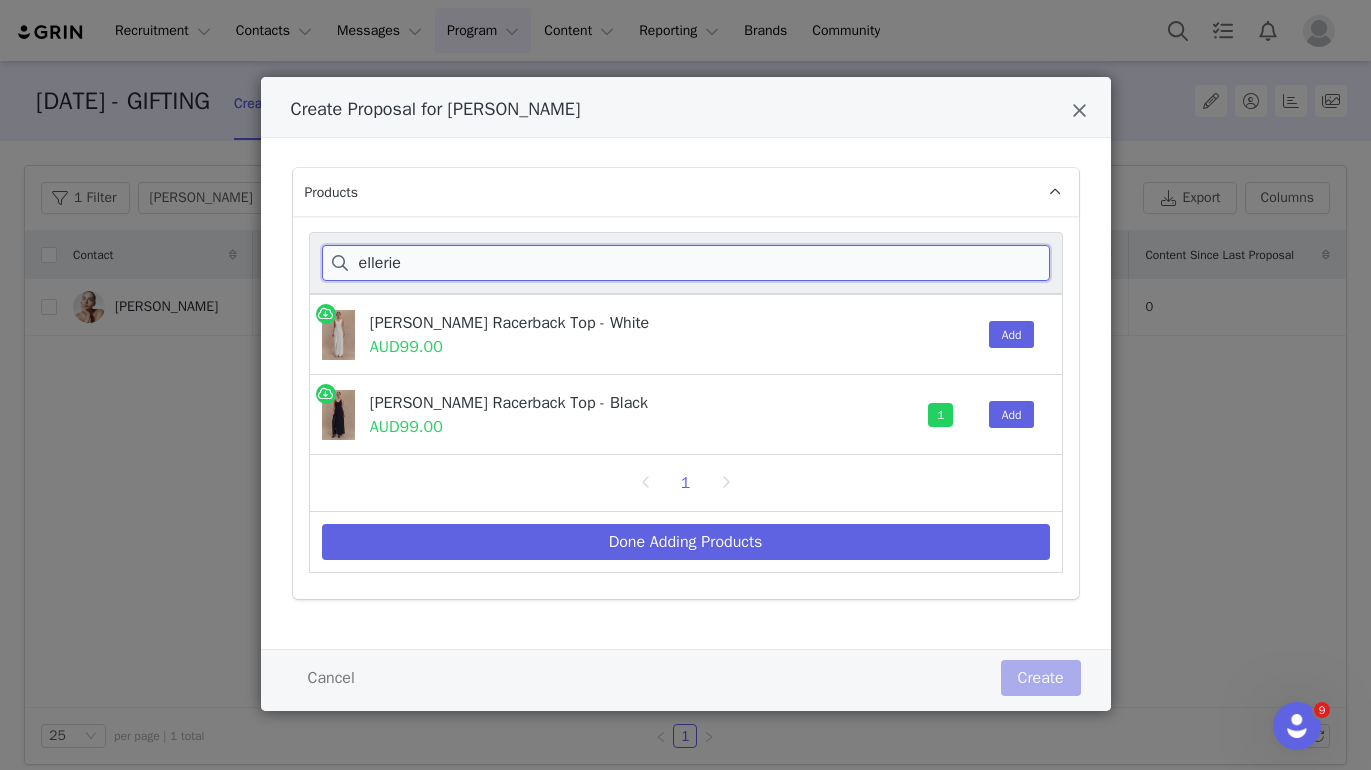 click on "ellerie" at bounding box center (686, 263) 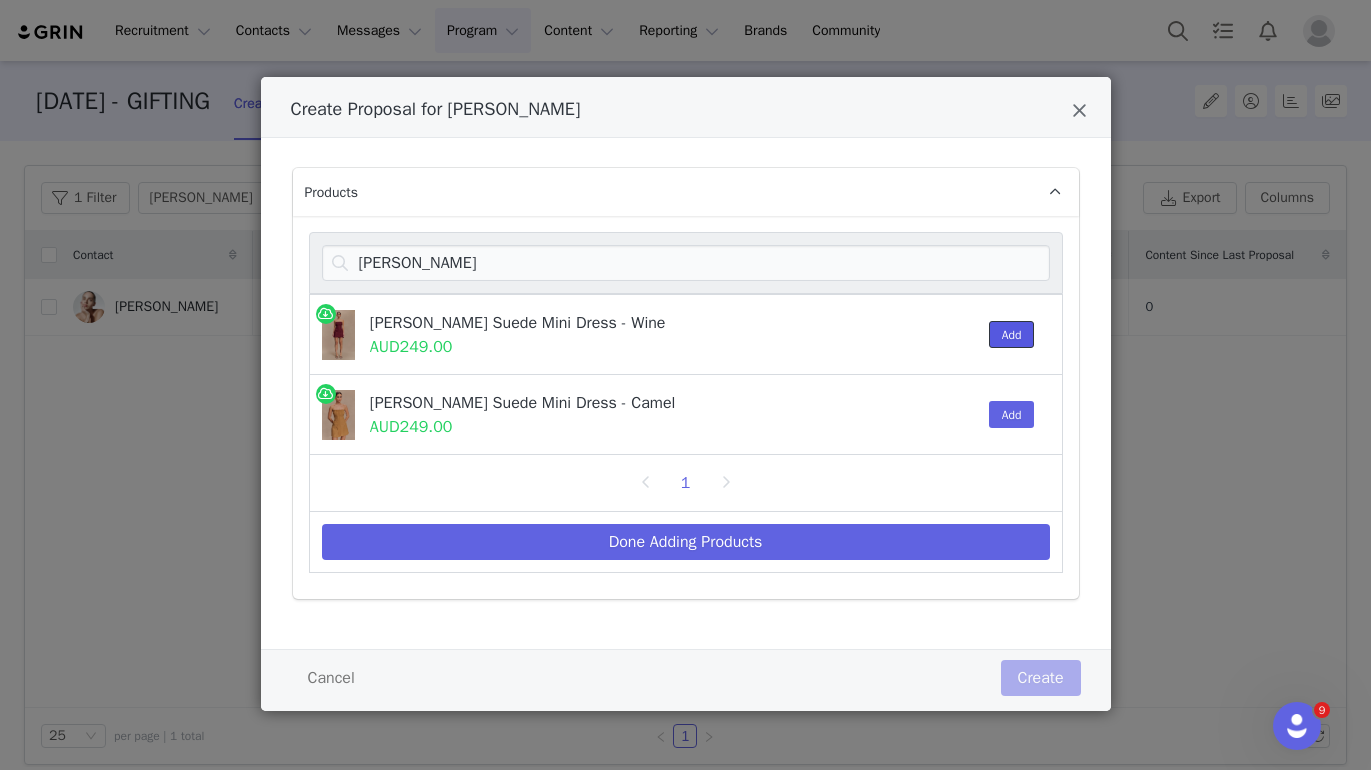 click on "Add" at bounding box center [1012, 334] 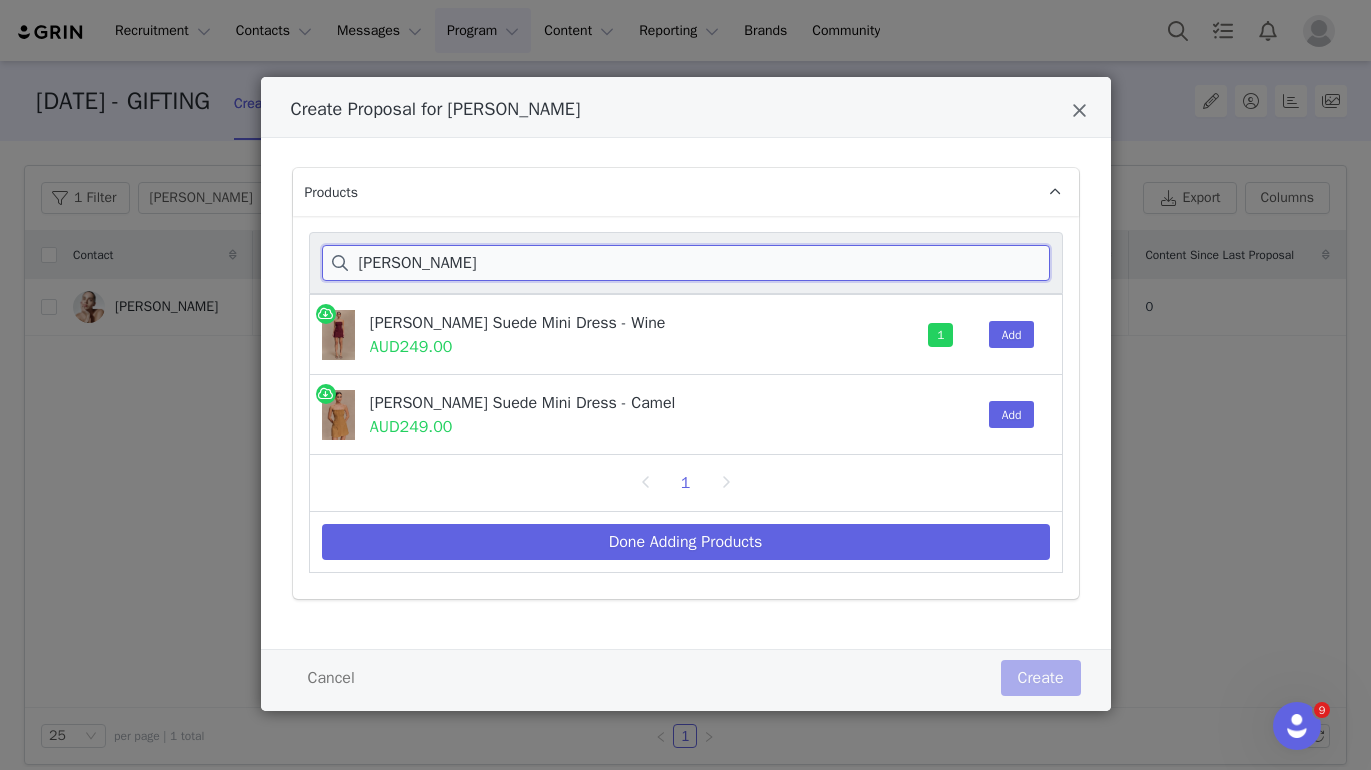 drag, startPoint x: 451, startPoint y: 261, endPoint x: 64, endPoint y: 246, distance: 387.2906 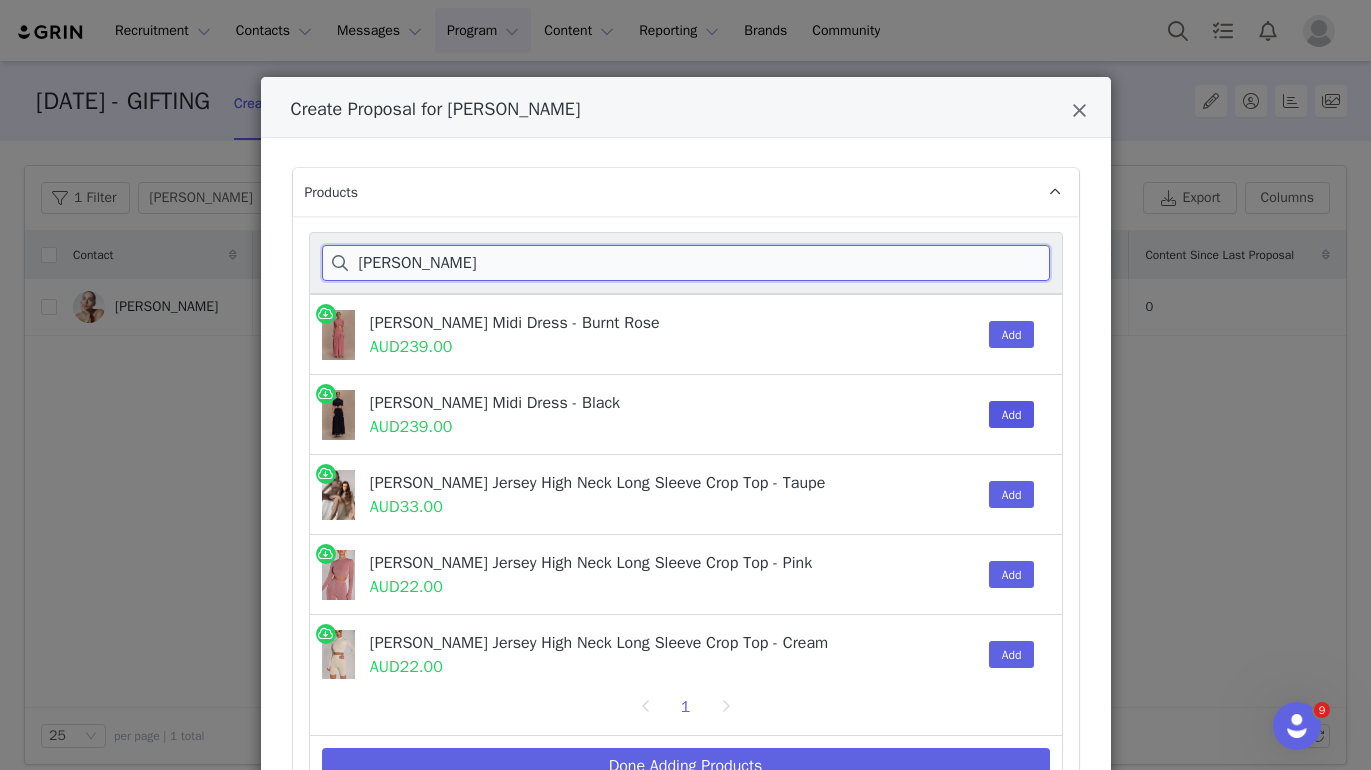 type on "[PERSON_NAME]" 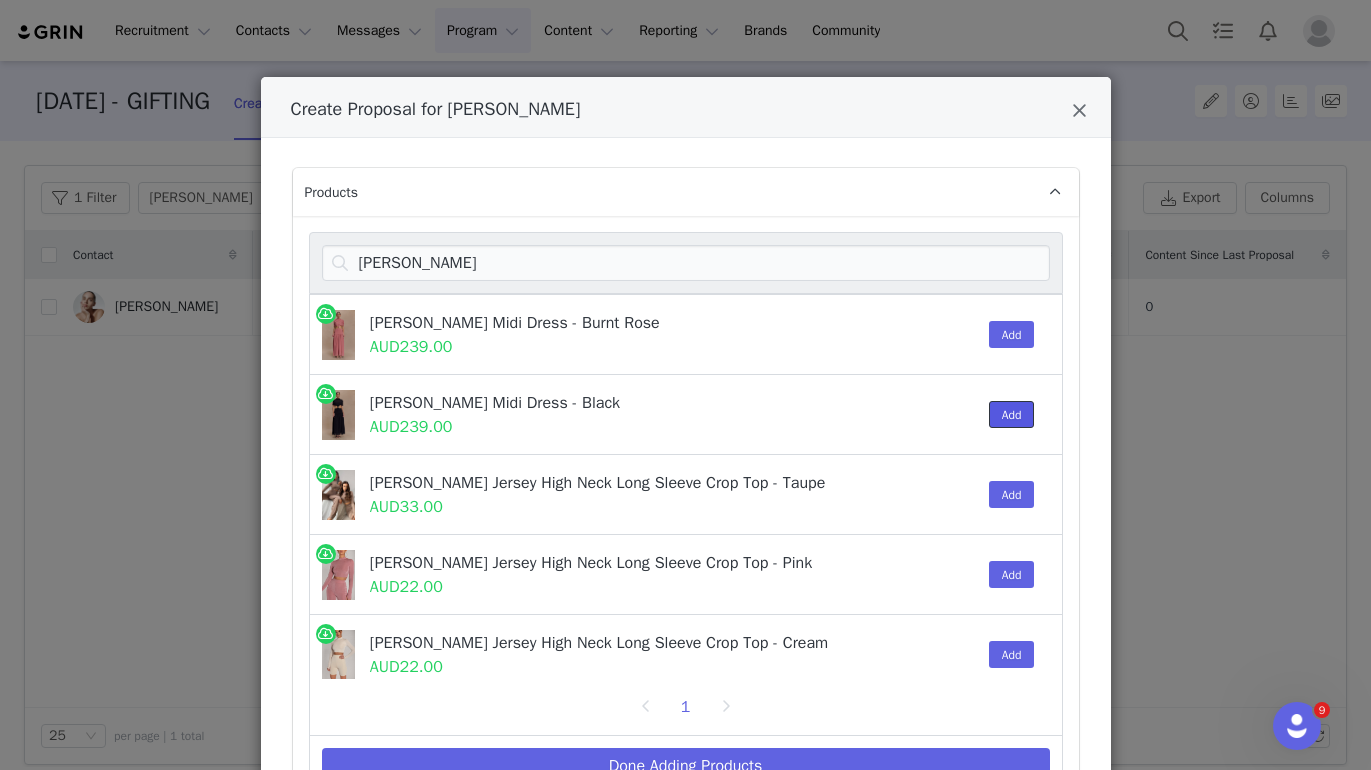 click on "Add" at bounding box center (1012, 414) 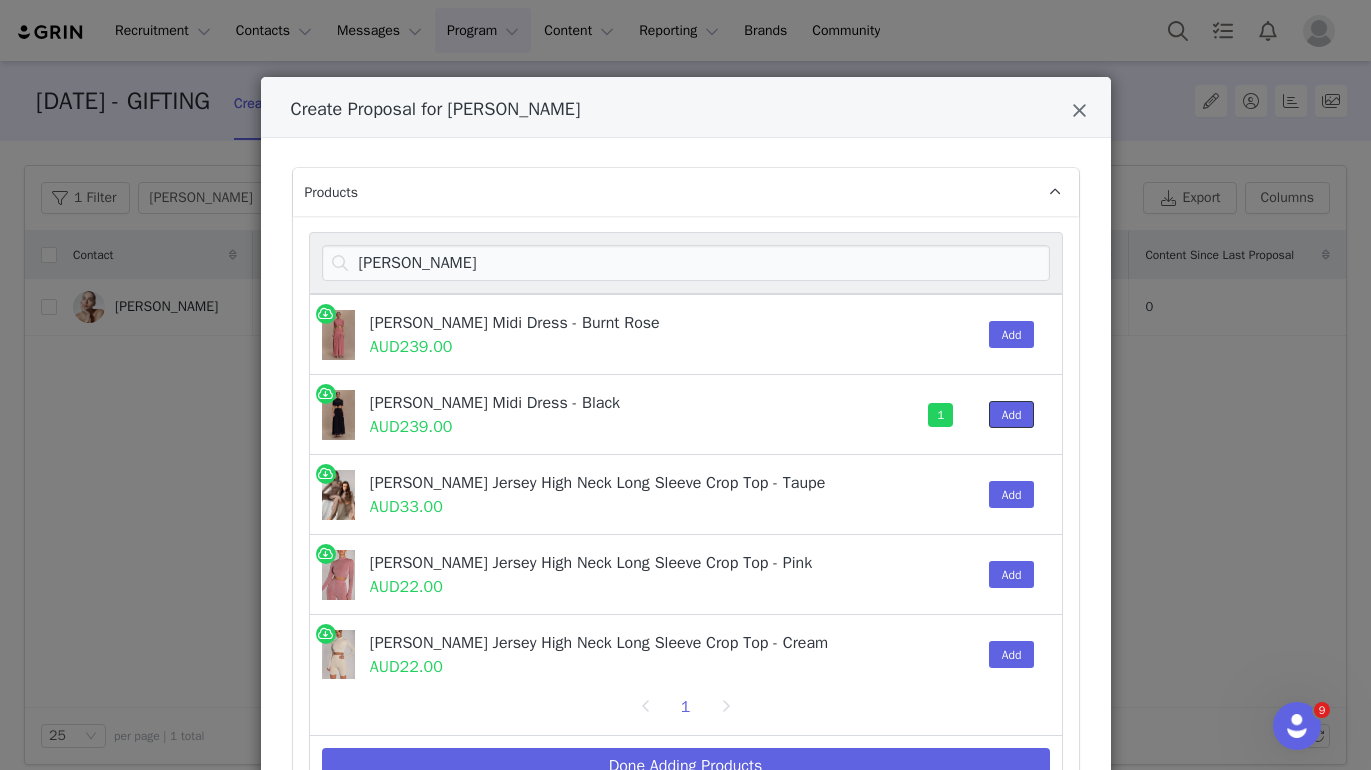 scroll, scrollTop: 16, scrollLeft: 0, axis: vertical 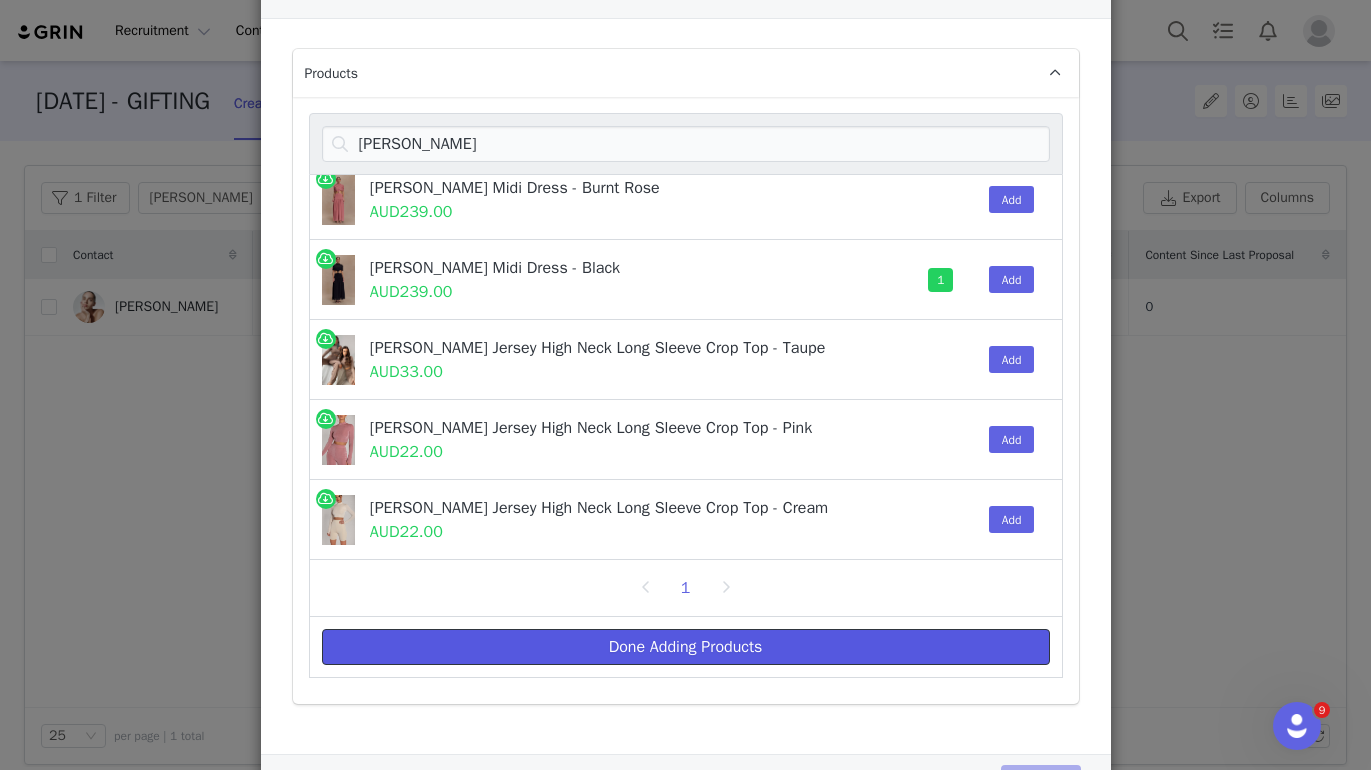 click on "Done Adding Products" at bounding box center (686, 647) 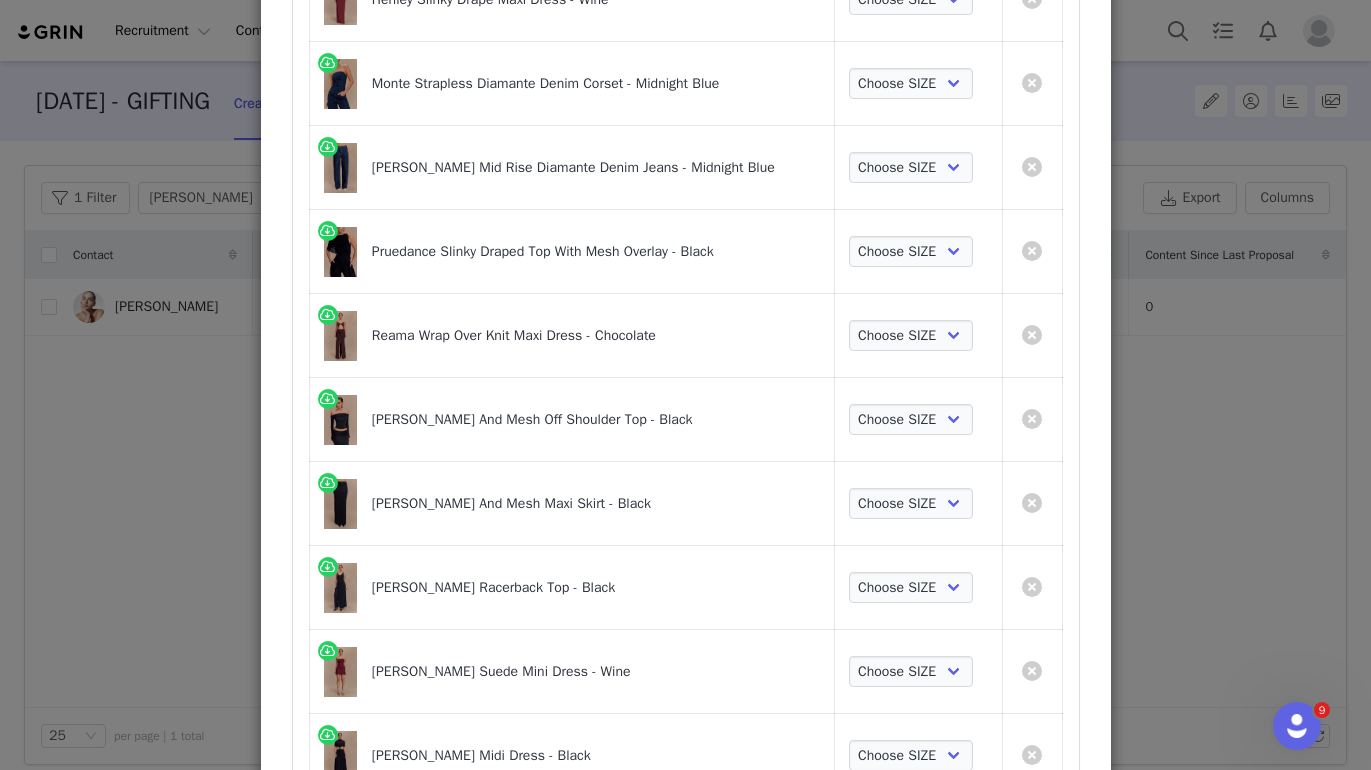 scroll, scrollTop: 237, scrollLeft: 0, axis: vertical 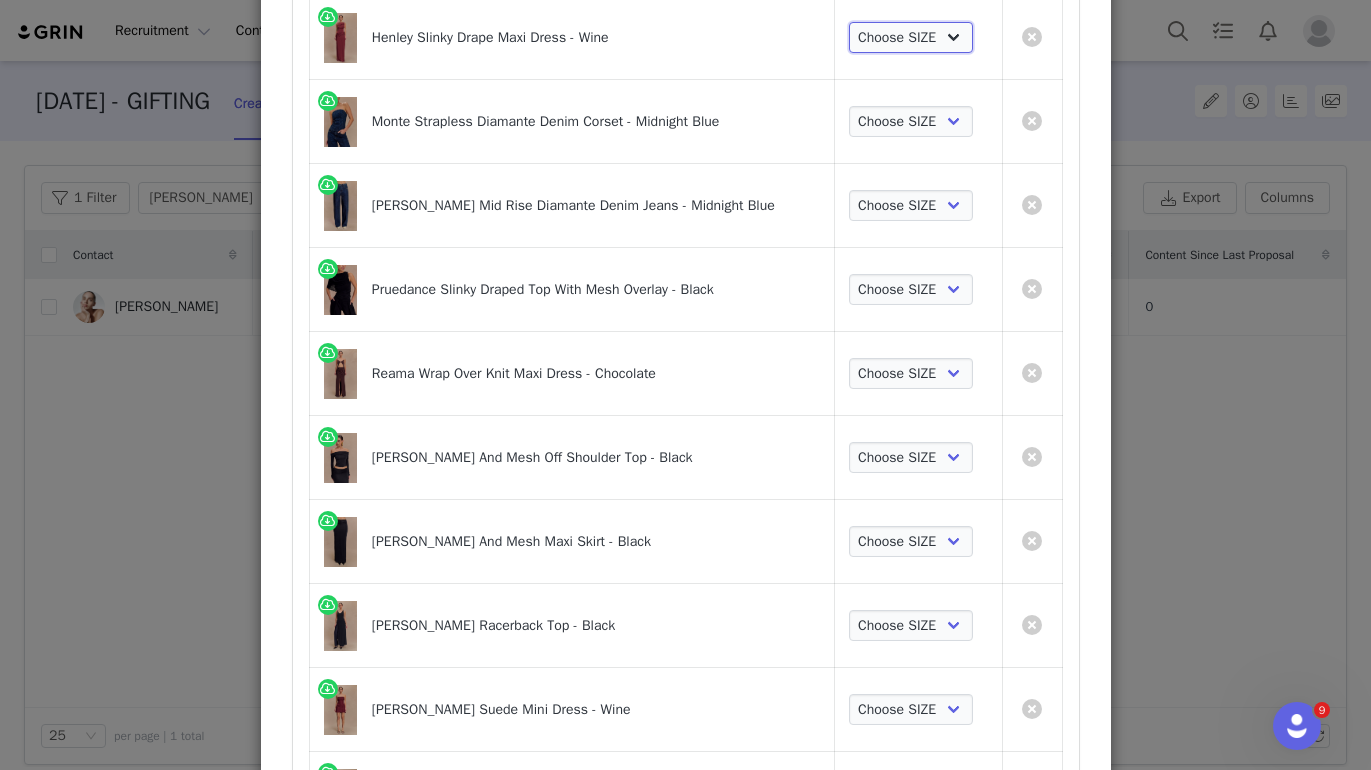 click on "Choose SIZE  XXS   XS   S   M   L   XL   XXL   3XL" at bounding box center (911, 38) 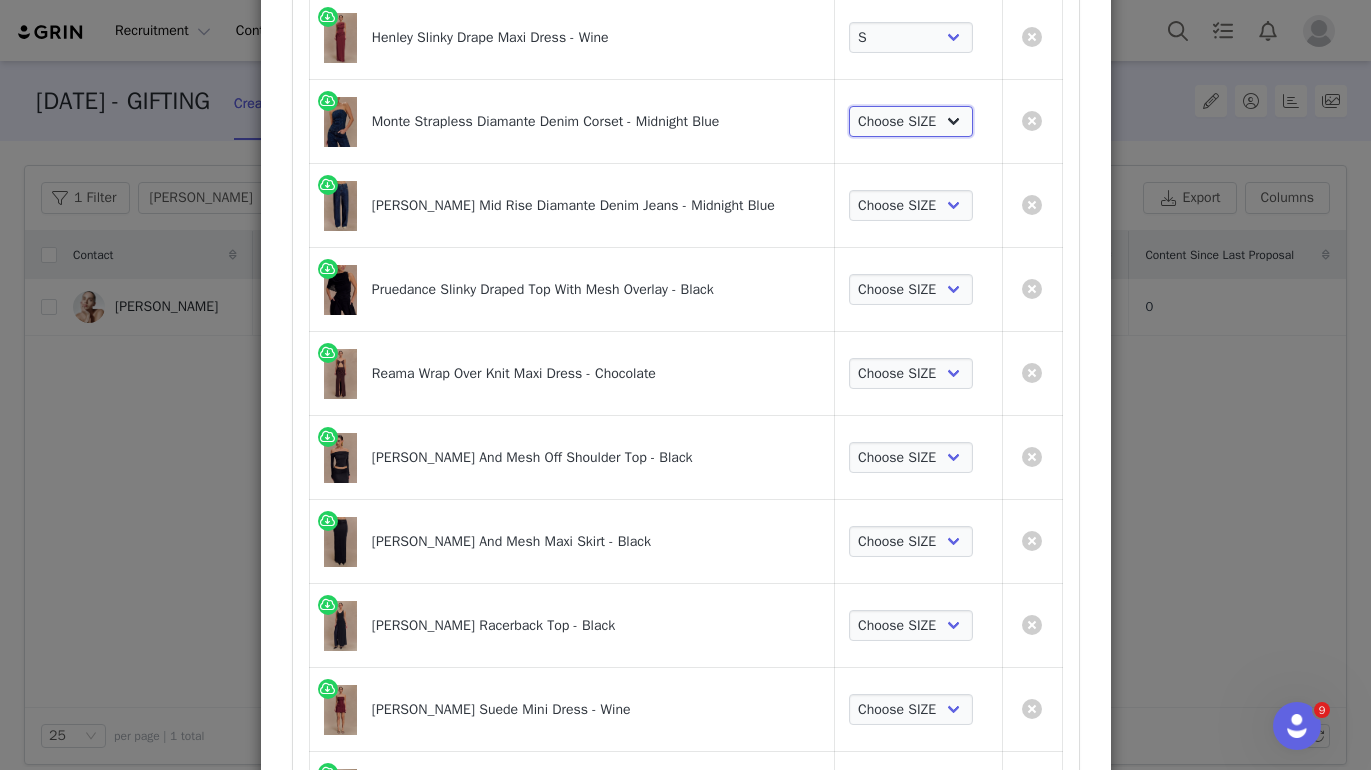 click on "Choose SIZE  XXS   XS   S   M   L   XL   XXL   3XL" at bounding box center (911, 122) 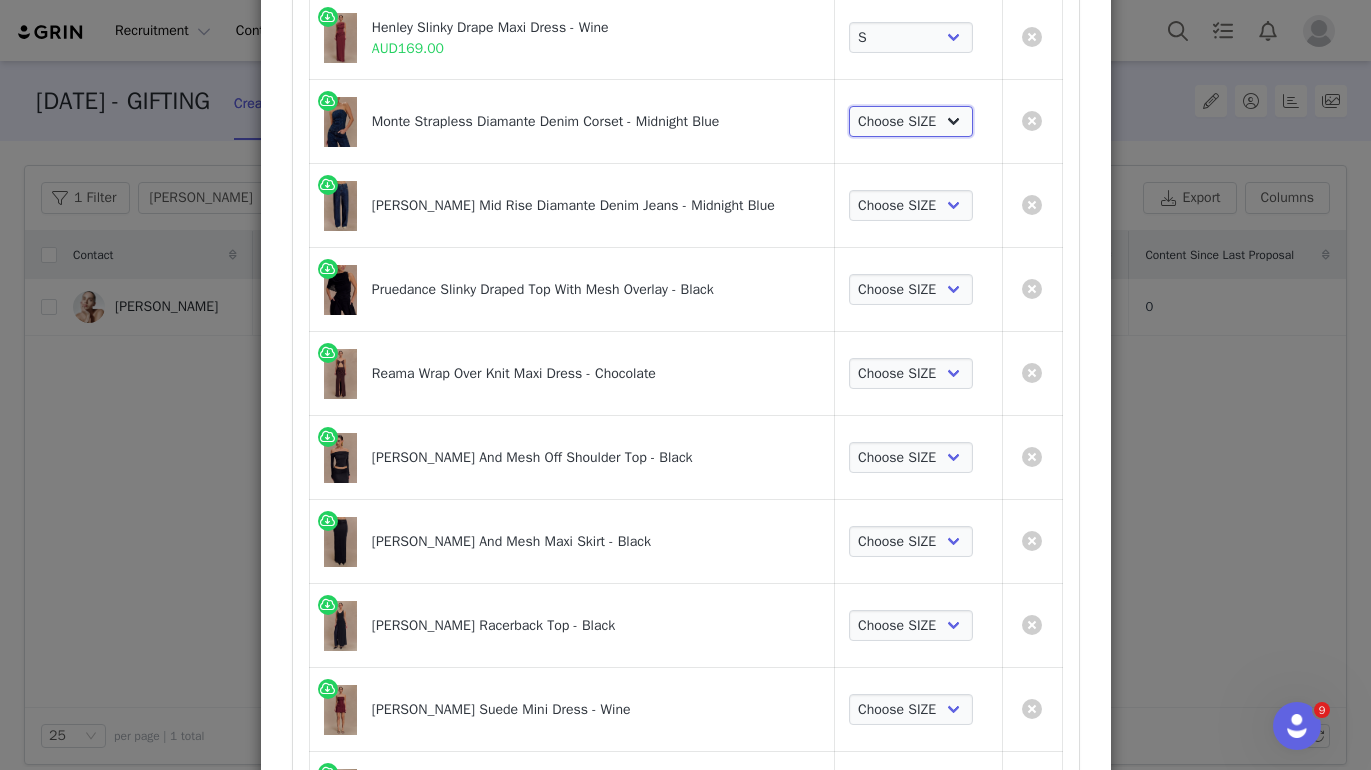 select on "27127870" 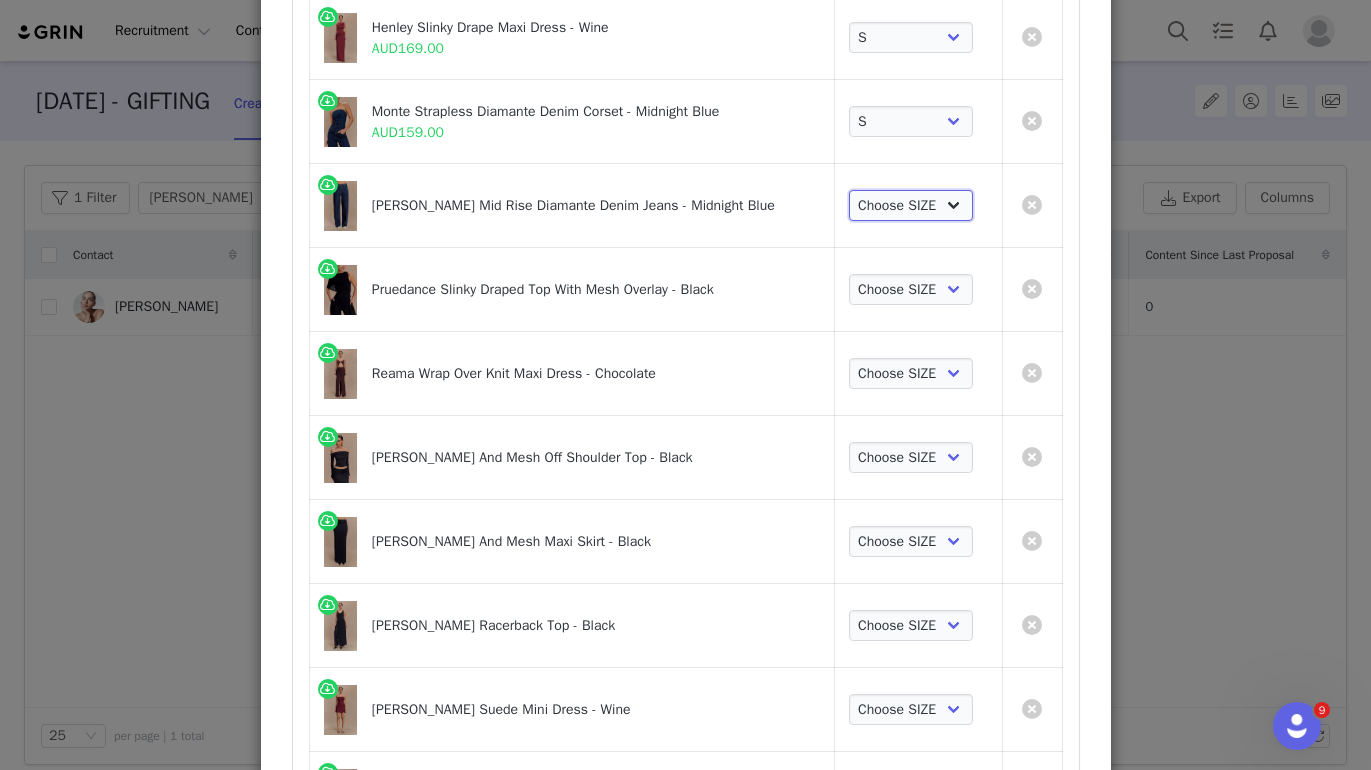click on "Choose SIZE  6   7   8   9   10   11   12   14   16" at bounding box center [911, 206] 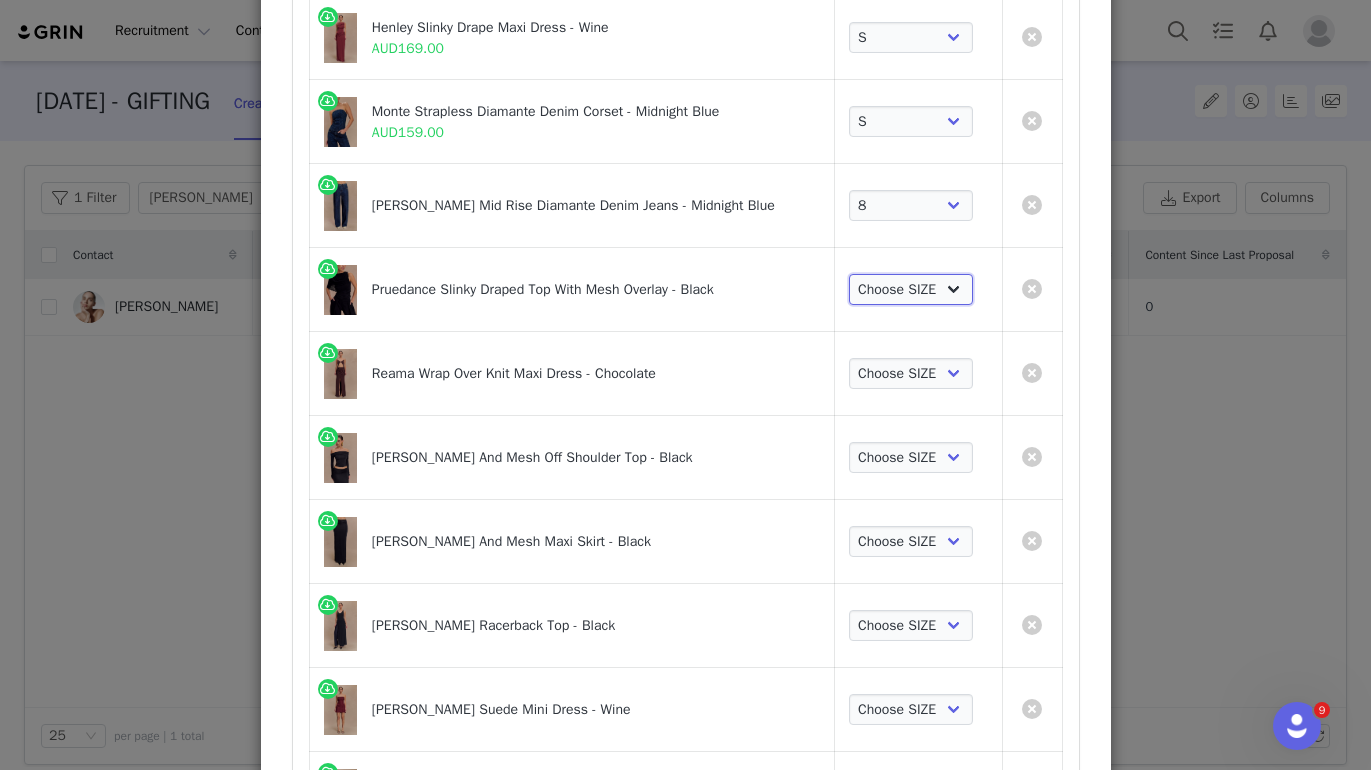 click on "Choose SIZE  XXS   XS   S   M   L   XL   XXL   3XL" at bounding box center (911, 290) 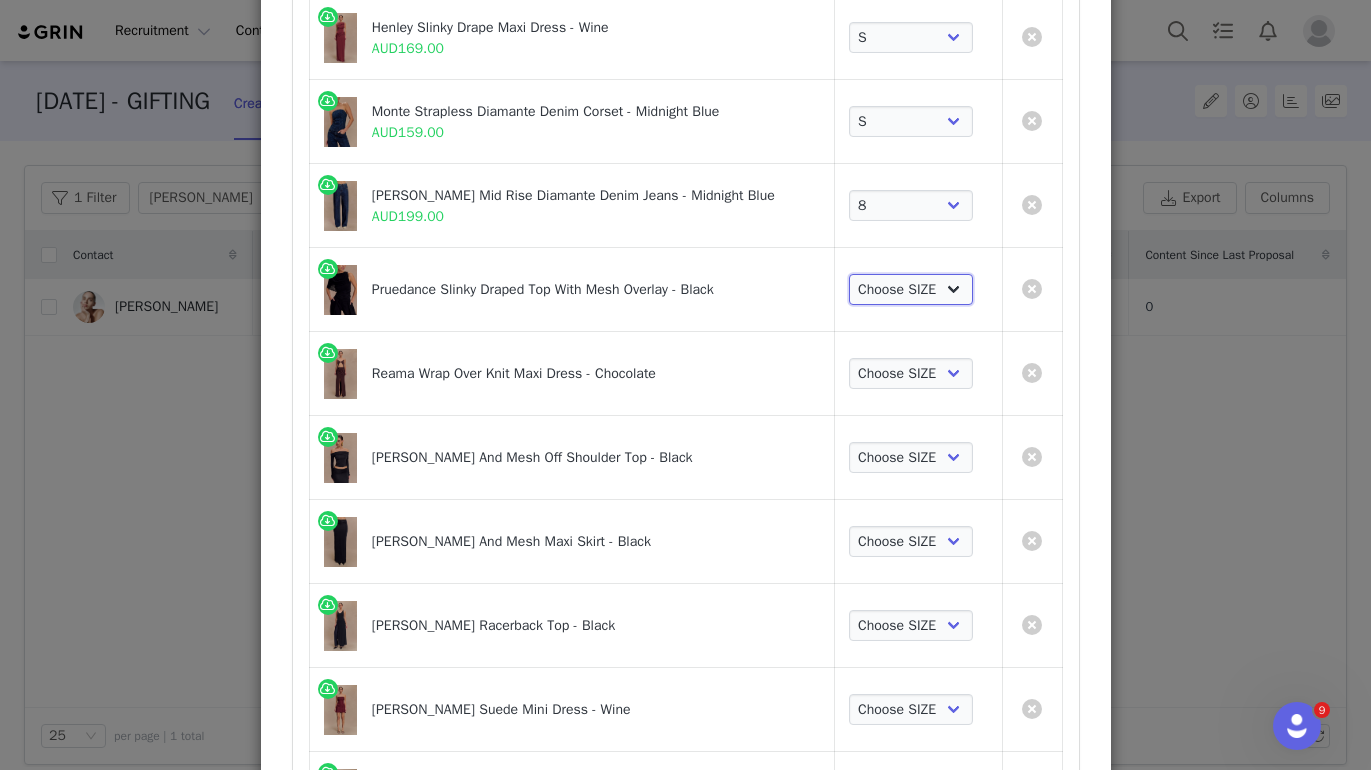 select on "26817402" 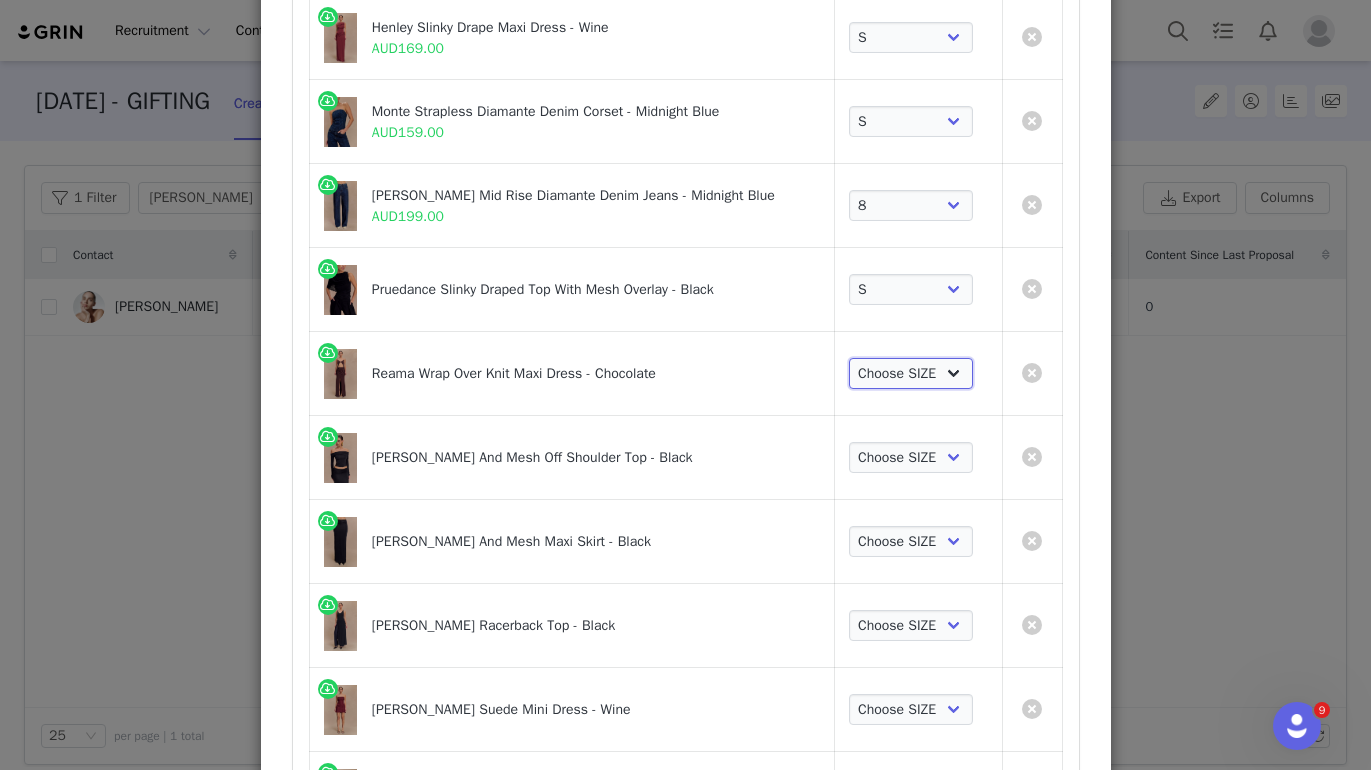 click on "Choose SIZE  XXS   XS   S   M   L   XL   XXL   3XL" at bounding box center [911, 374] 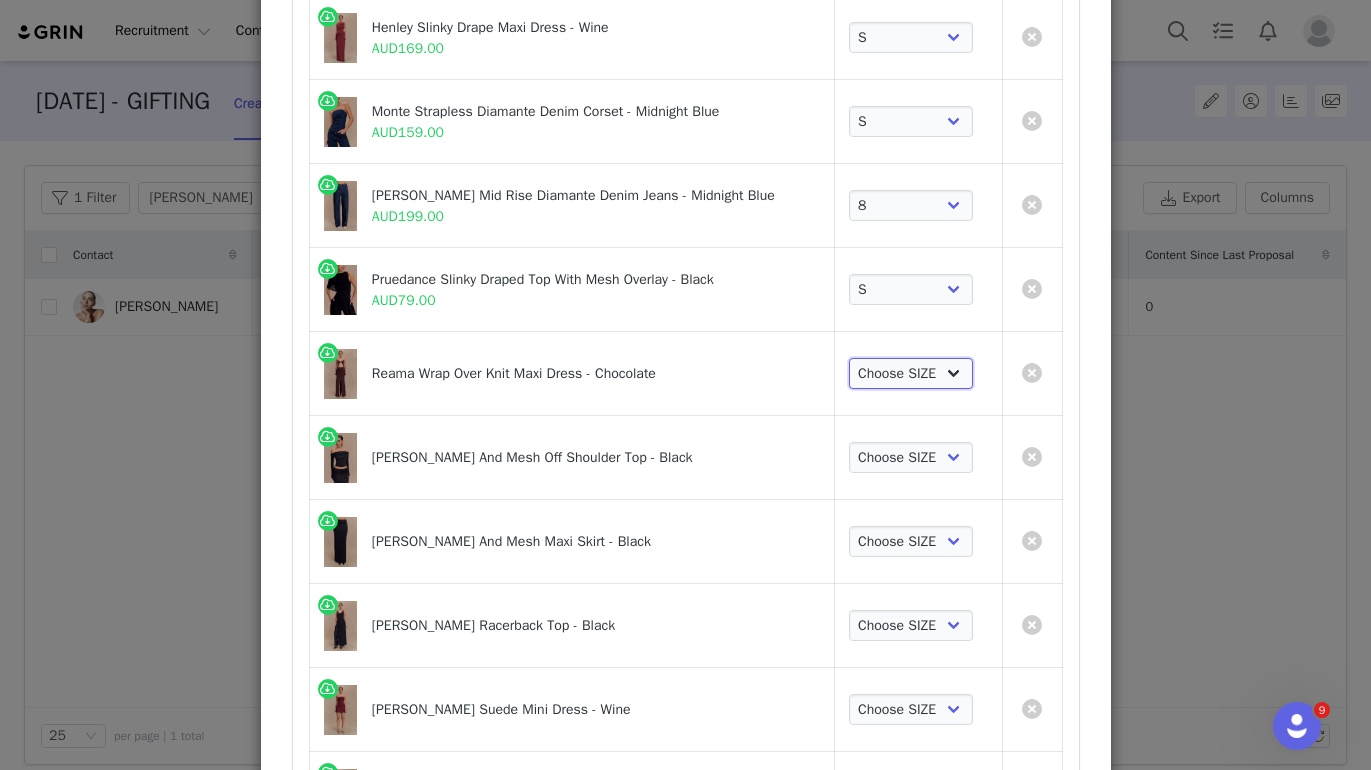 select on "26817377" 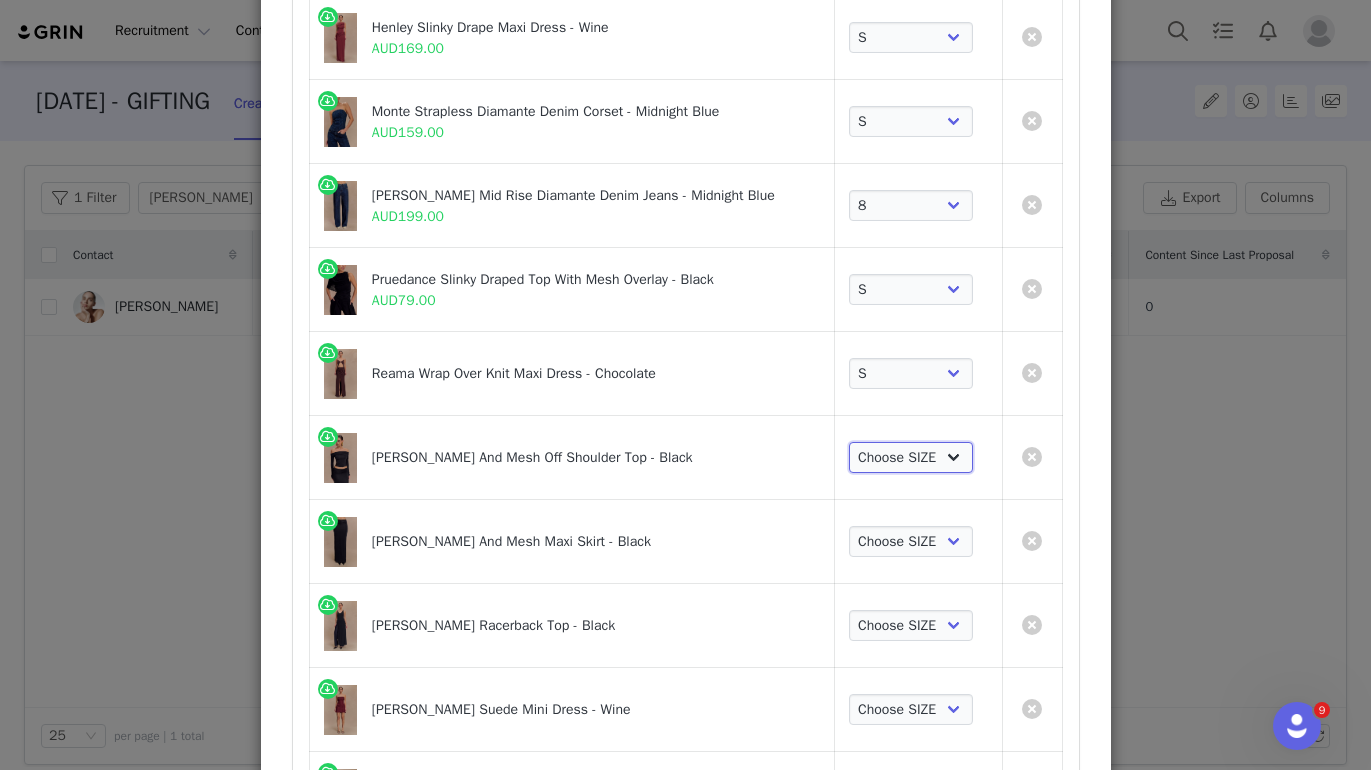 click on "Choose SIZE  XXS   XS   S   M   L   XL   XXL   3XL" at bounding box center [911, 458] 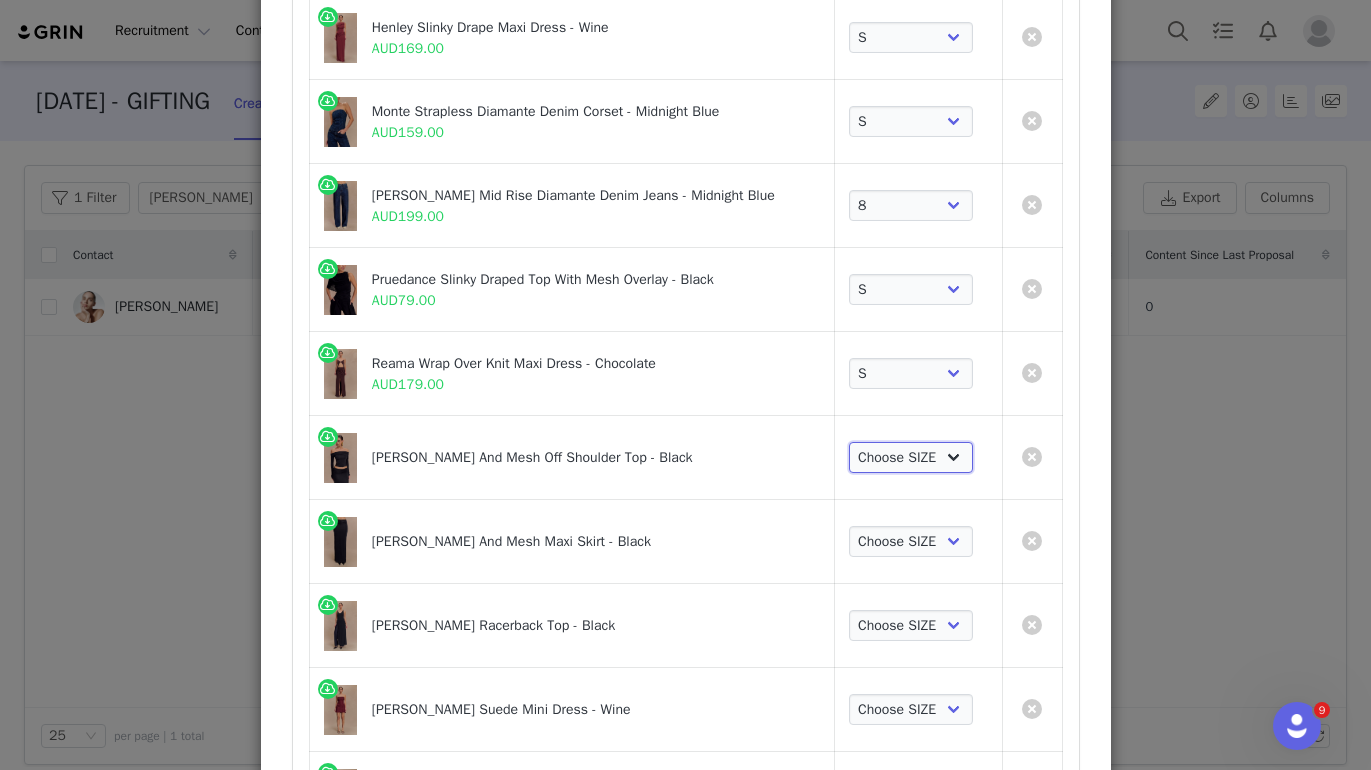 select on "26645486" 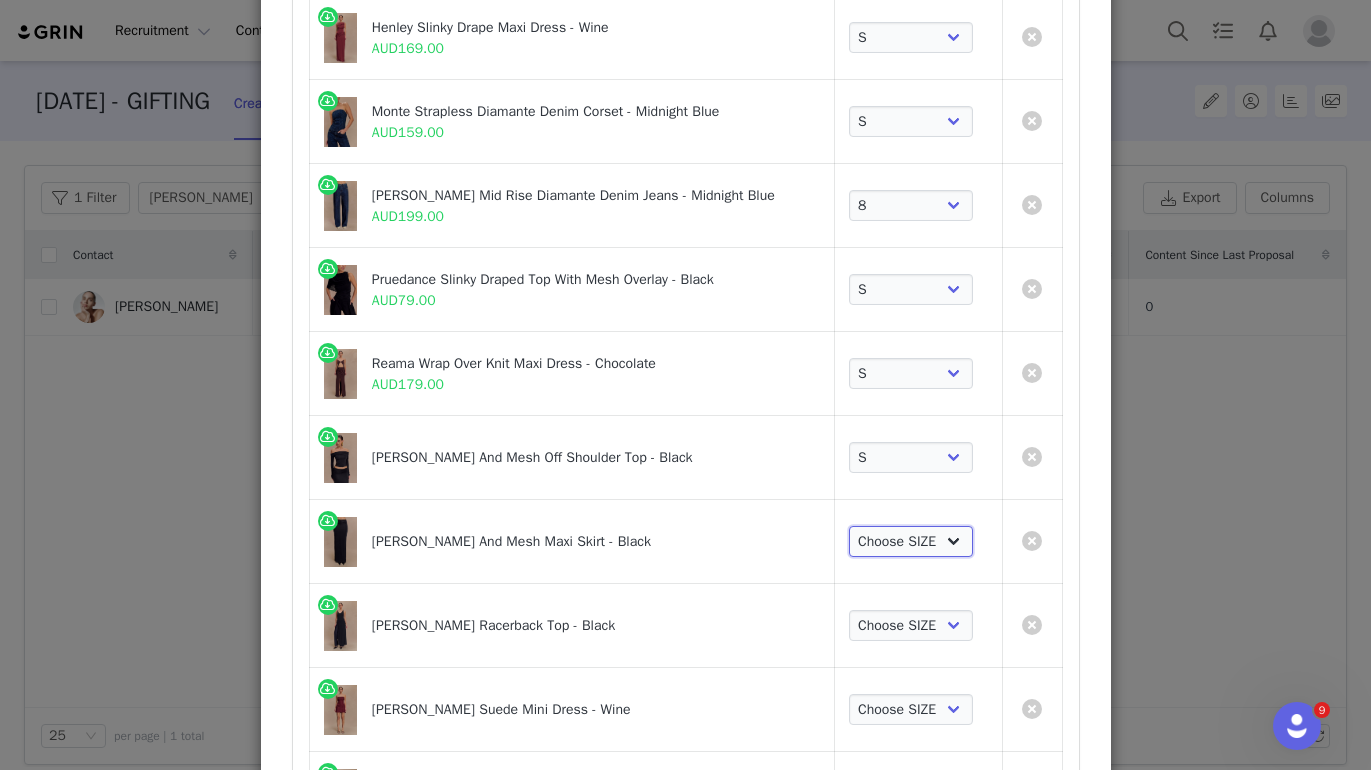 click on "Choose SIZE  XXS   XS   S   M   L   XL   XXL   3XL" at bounding box center [911, 542] 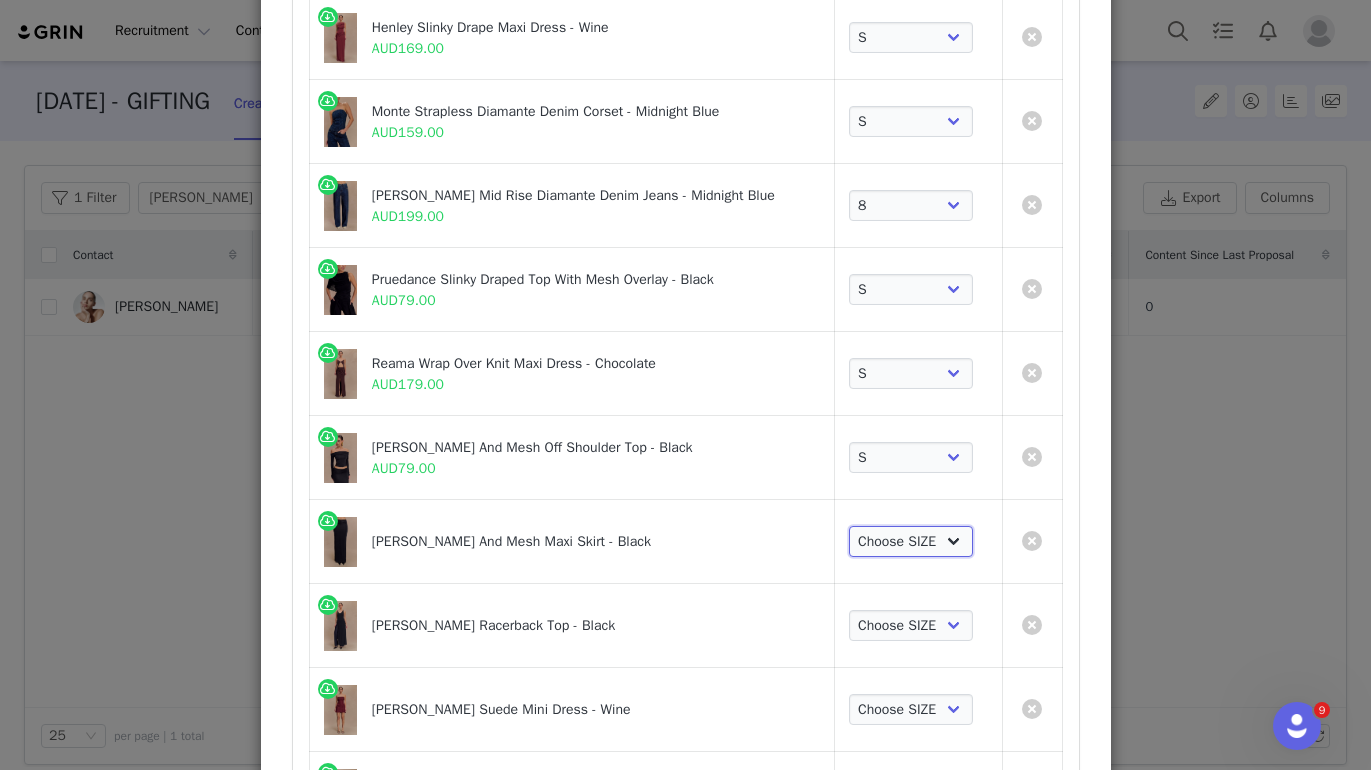 select on "26645503" 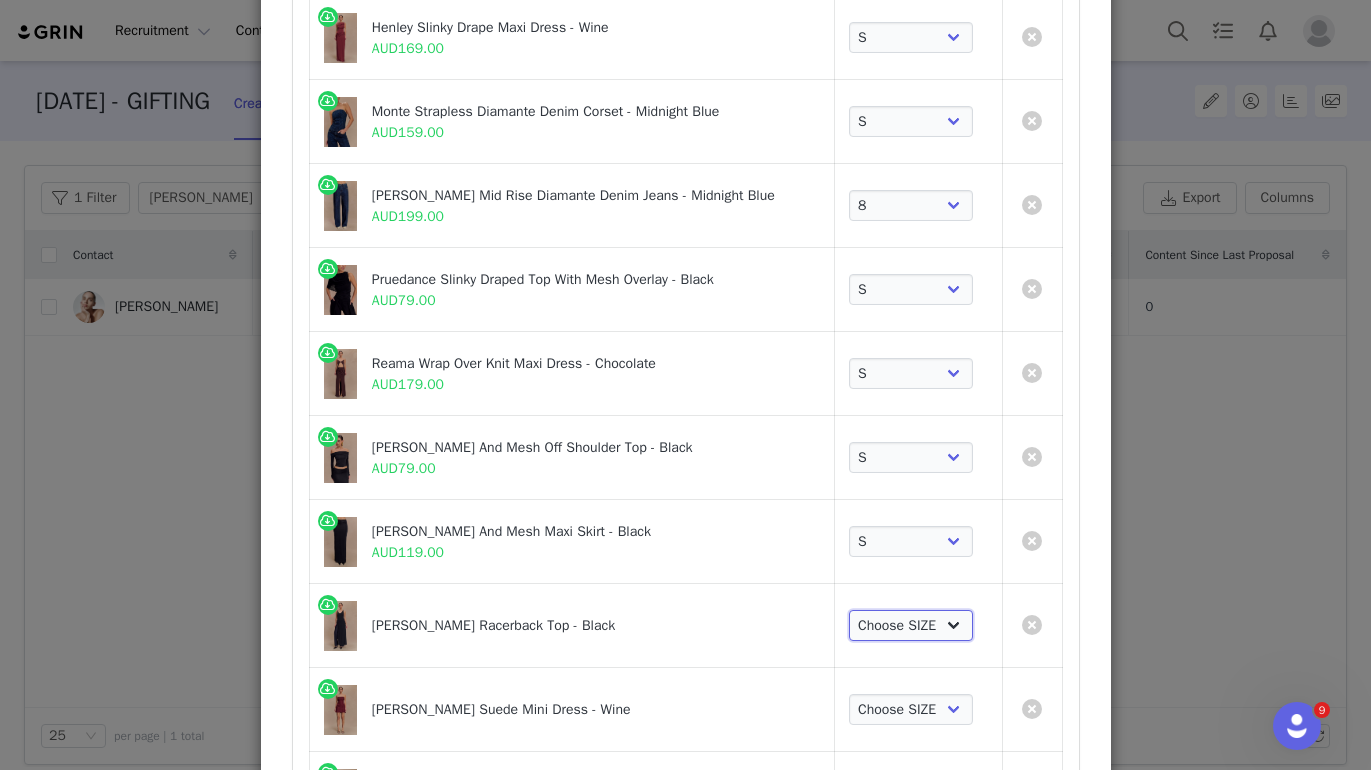 click on "Choose SIZE  XXS   XS   S   M   L   XL   XXL   3XL" at bounding box center (911, 626) 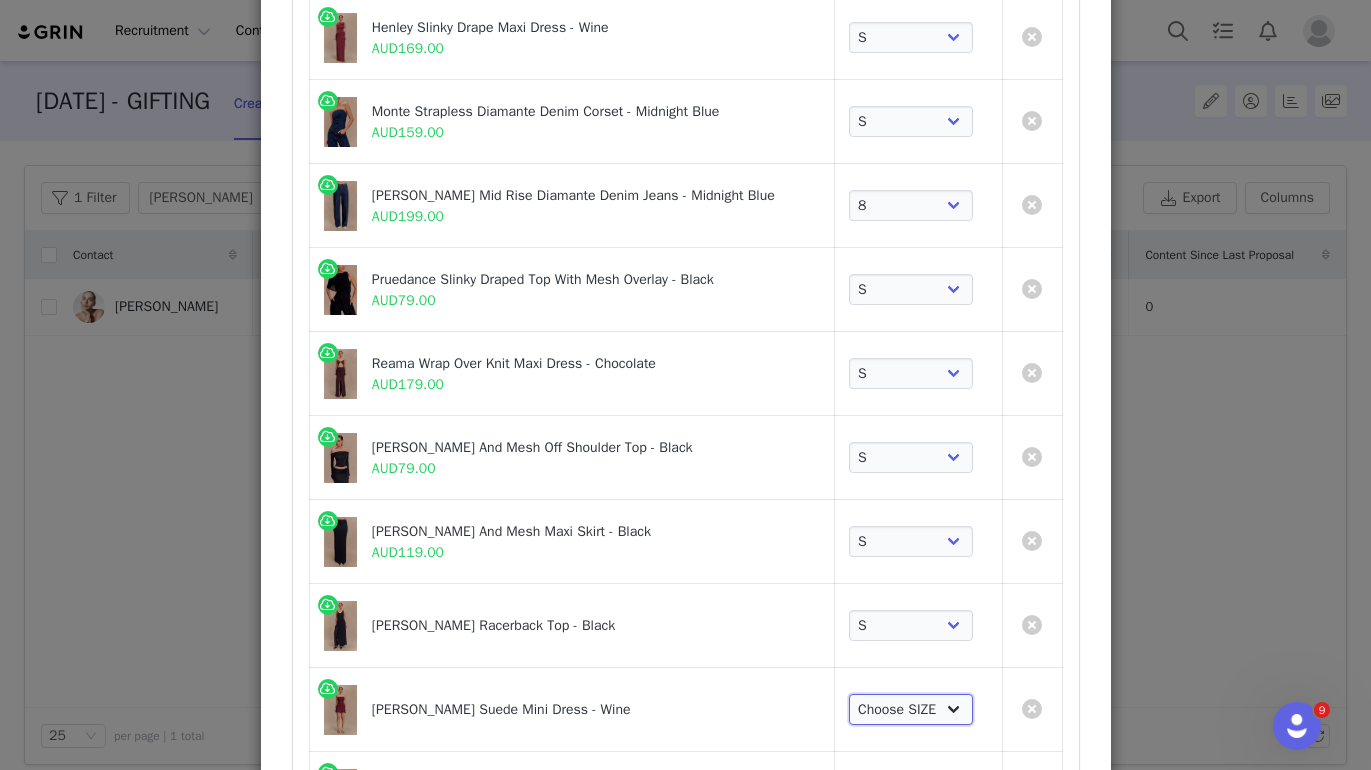 click on "Choose SIZE  XXS   XS   S   M   L   XL   XXL   3XL" at bounding box center (911, 710) 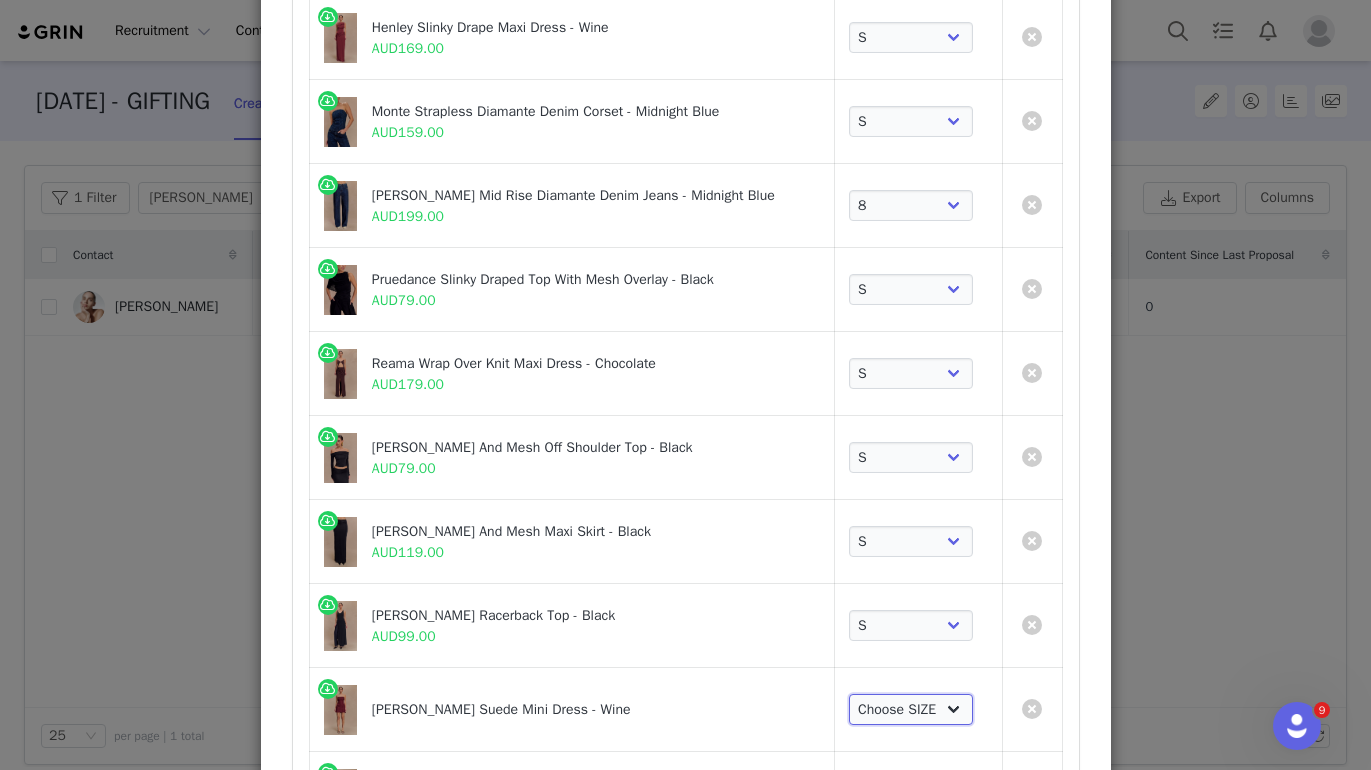 select on "27145378" 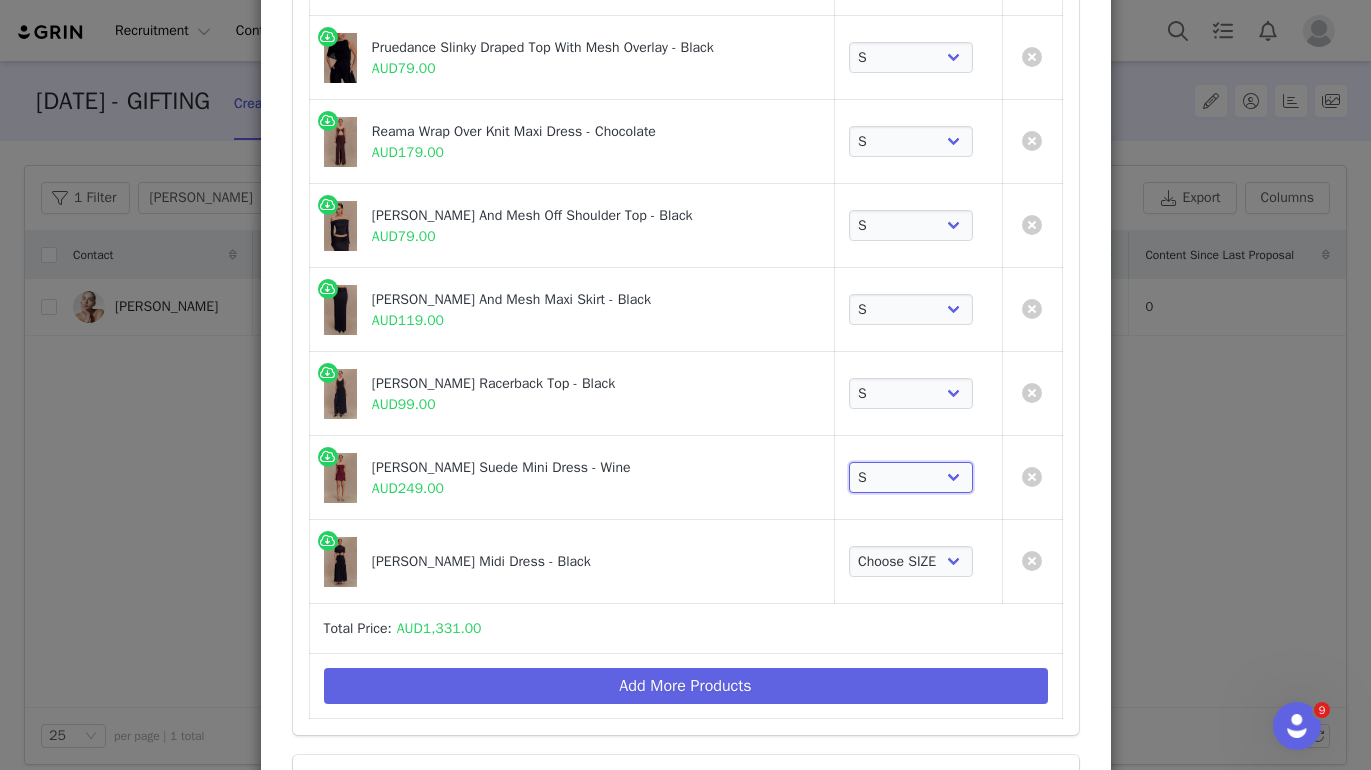 scroll, scrollTop: 470, scrollLeft: 0, axis: vertical 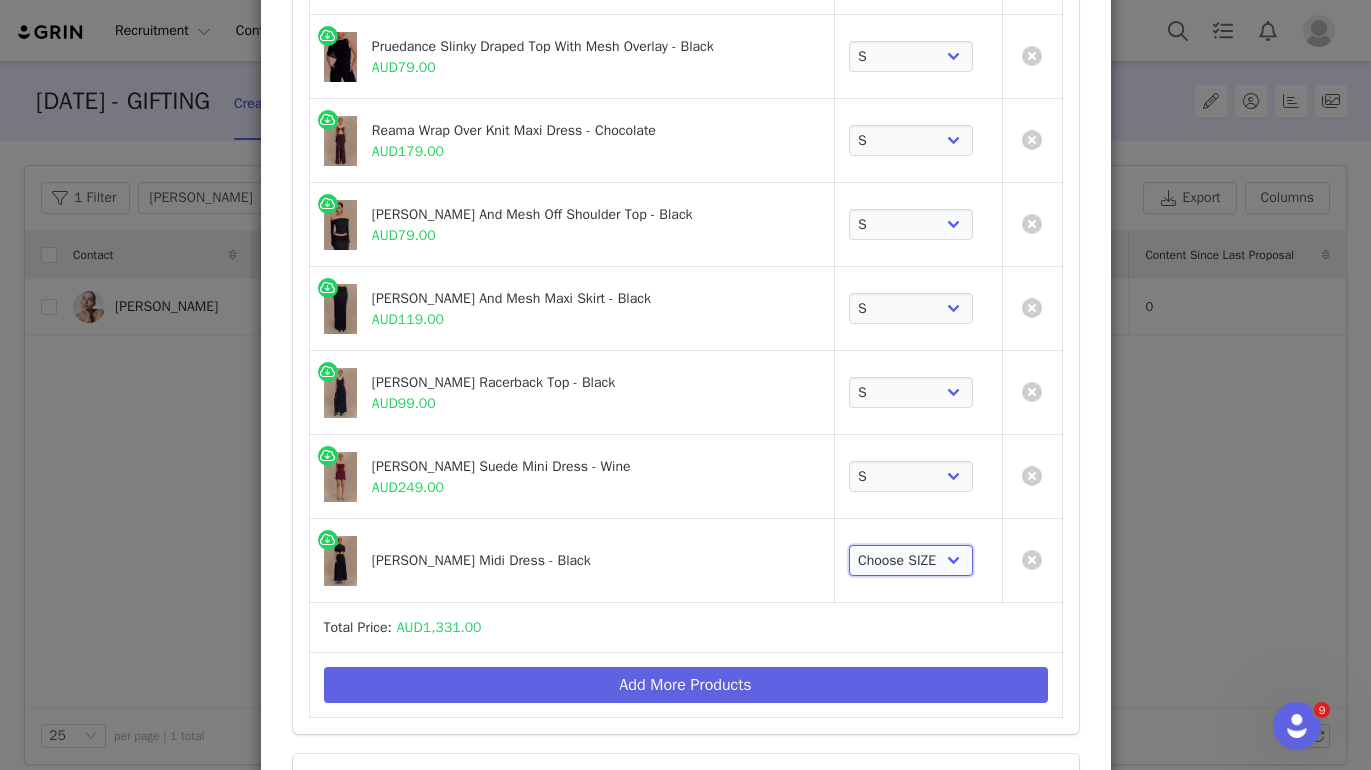 click on "Choose SIZE  XXS   XS   S   M   L   XL   XXL   3XL" at bounding box center [911, 561] 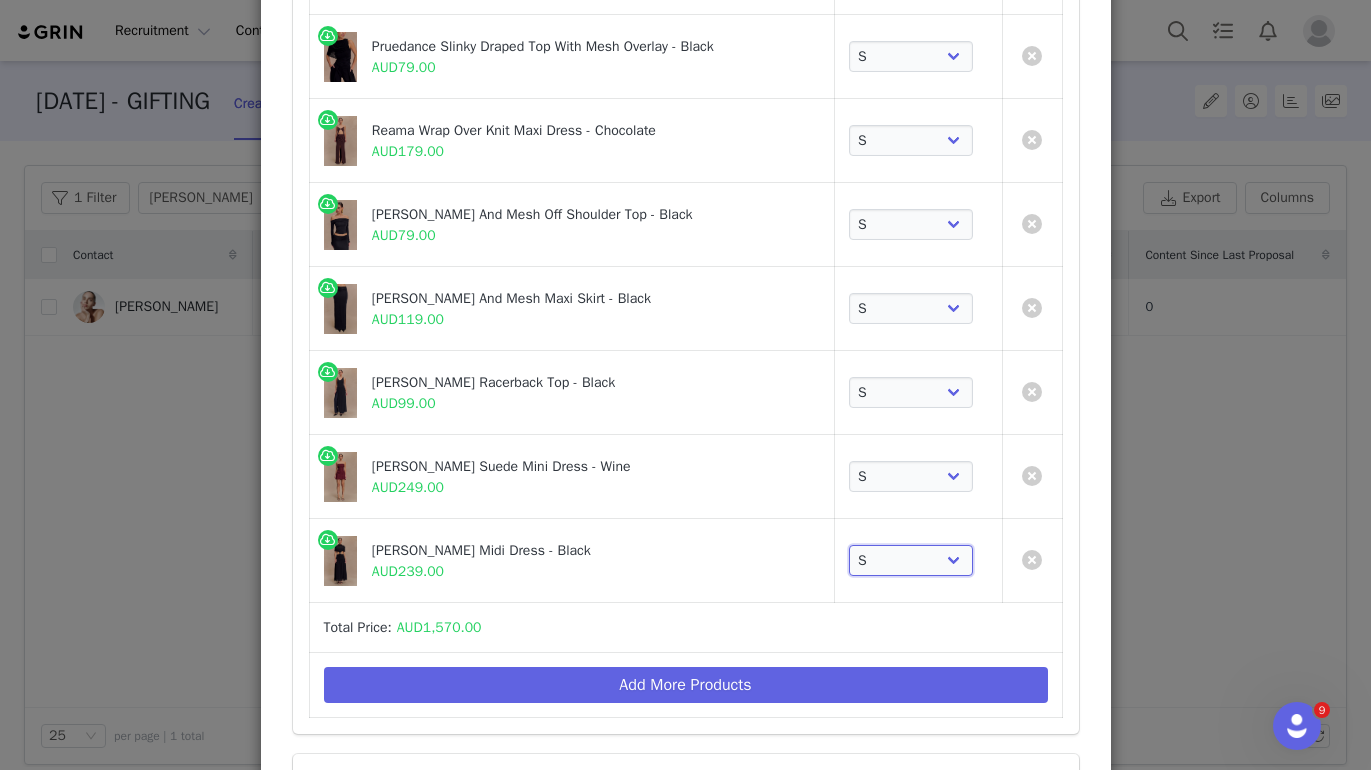 scroll, scrollTop: 644, scrollLeft: 0, axis: vertical 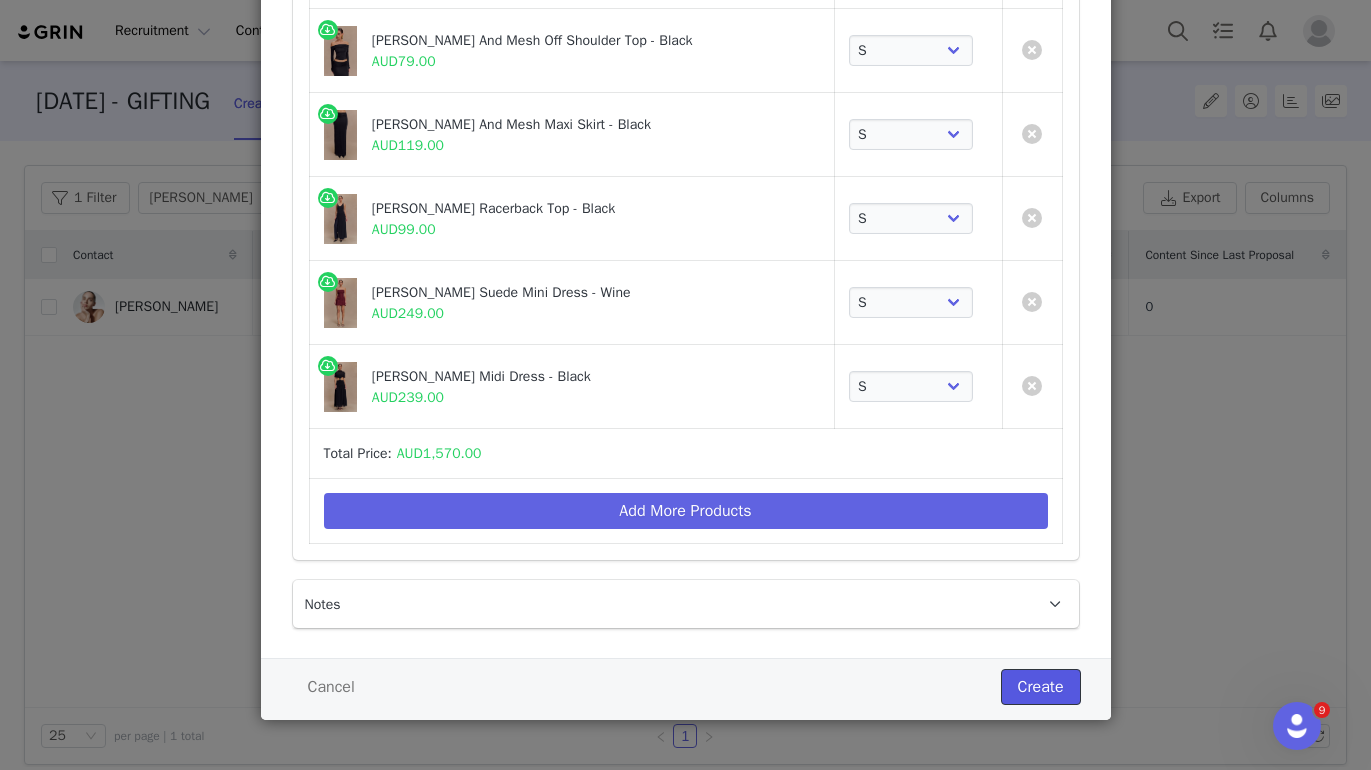 click on "Create" at bounding box center (1041, 687) 